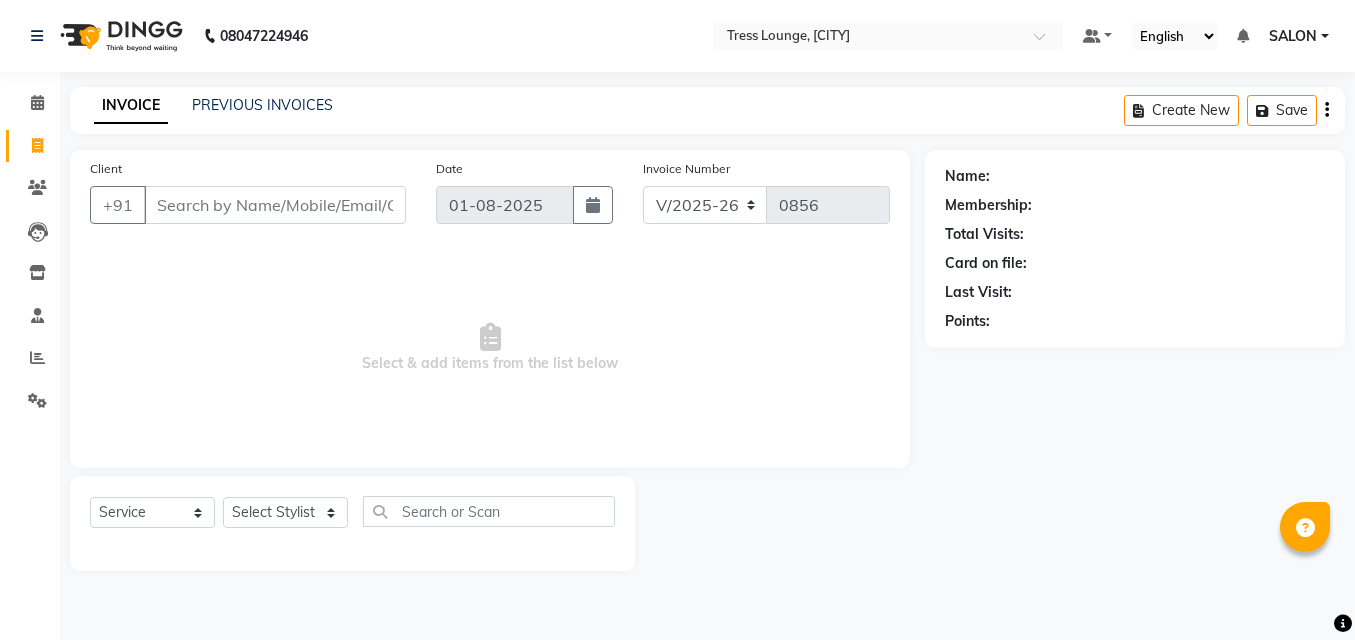 select on "5370" 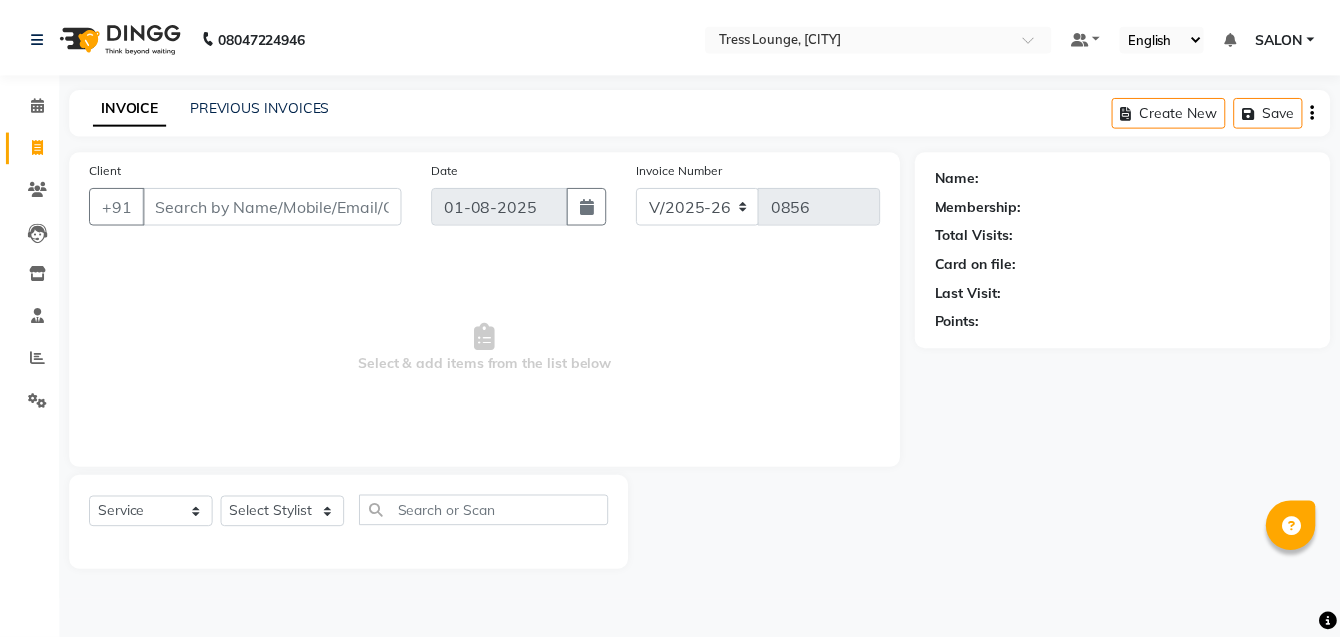 scroll, scrollTop: 0, scrollLeft: 0, axis: both 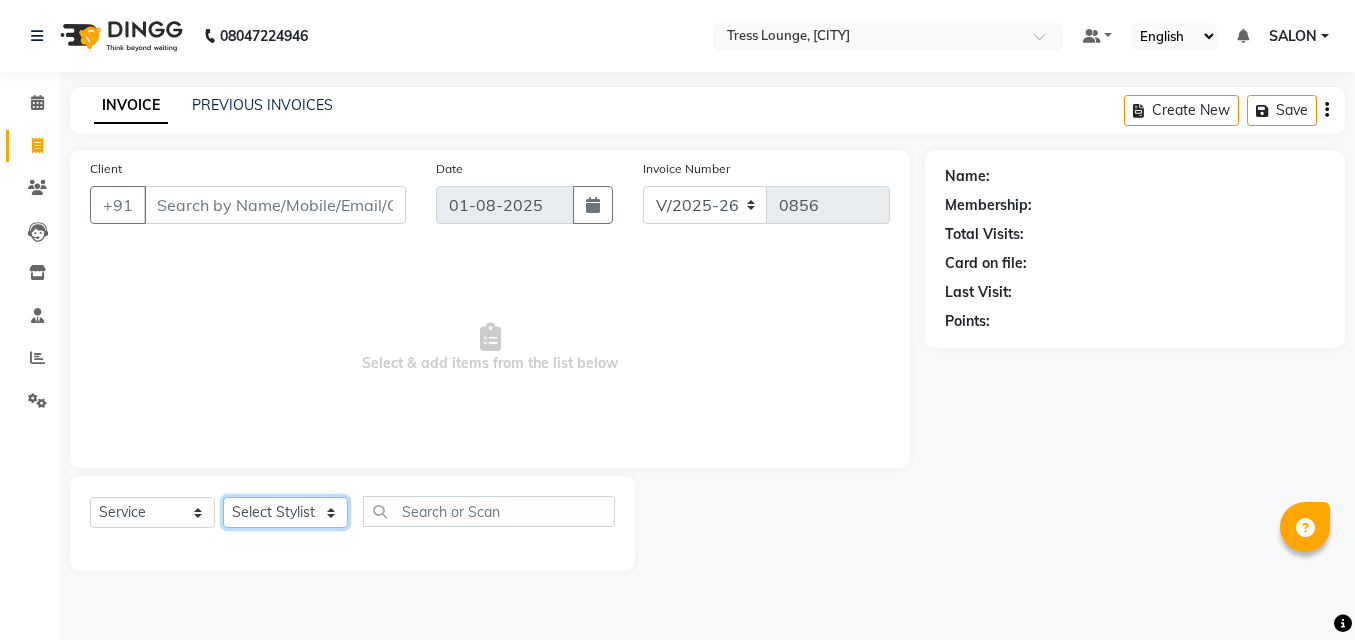click on "Select Stylist DINGG Support Drishti KAYMO KHAN SALON Tanvi ZEESHAN MALIK" 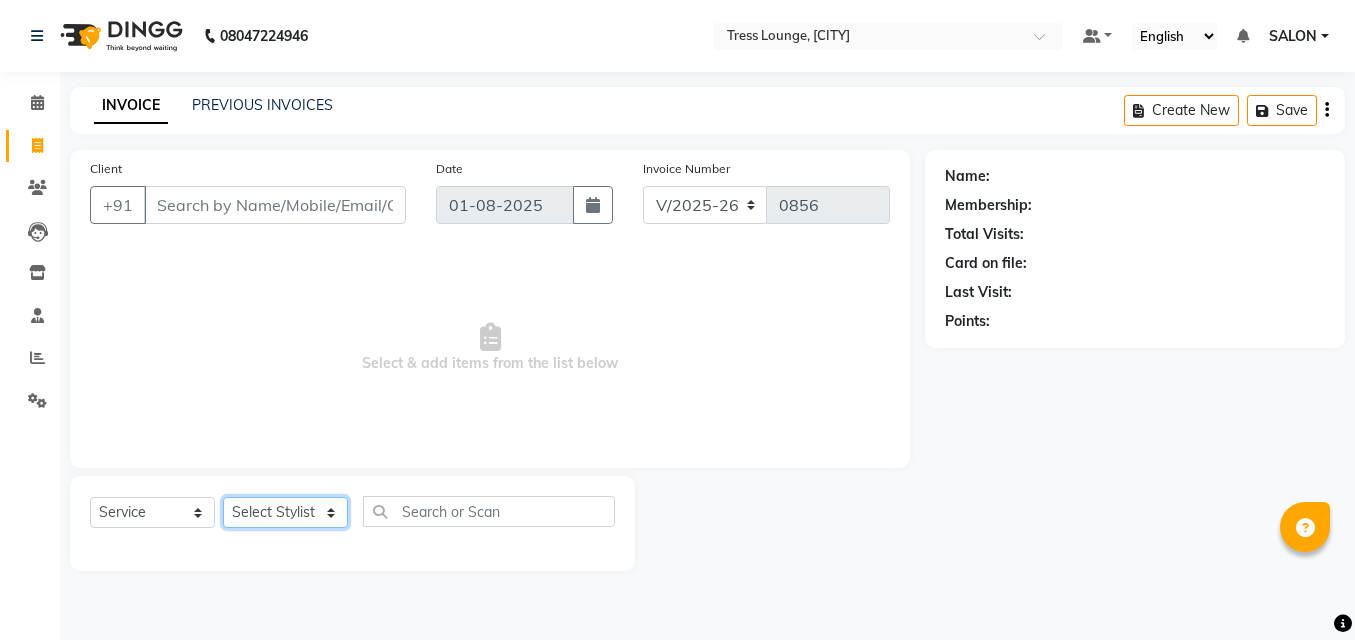 click on "Select Stylist DINGG Support Drishti KAYMO KHAN SALON Tanvi ZEESHAN MALIK" 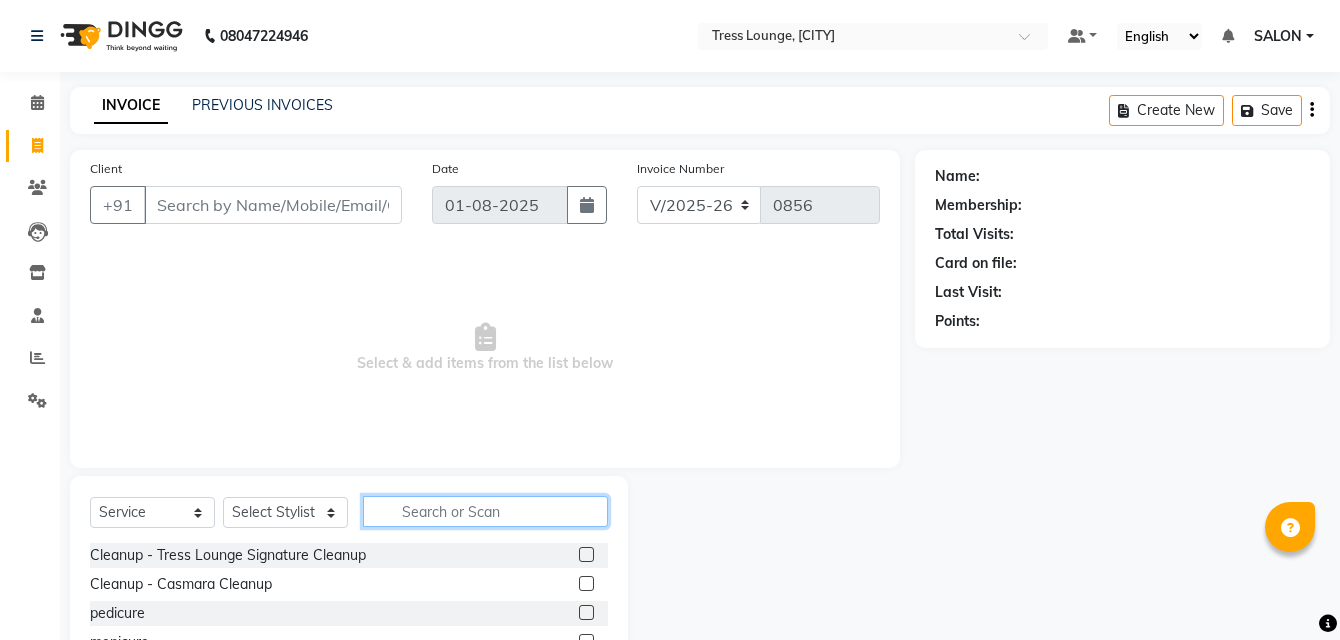click 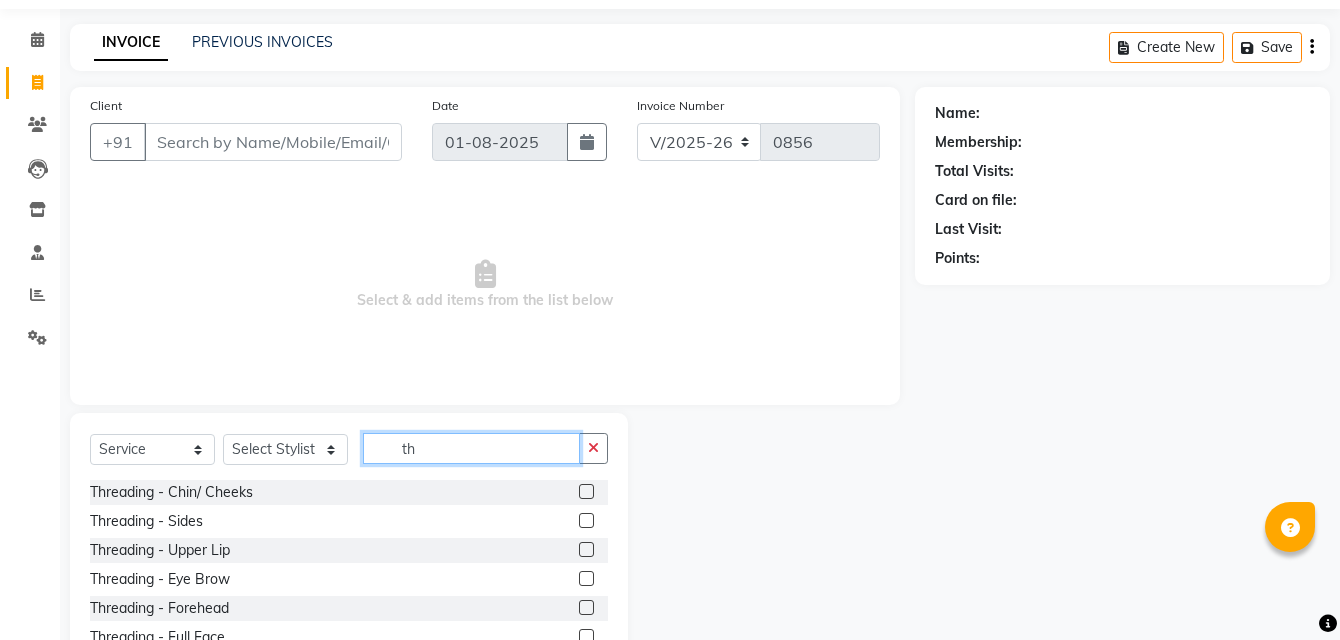 scroll, scrollTop: 161, scrollLeft: 0, axis: vertical 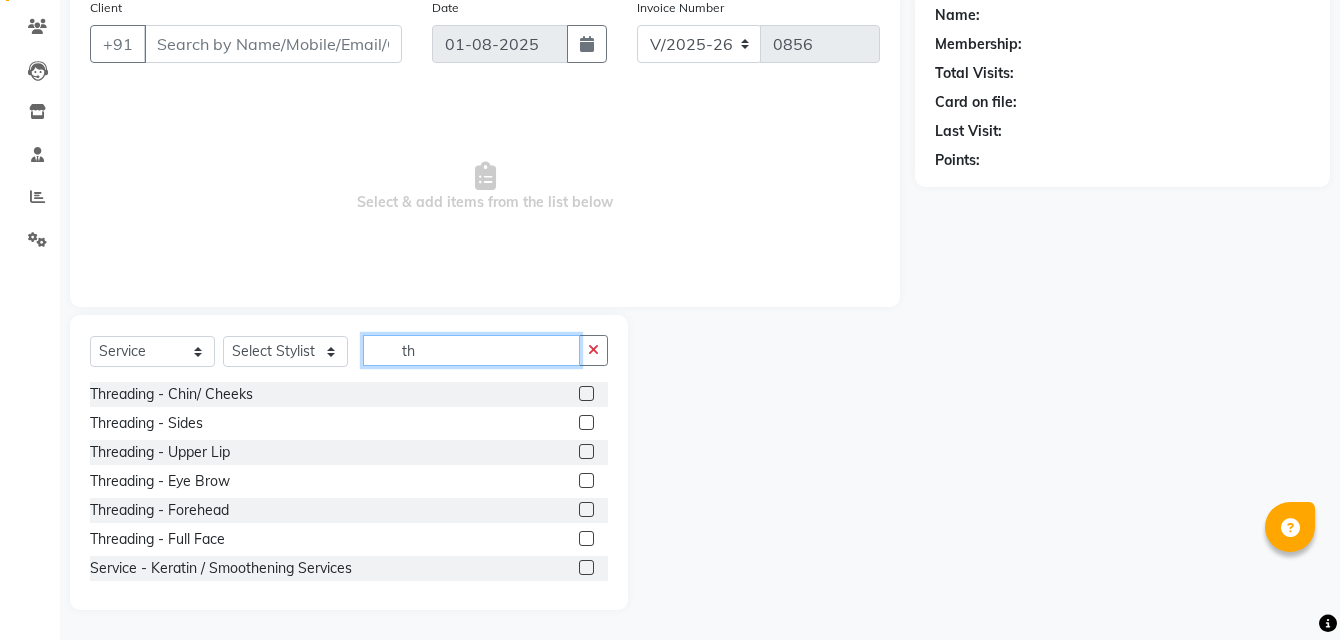 type on "th" 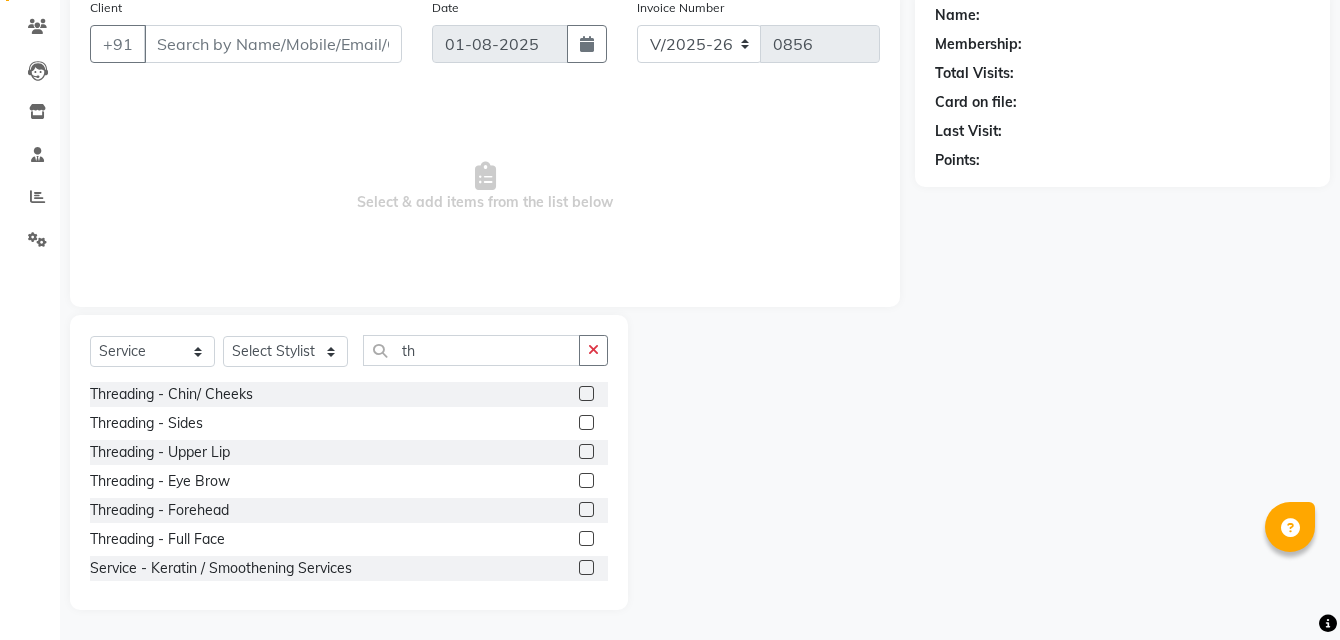 drag, startPoint x: 575, startPoint y: 479, endPoint x: 480, endPoint y: 408, distance: 118.60017 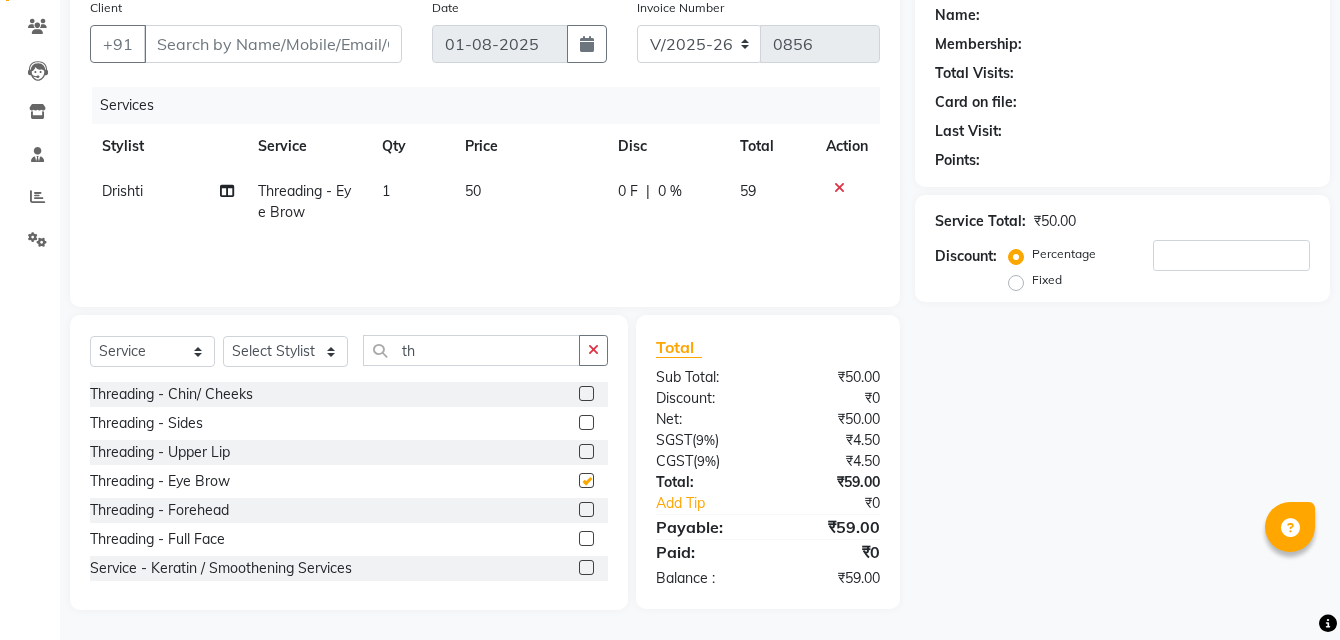 checkbox on "false" 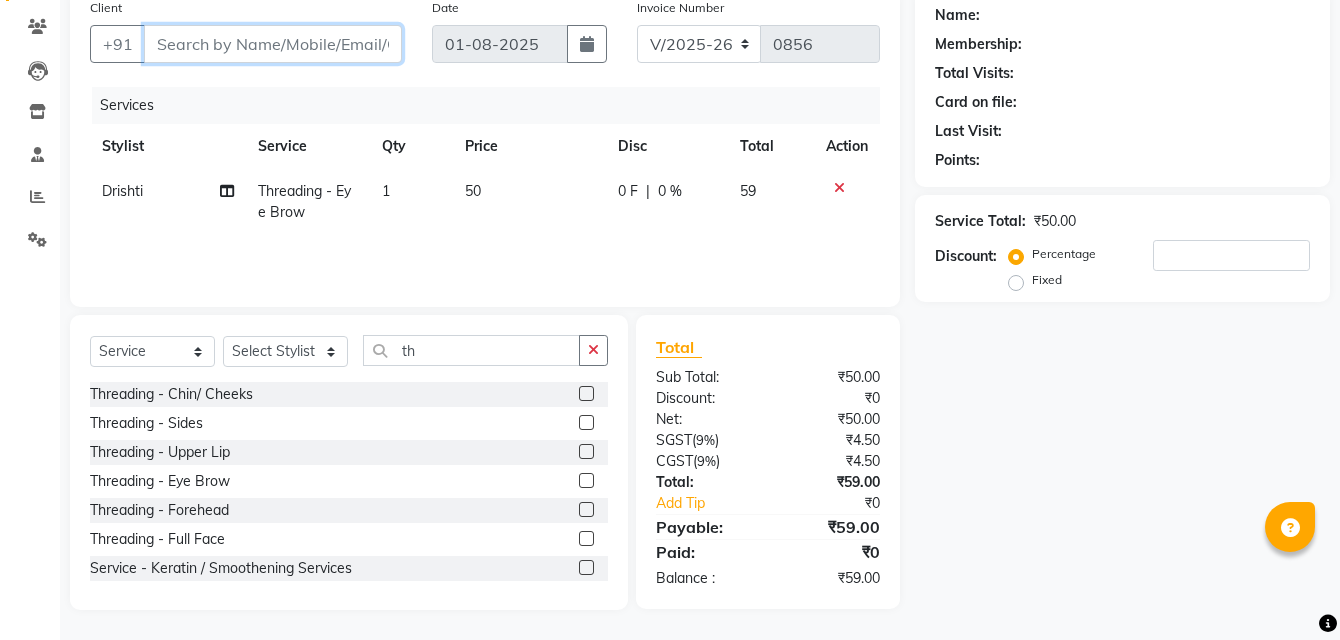 click on "Client" at bounding box center (273, 44) 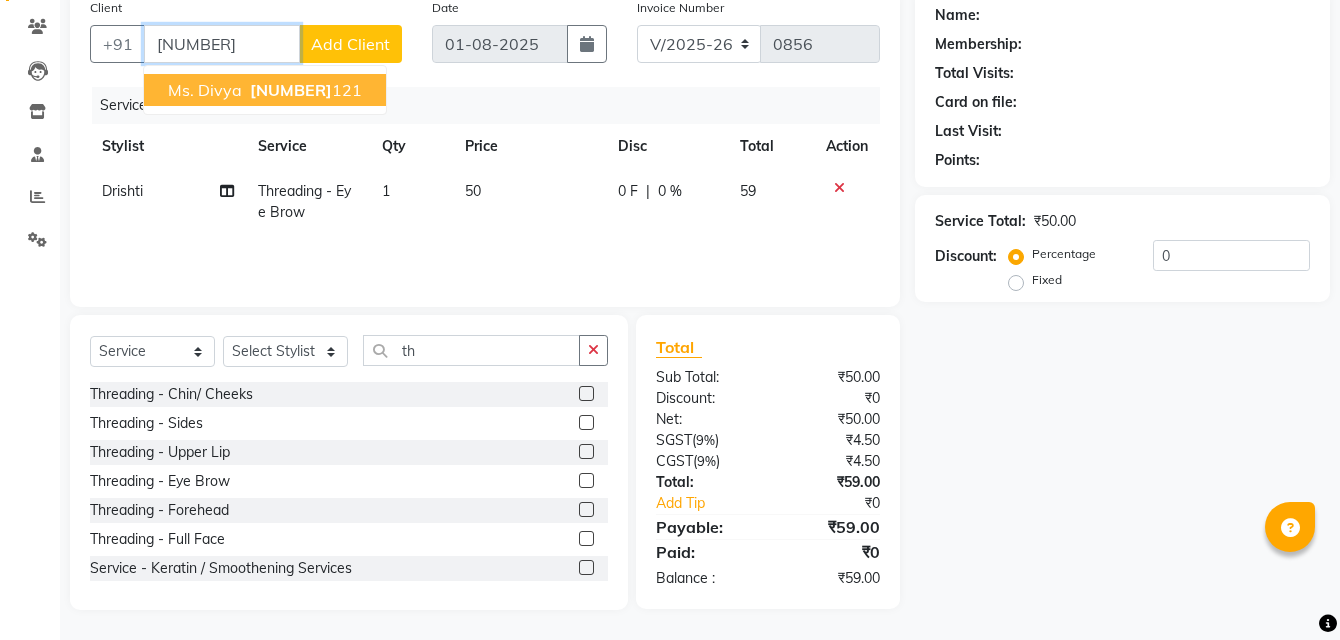 click on "[NUMBER]" at bounding box center [291, 90] 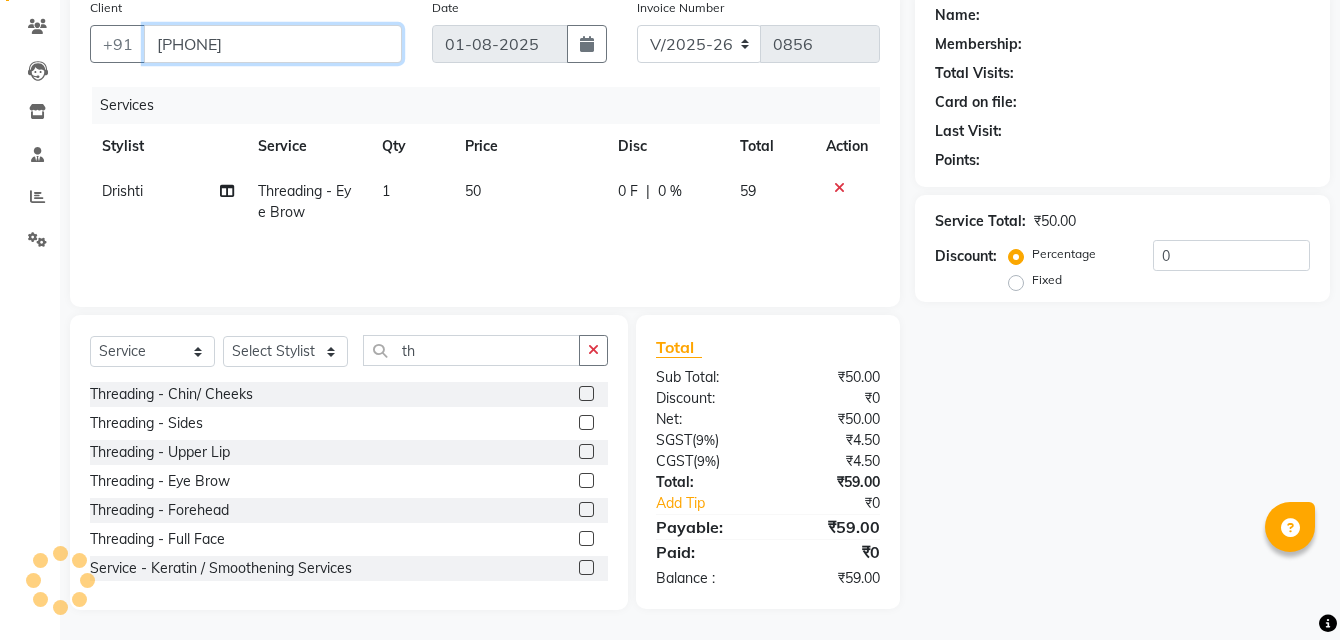 type on "[PHONE]" 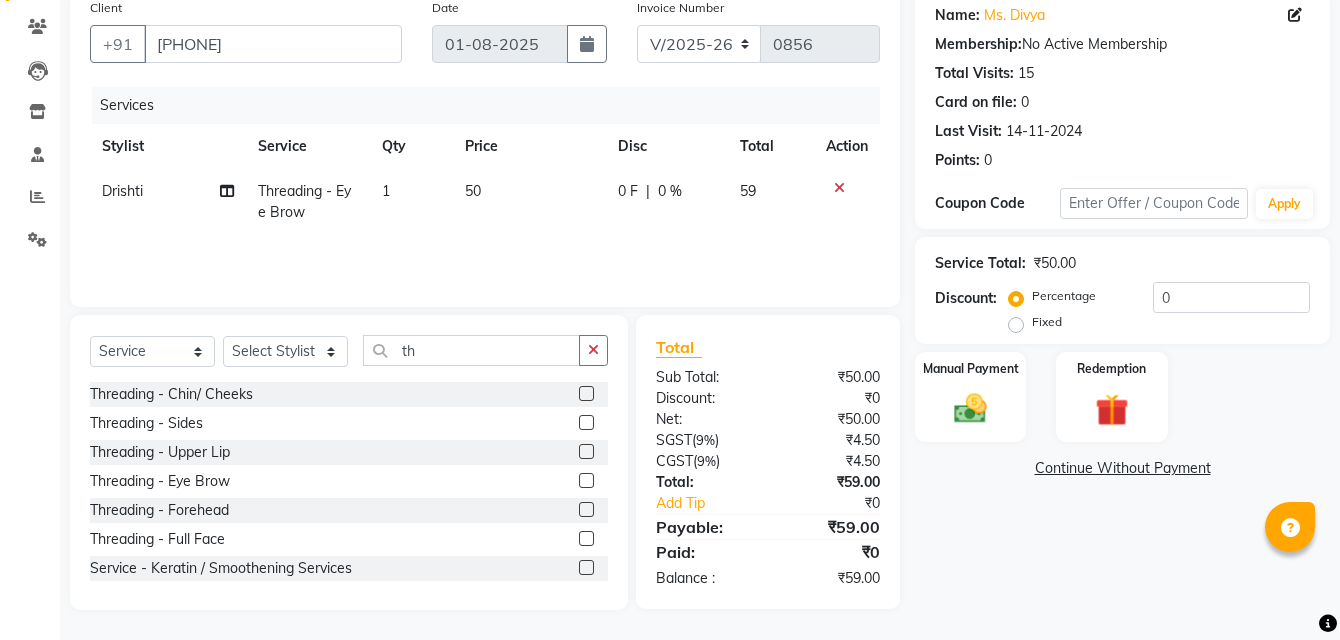click on "50" 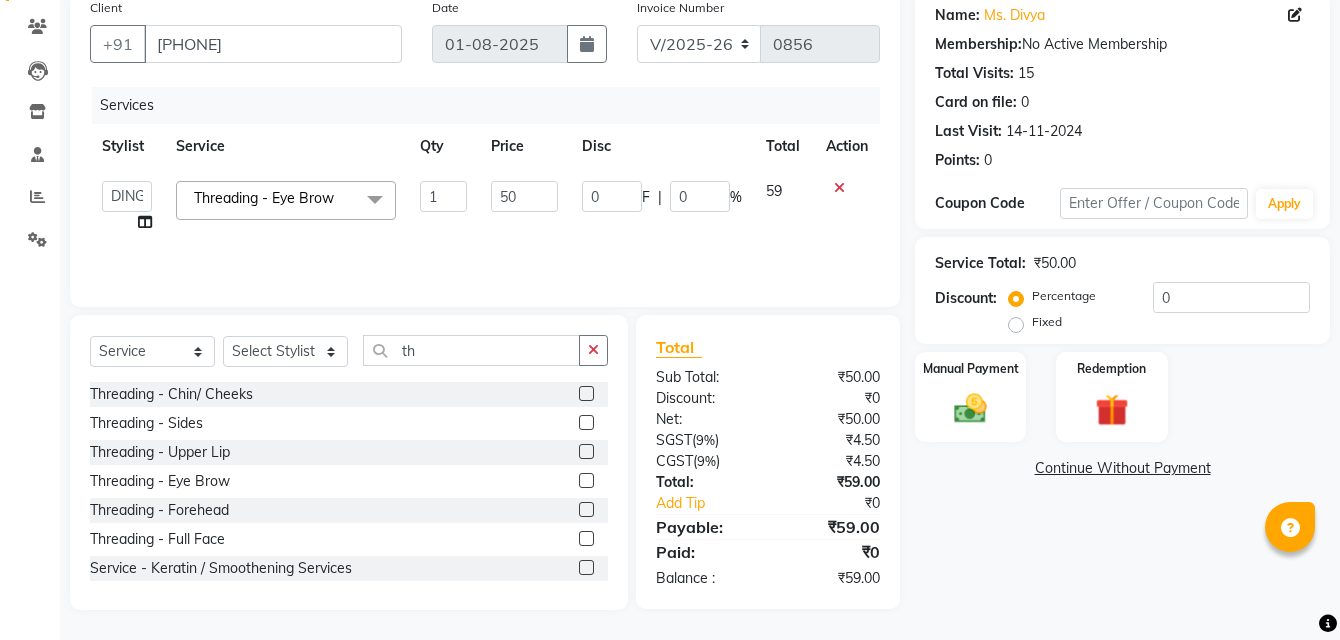 click on "50" 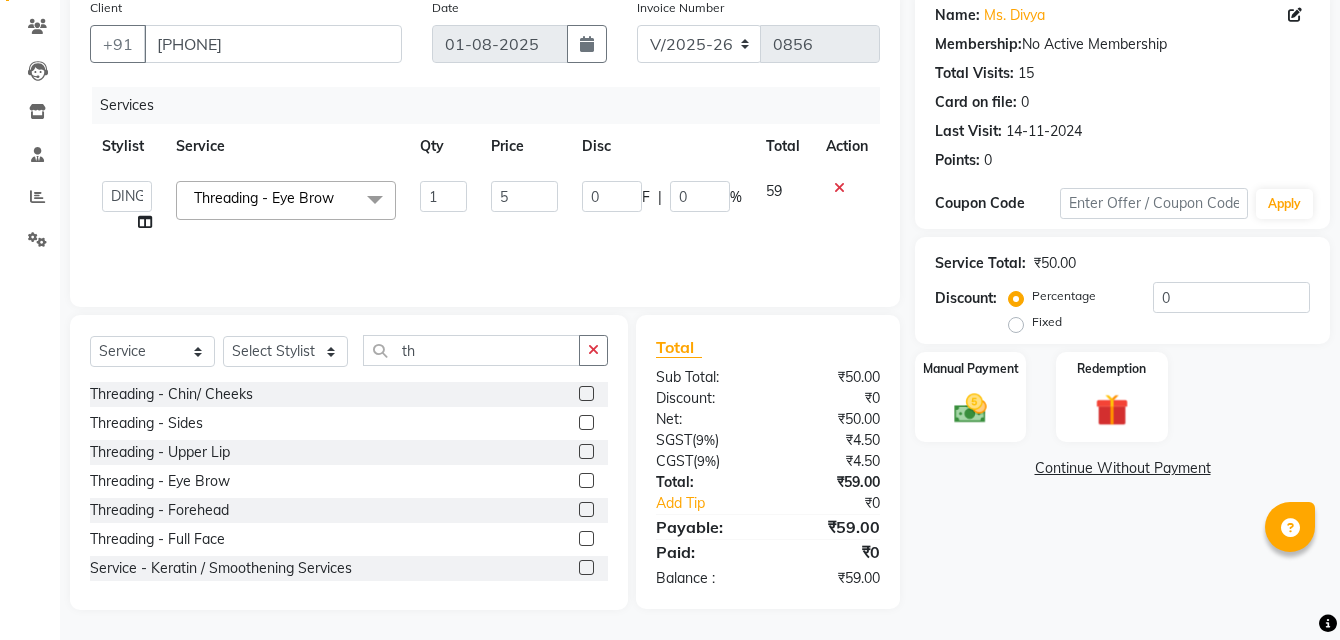 type on "51" 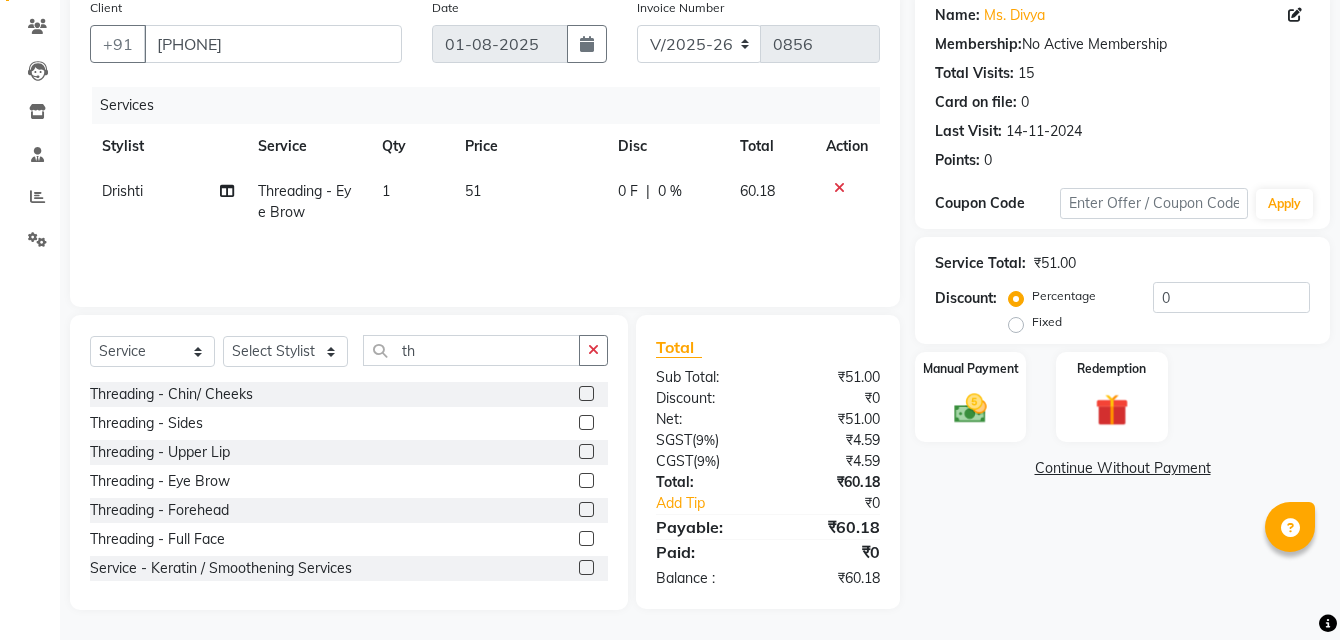 click on "Services Stylist Service Qty Price Disc Total Action Drishti Threading - Eye Brow 1 51 0 F | 0 % 60.18" 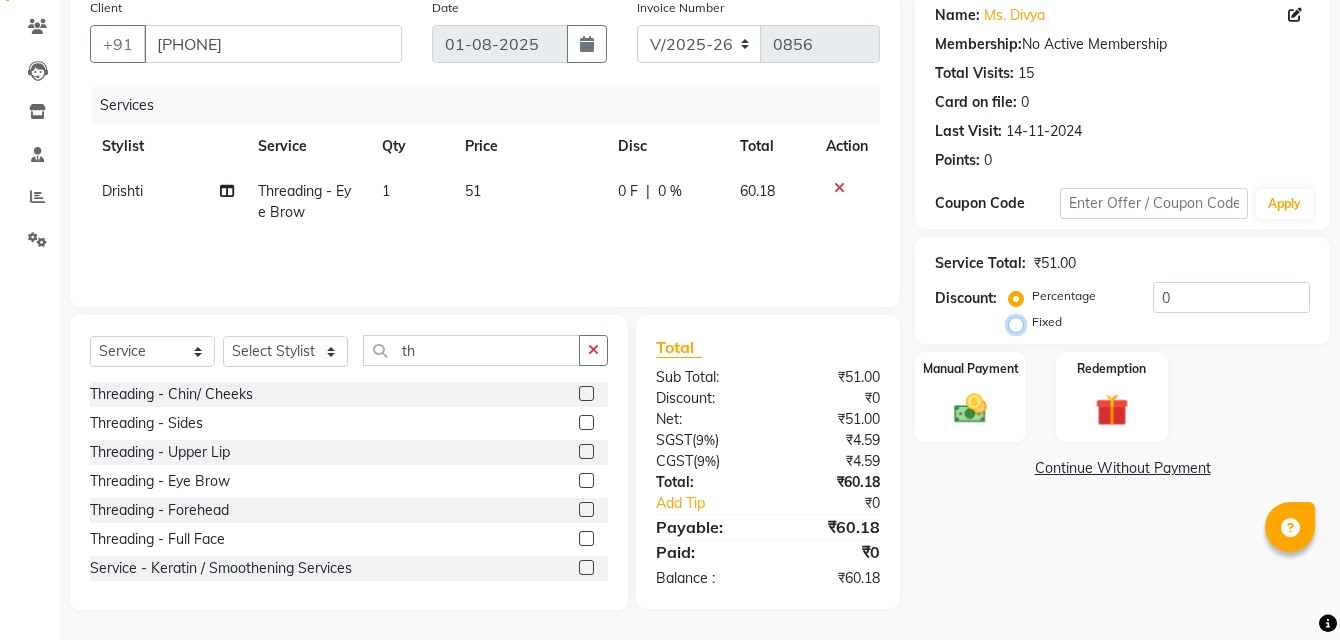 click on "Fixed" at bounding box center (1020, 322) 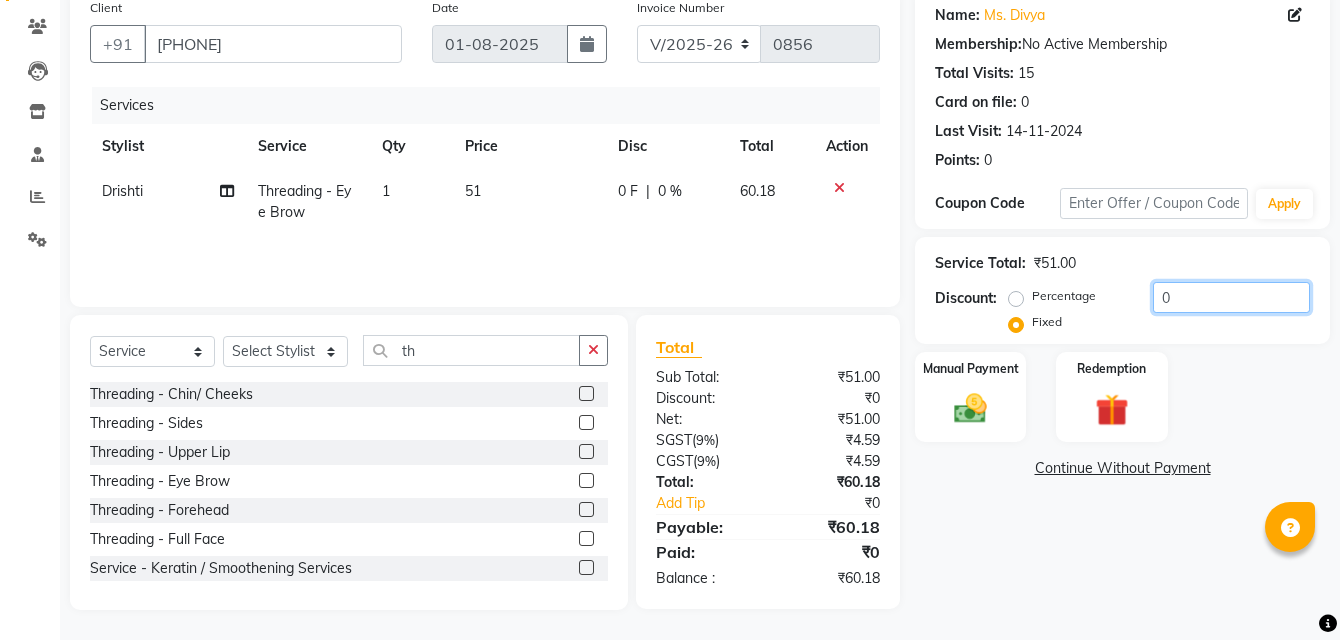 click on "0" 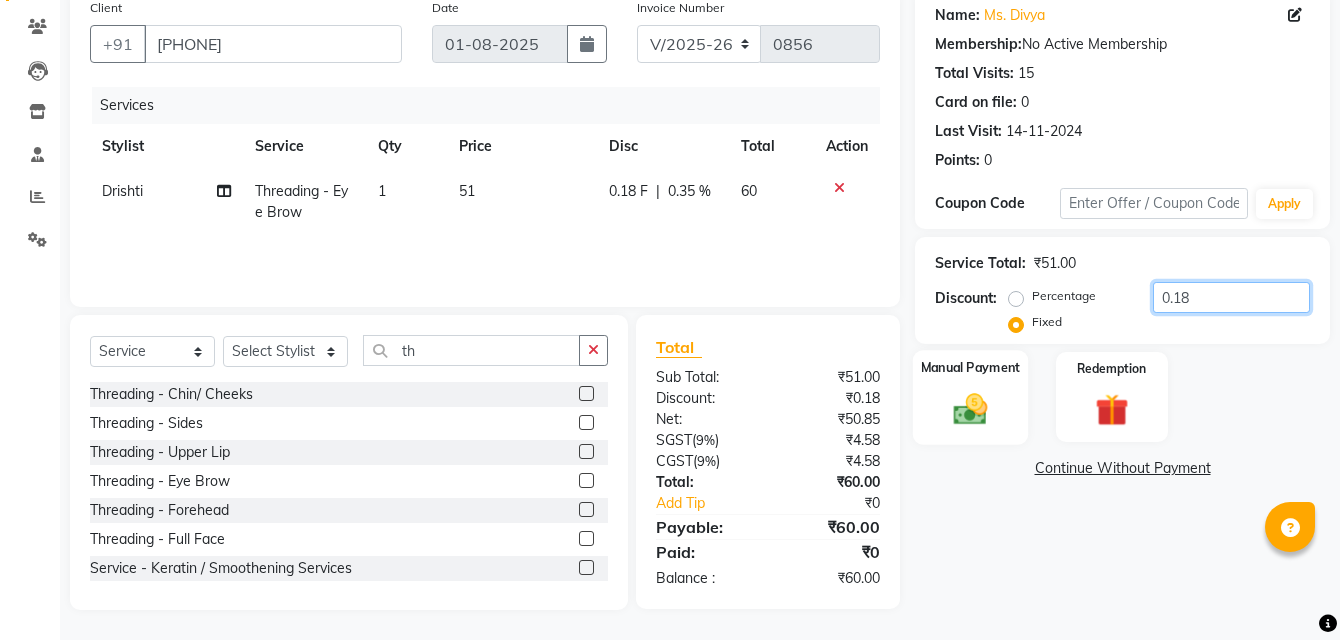 type on "0.18" 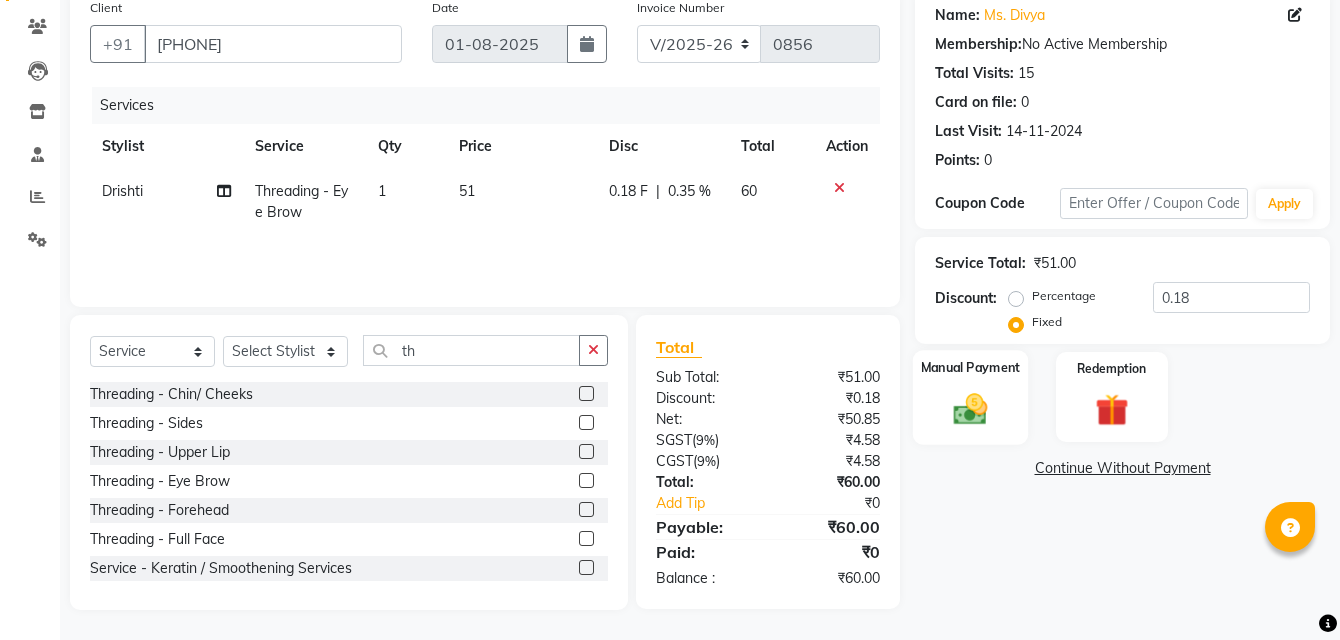 click on "Manual Payment" 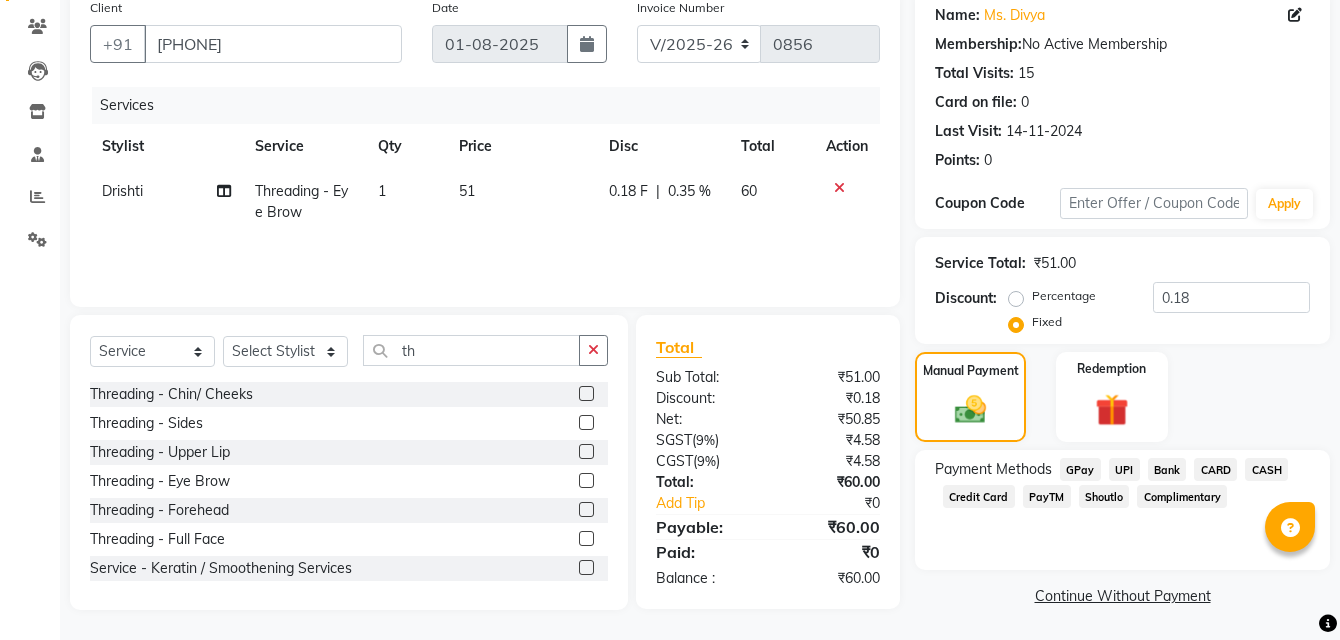 click on "CASH" 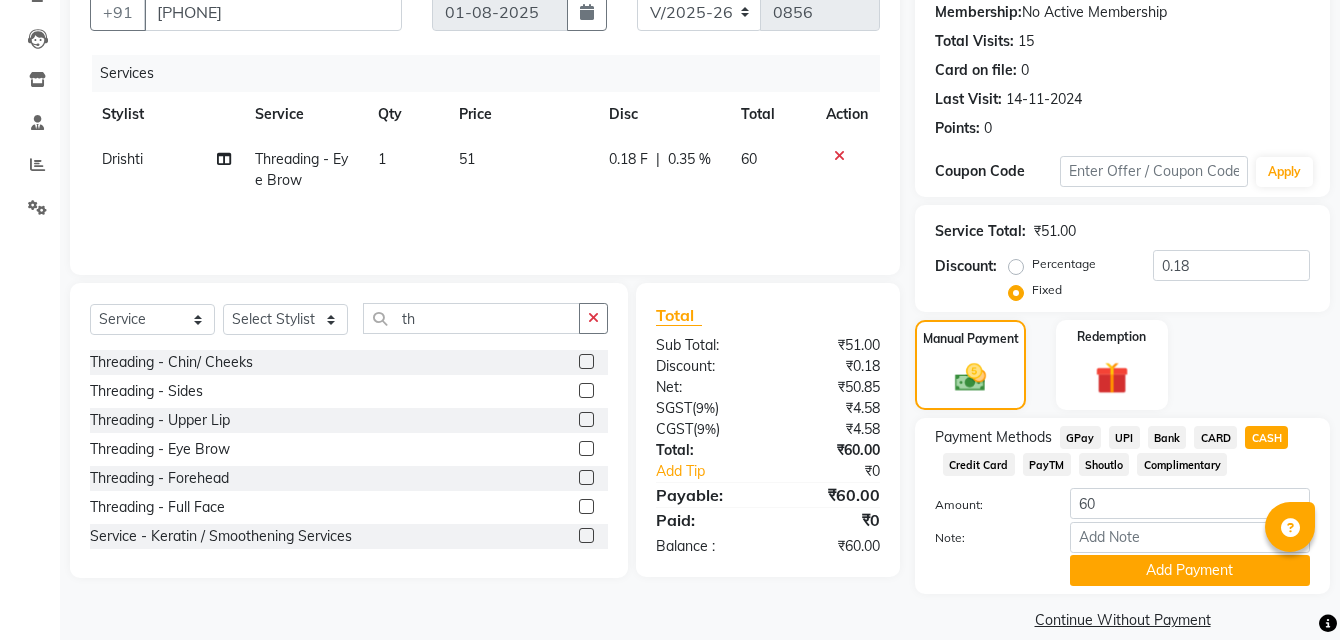 scroll, scrollTop: 218, scrollLeft: 0, axis: vertical 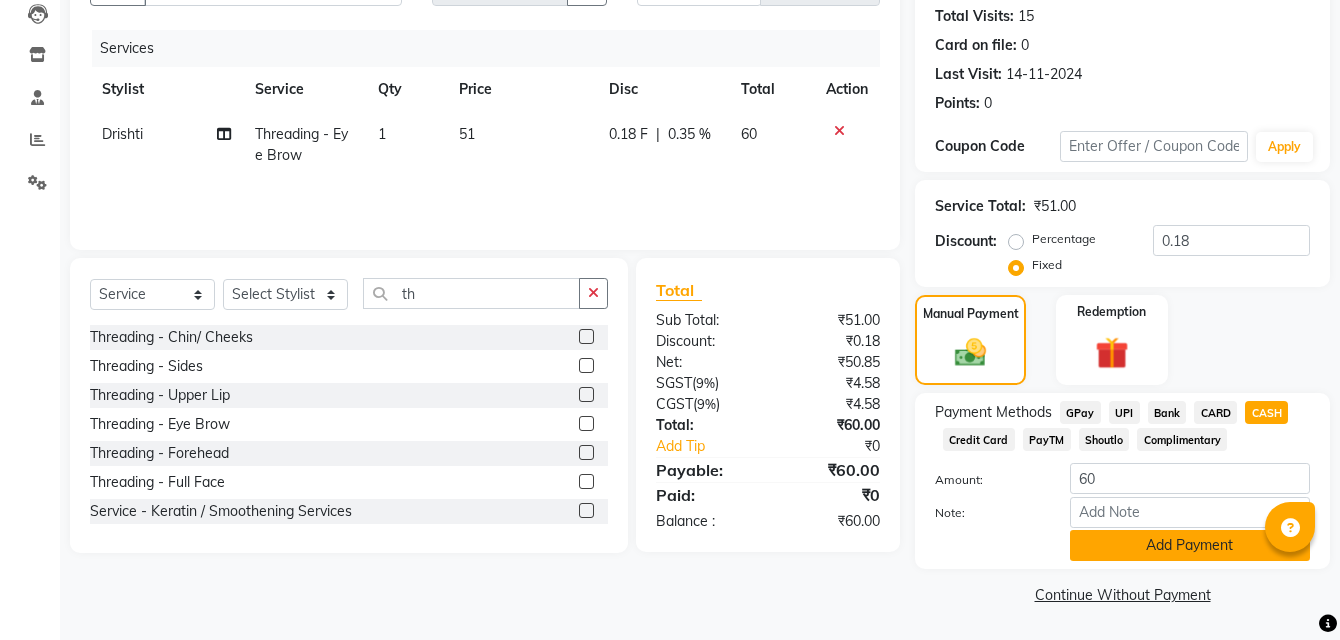 click on "Add Payment" 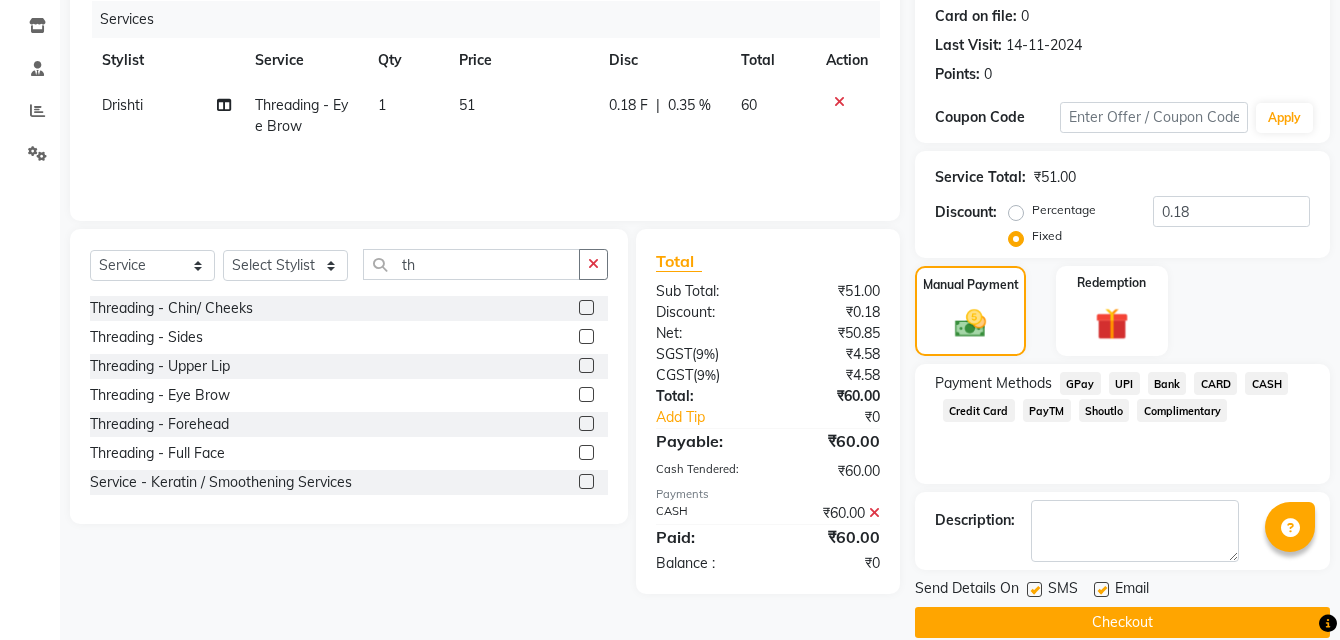 scroll, scrollTop: 275, scrollLeft: 0, axis: vertical 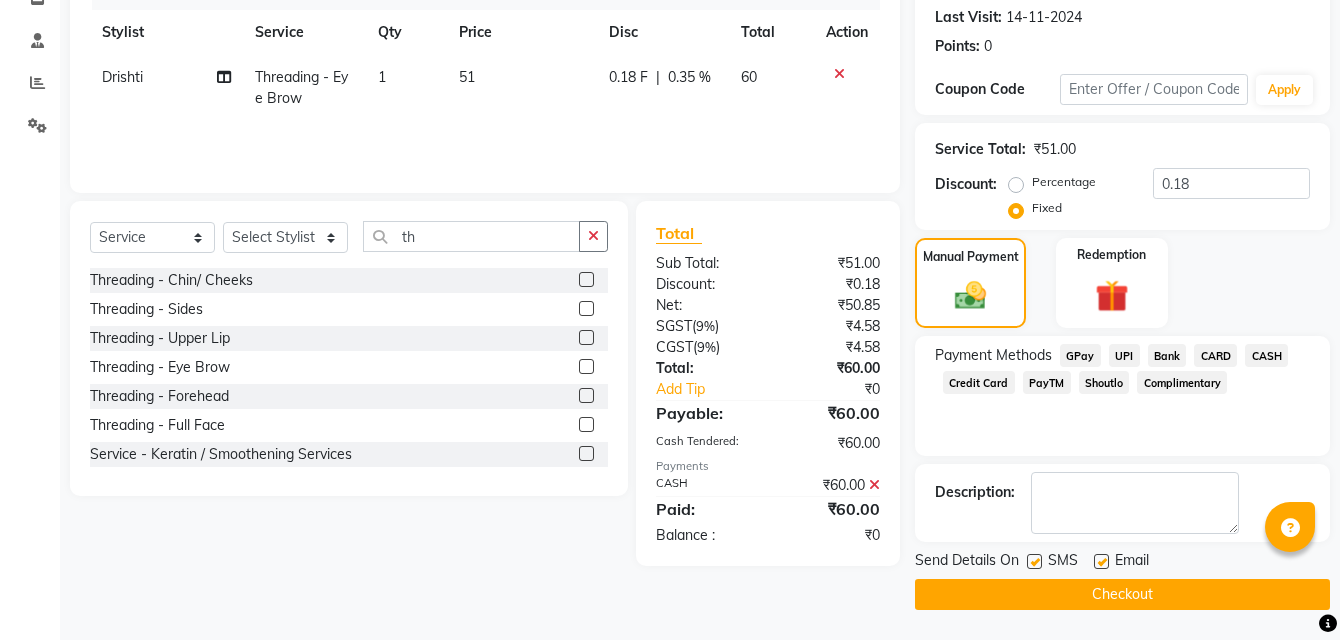 click on "Checkout" 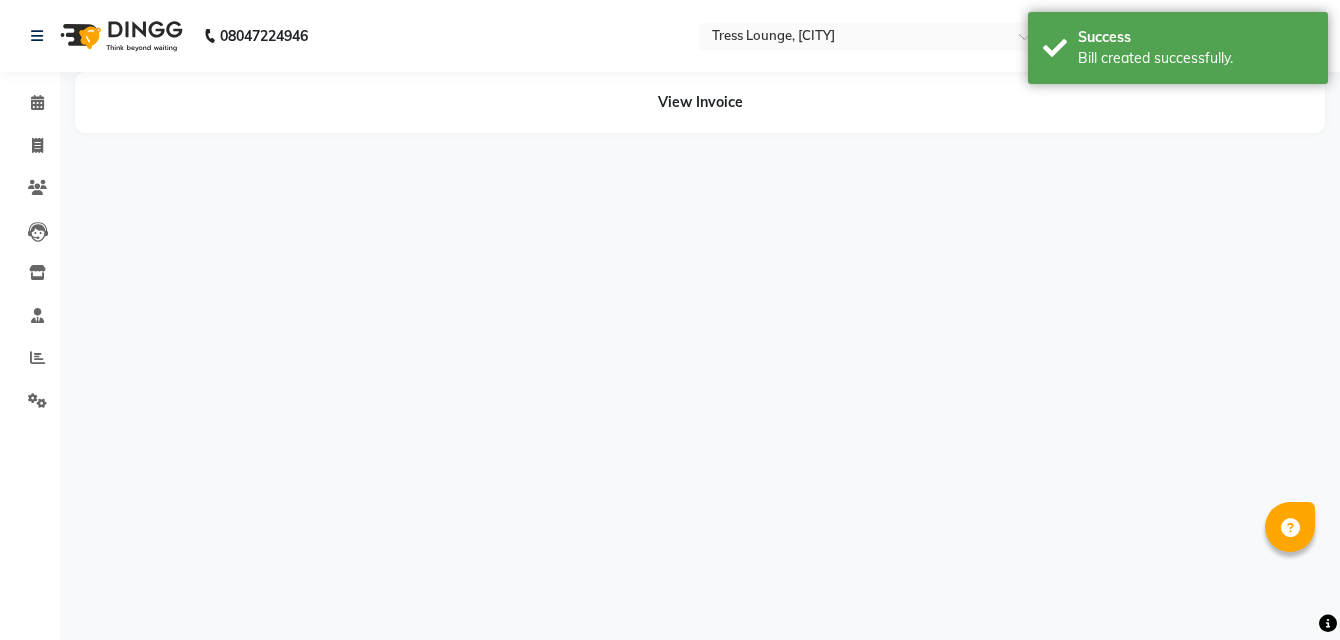 scroll, scrollTop: 0, scrollLeft: 0, axis: both 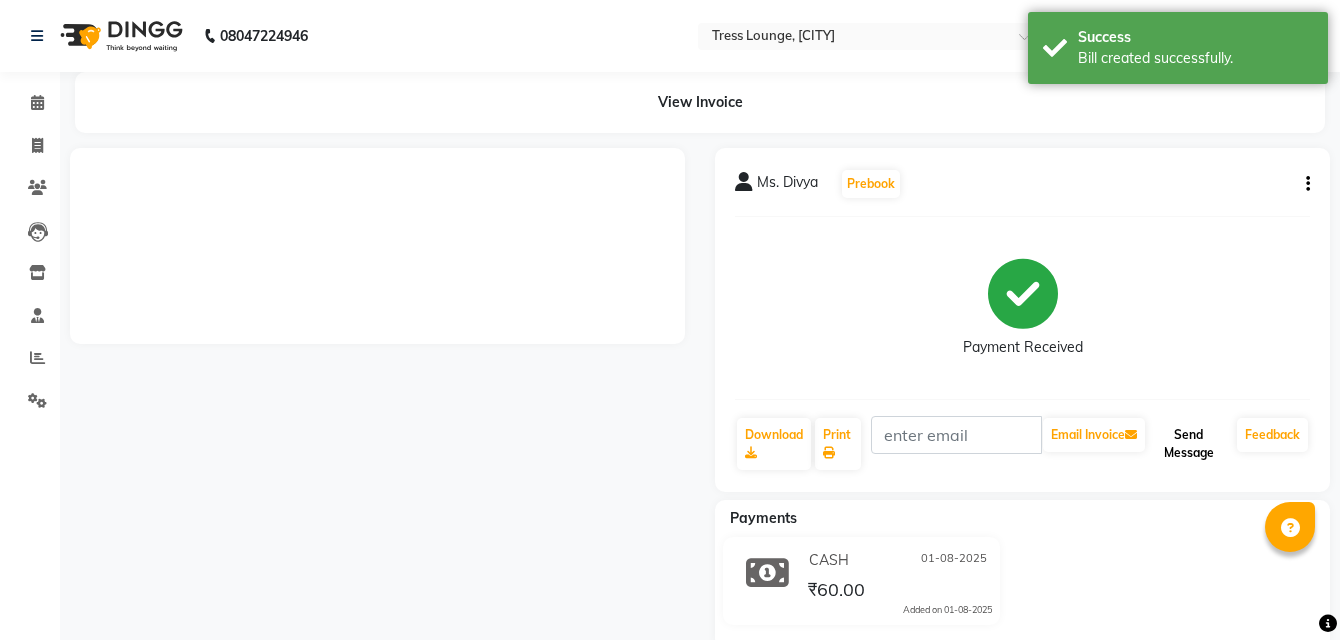 click on "Send Message" 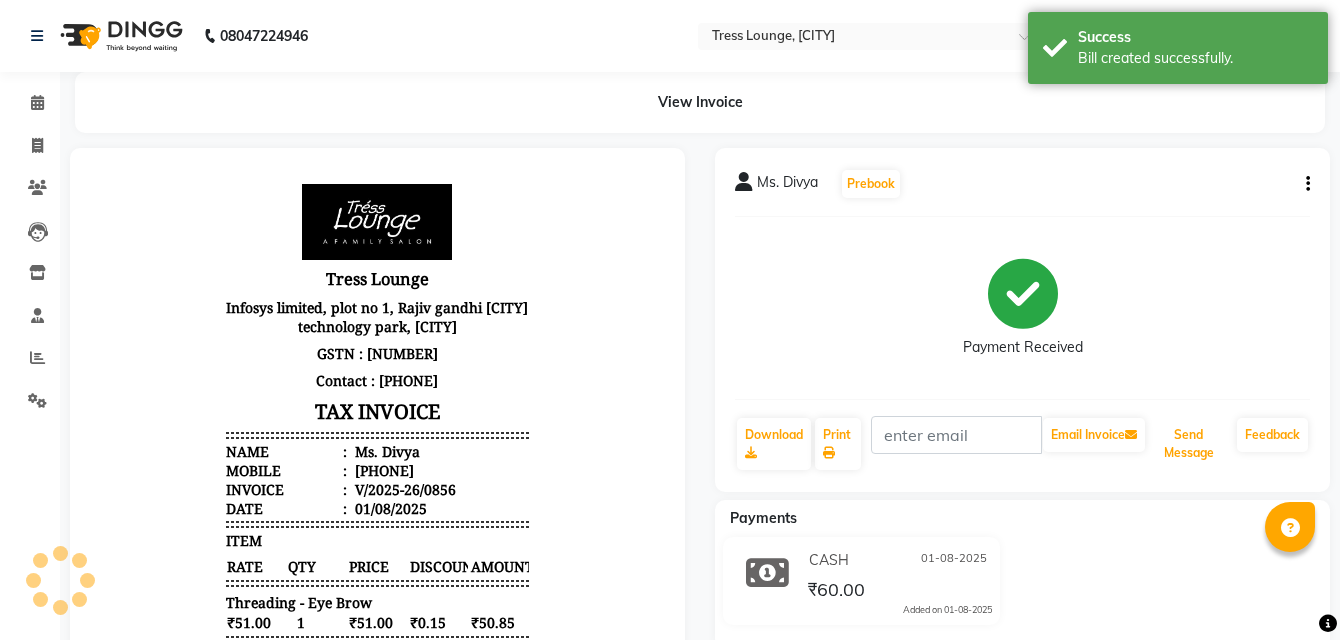 scroll, scrollTop: 0, scrollLeft: 0, axis: both 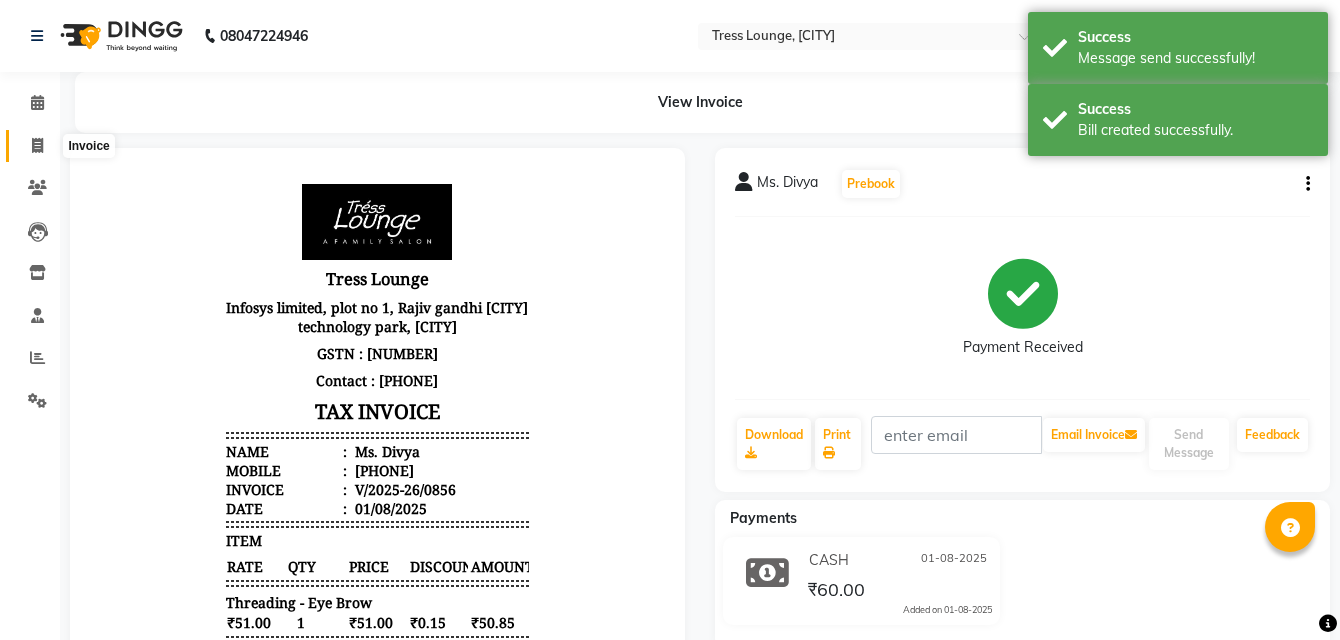 click 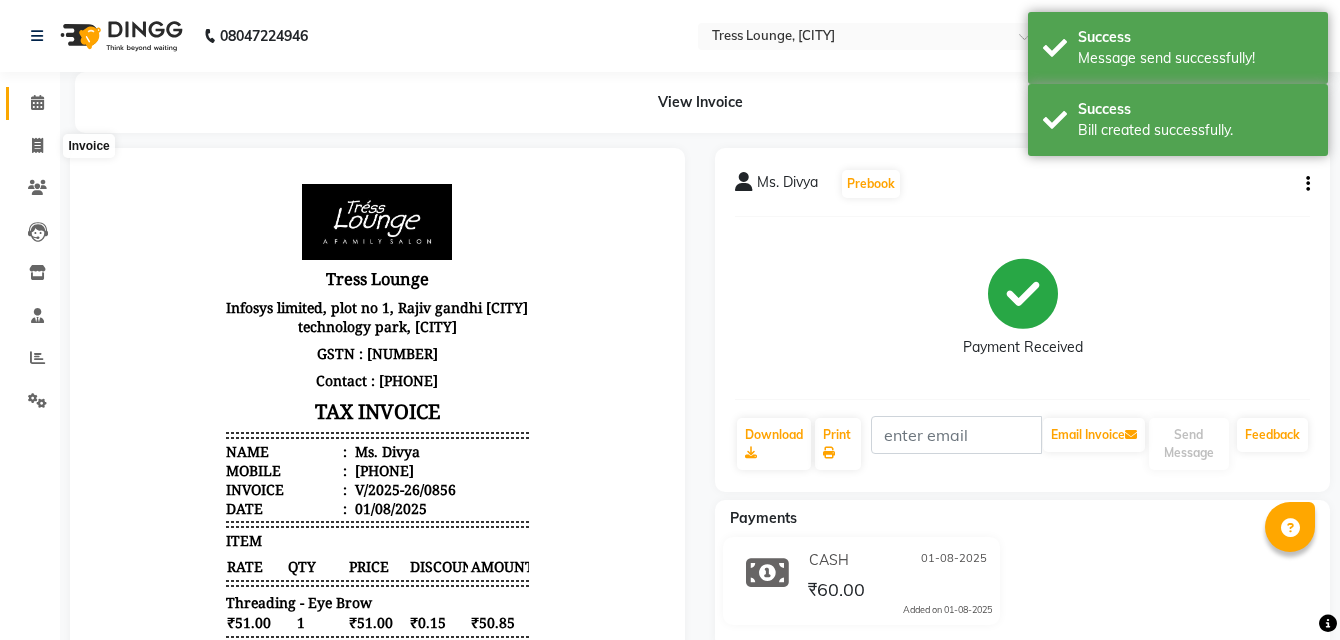 select on "service" 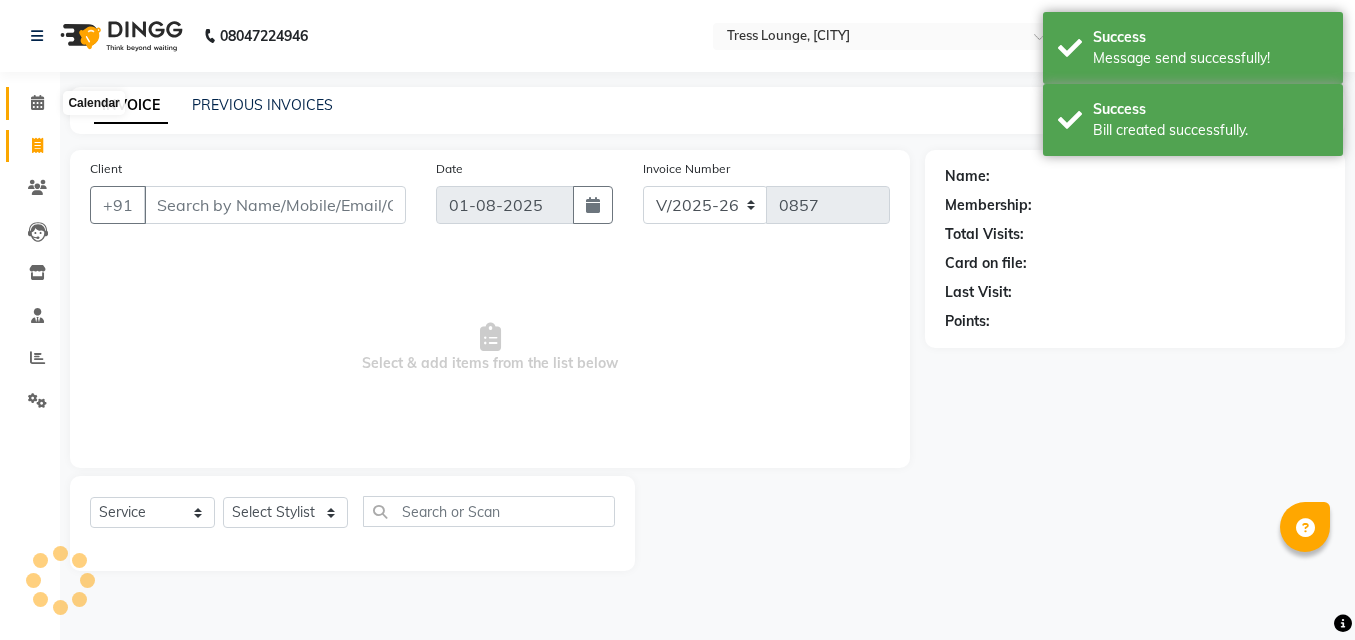 click 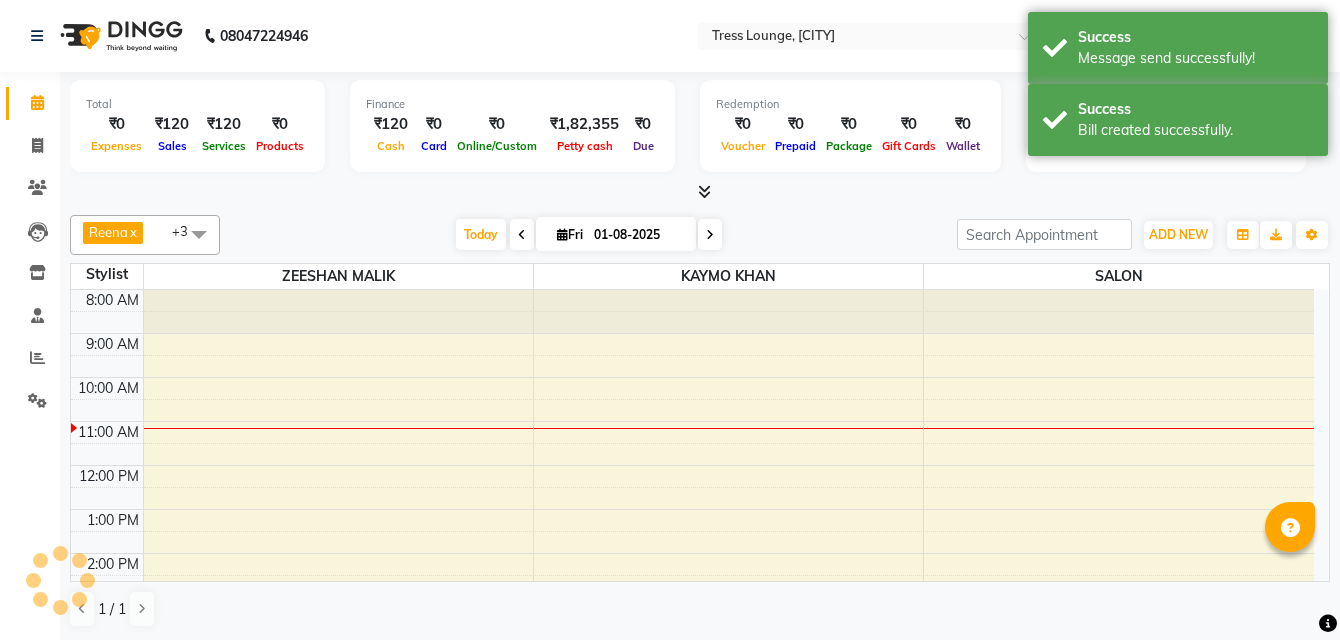 scroll, scrollTop: 0, scrollLeft: 0, axis: both 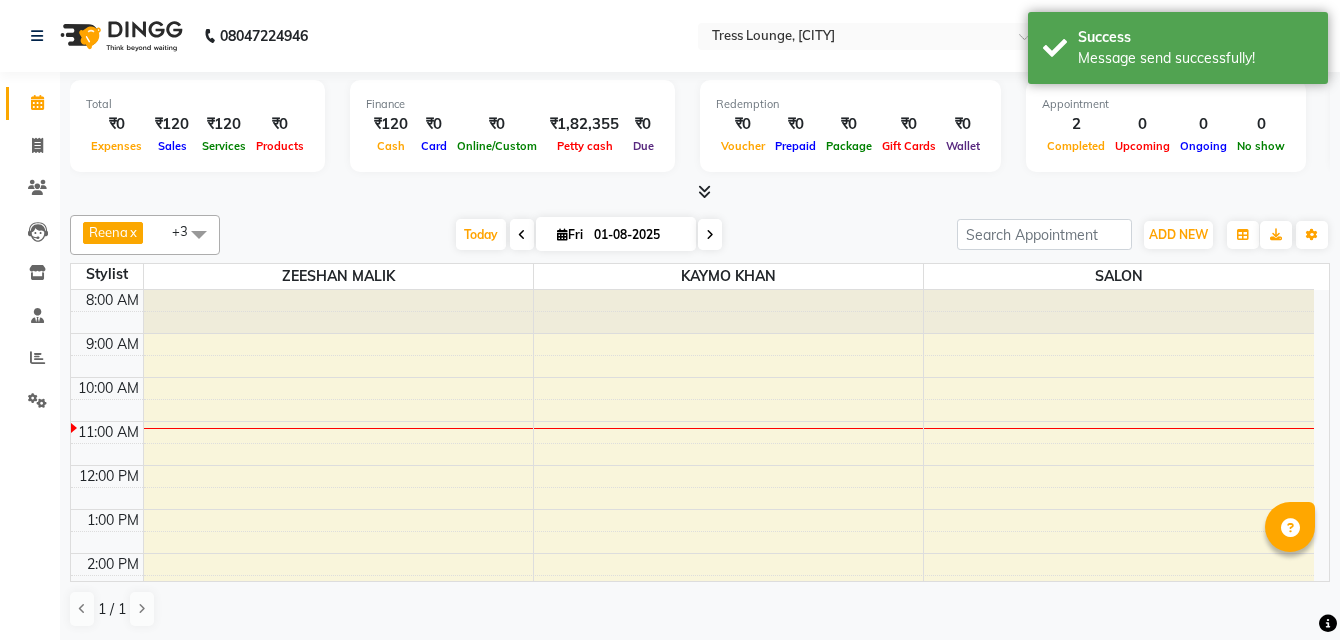 click at bounding box center (704, 191) 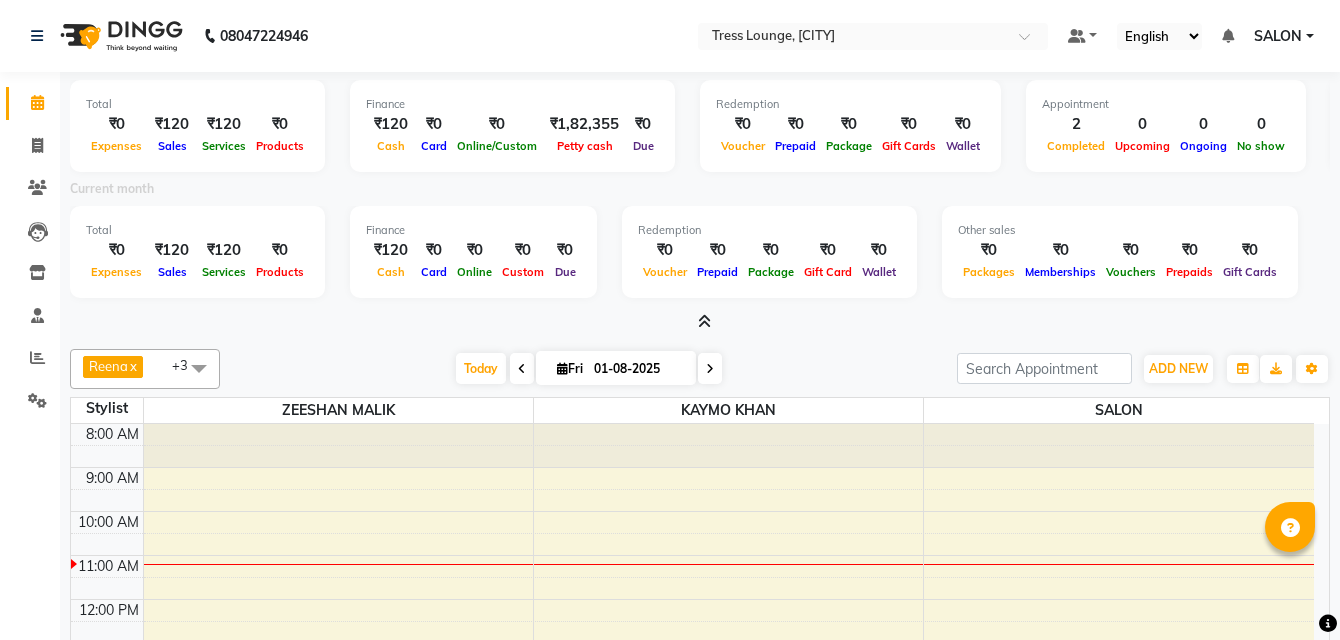 click at bounding box center [704, 321] 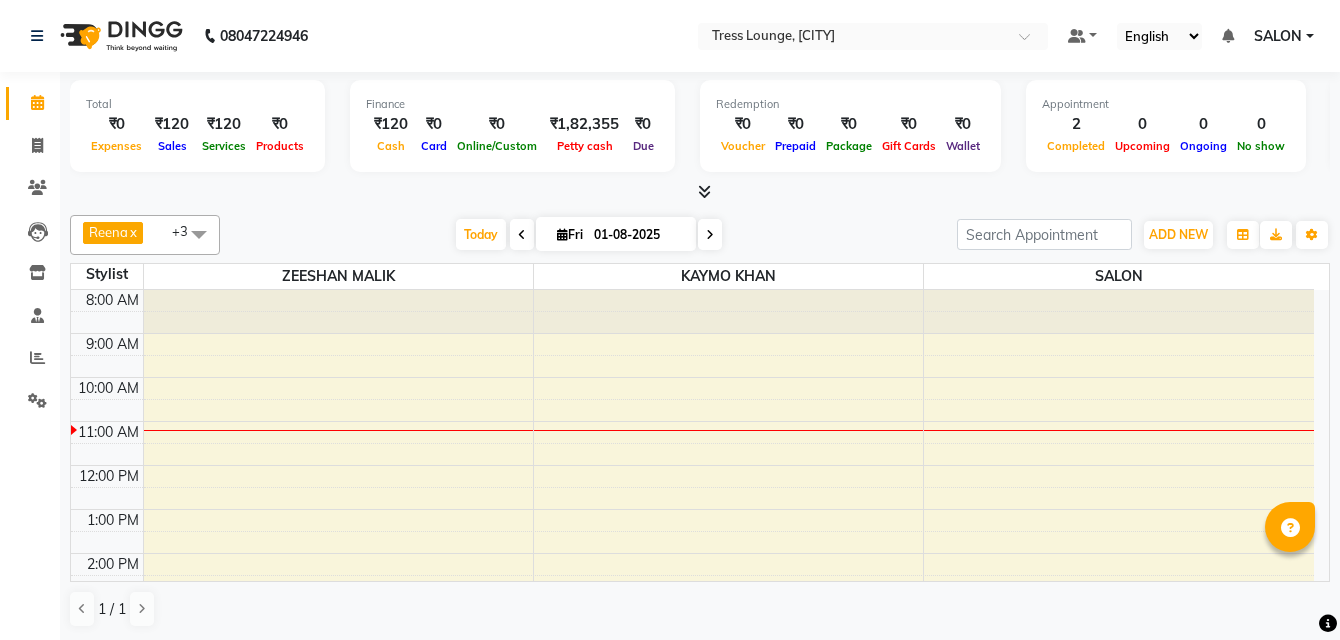 click at bounding box center (704, 191) 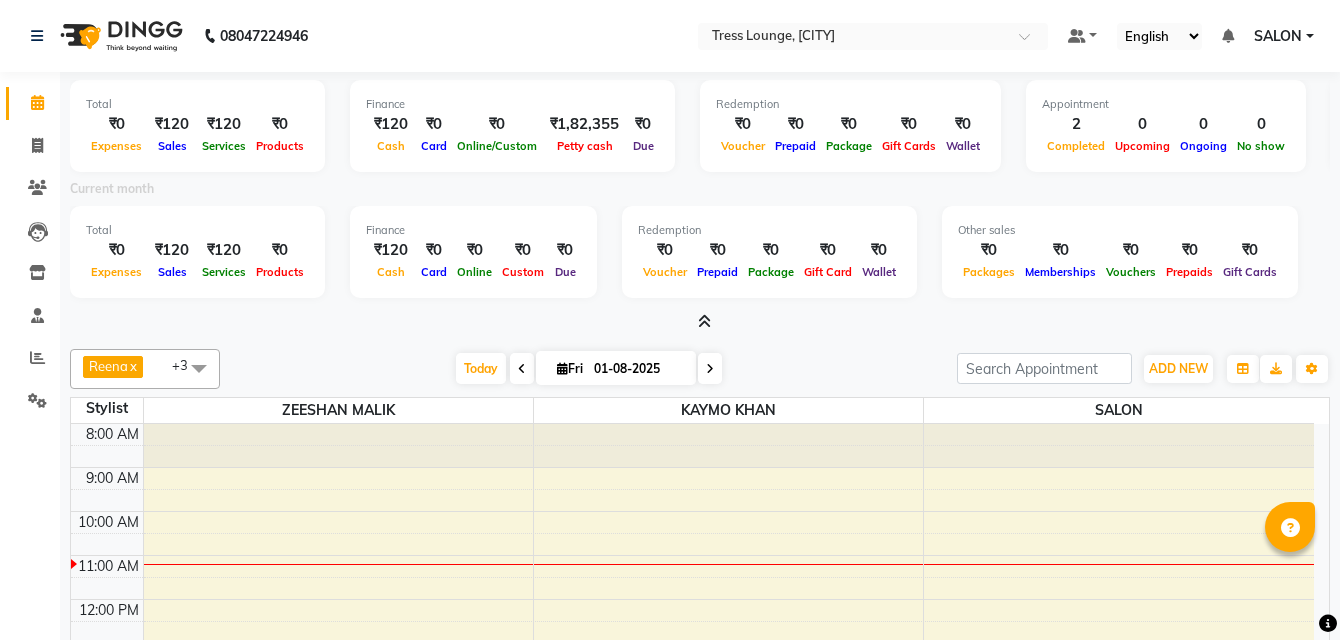 click at bounding box center (704, 321) 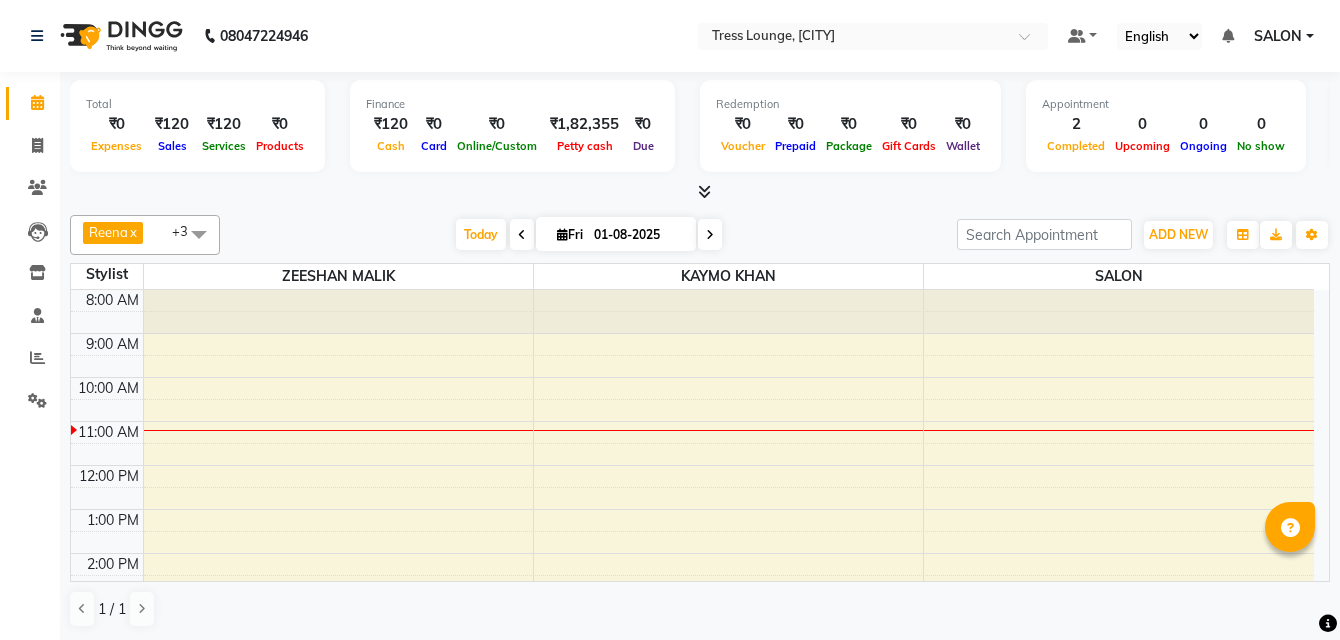 click at bounding box center (704, 191) 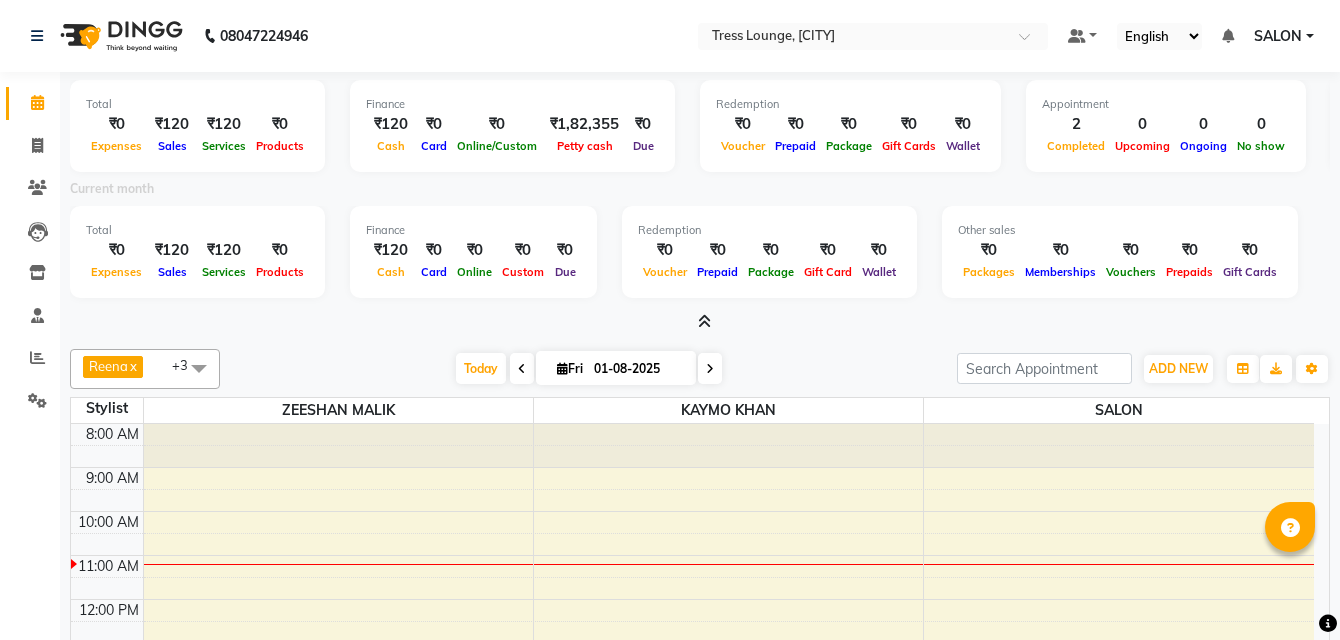 click at bounding box center (704, 321) 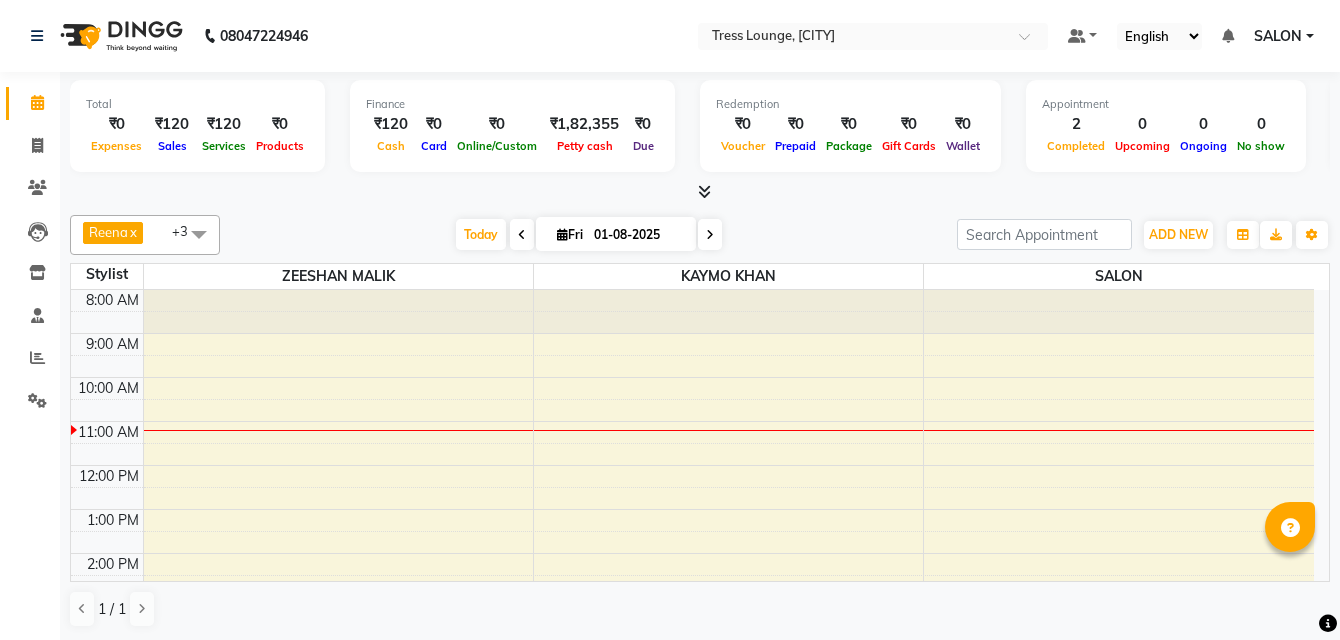 click at bounding box center (704, 191) 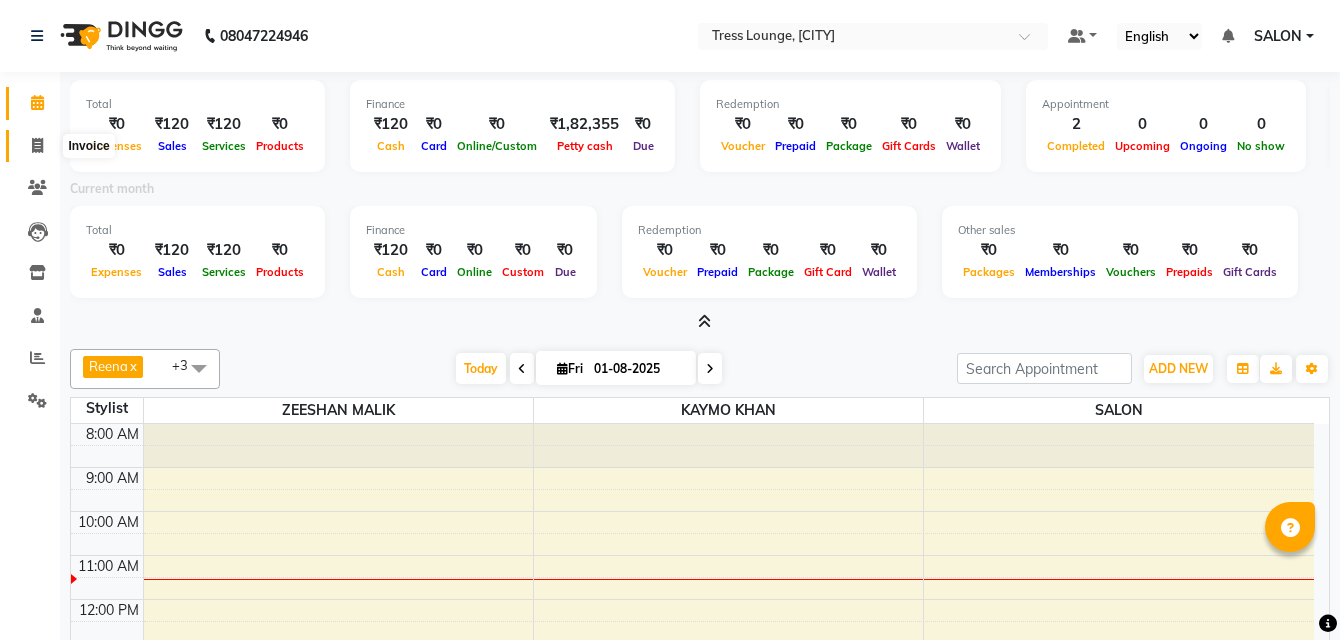 click 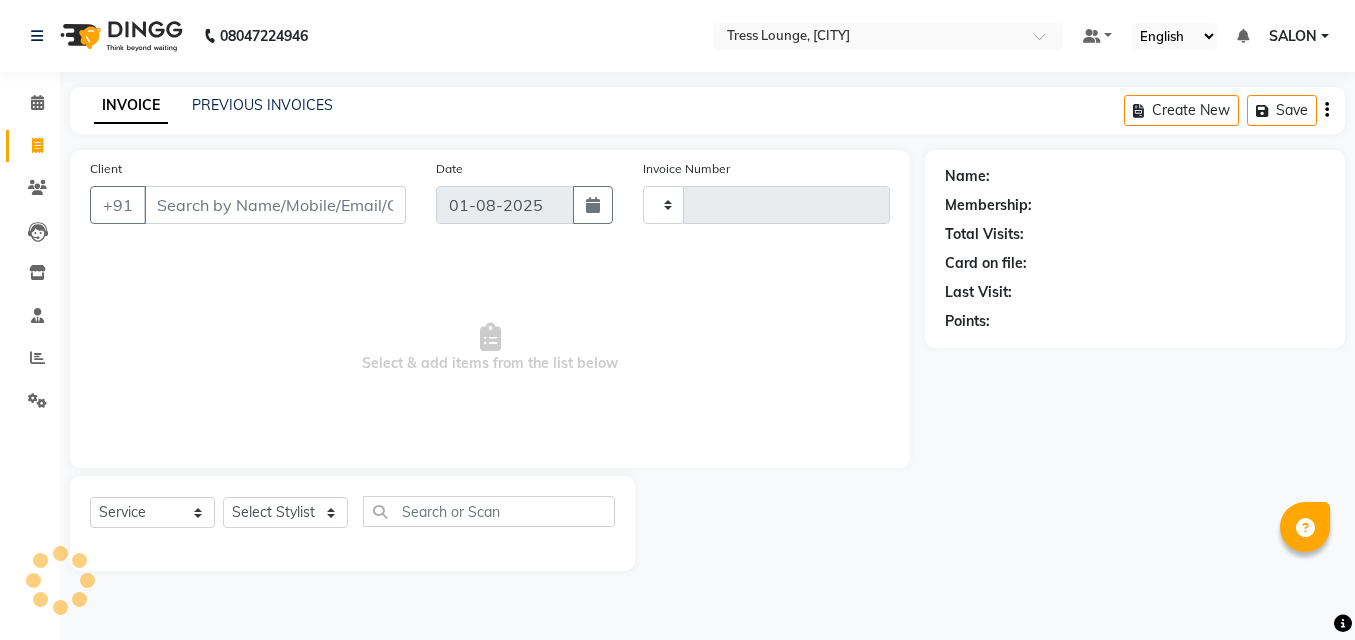 type on "0857" 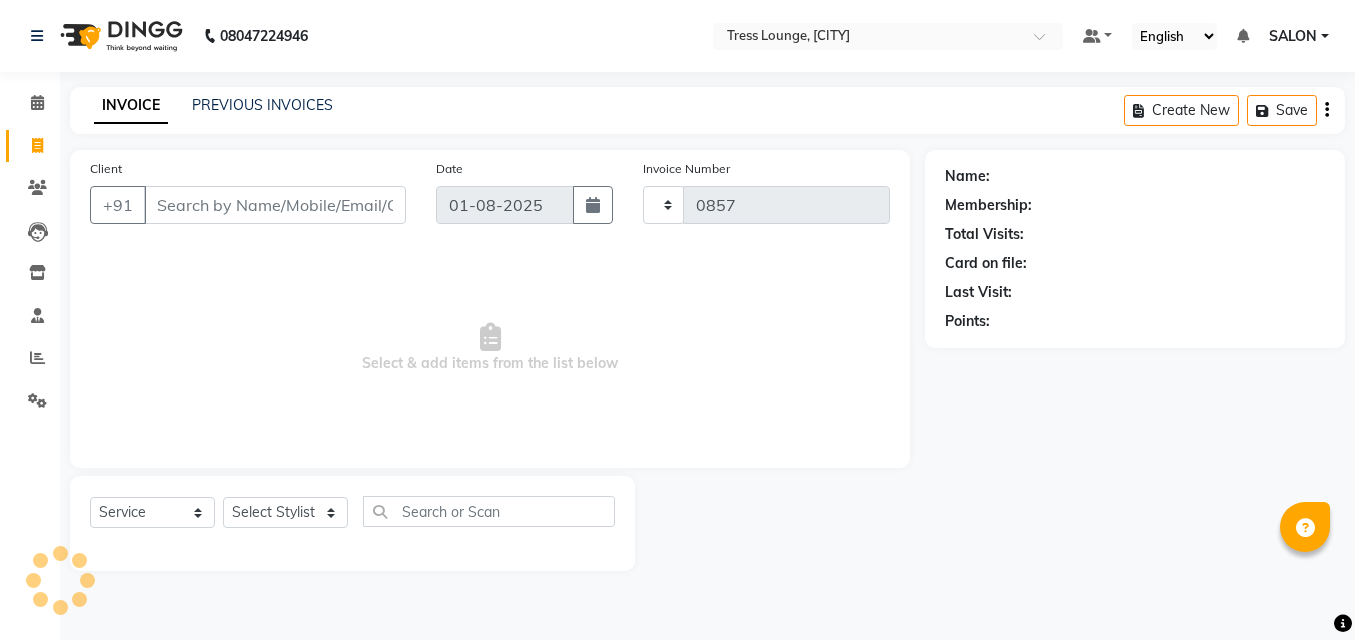 select on "5370" 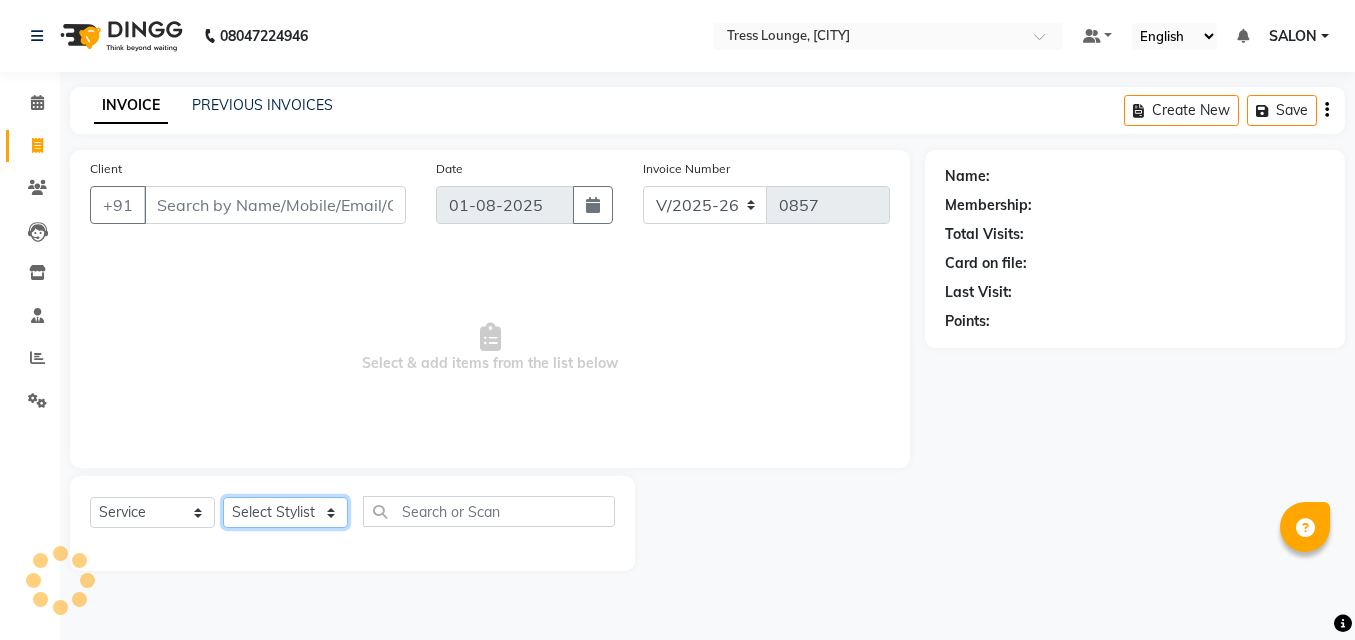 click on "Select Stylist" 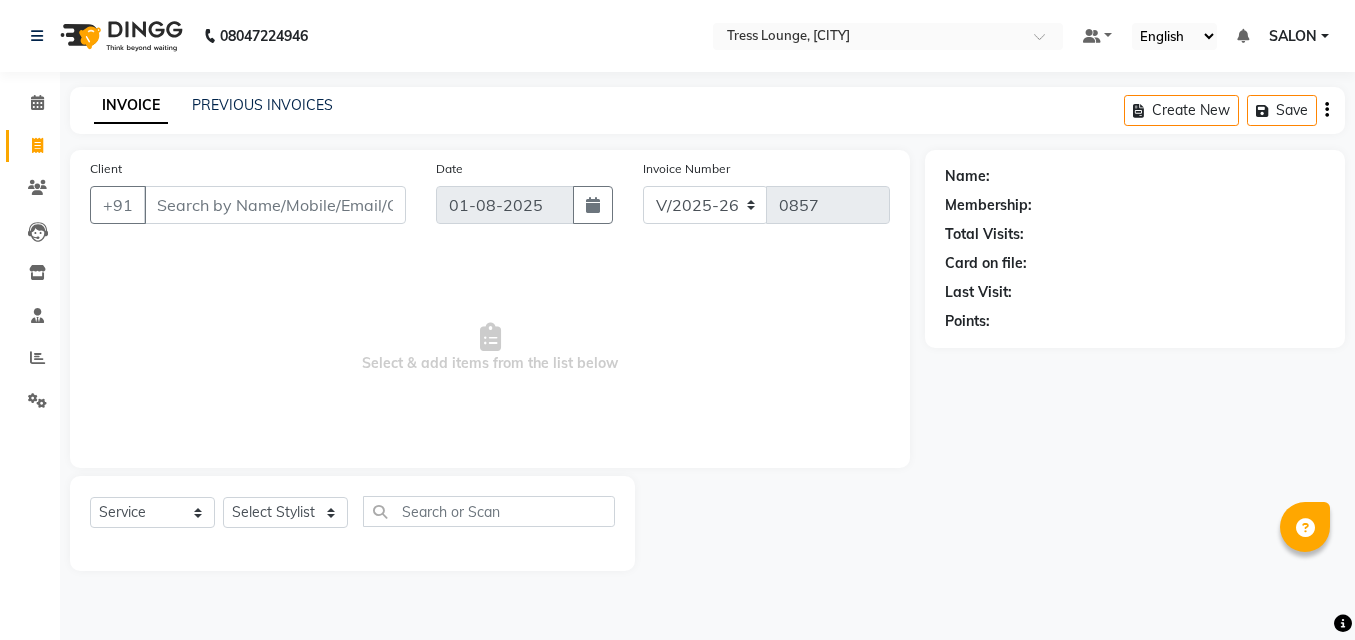 drag, startPoint x: 299, startPoint y: 484, endPoint x: 309, endPoint y: 526, distance: 43.174065 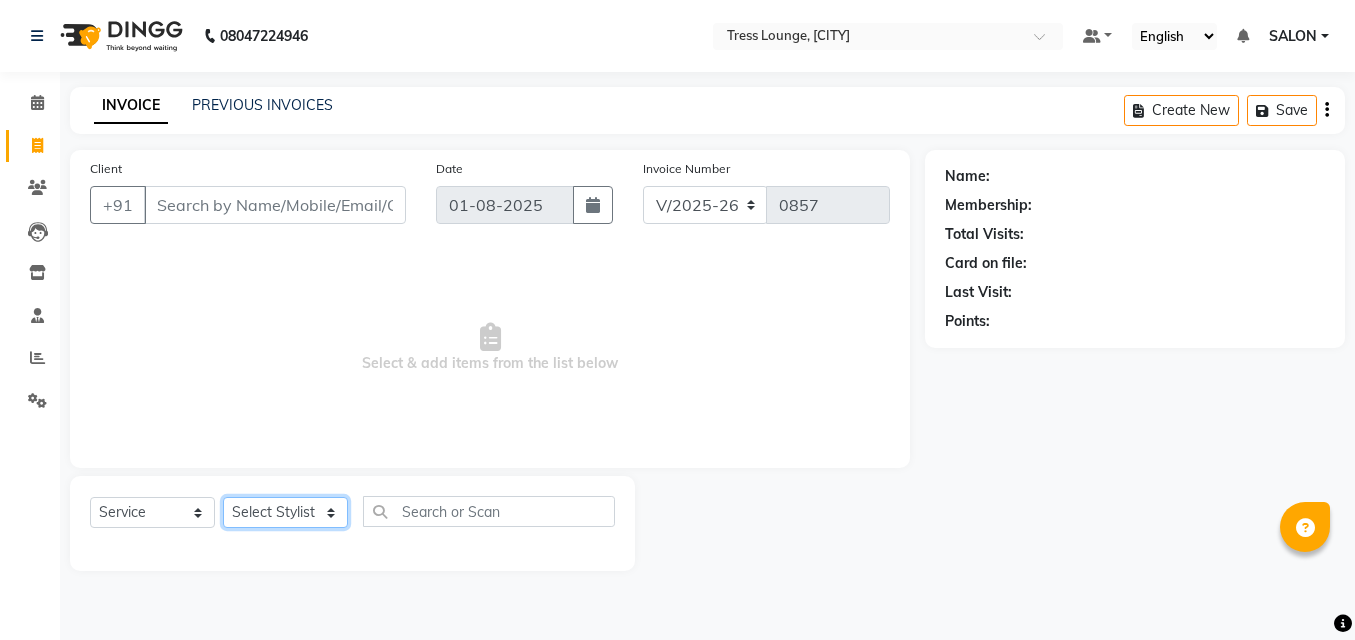 click on "Select Stylist DINGG Support Drishti KAYMO KHAN SALON Tanvi ZEESHAN MALIK" 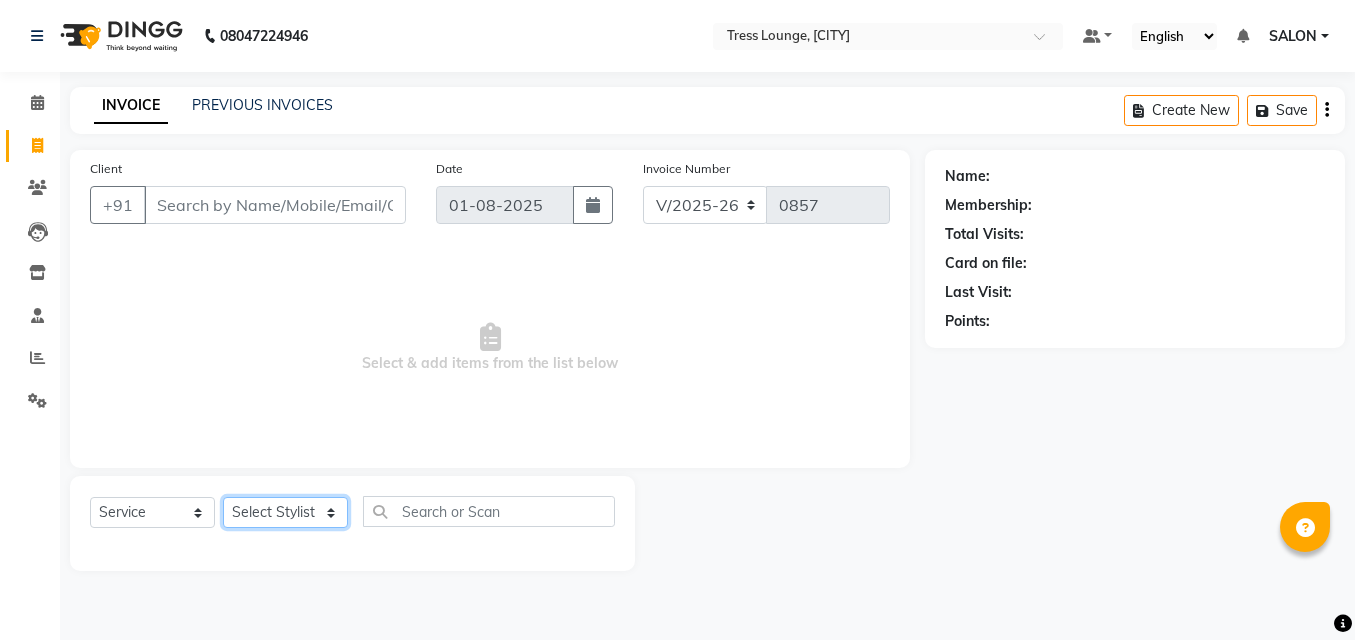 select on "[NUMBER]" 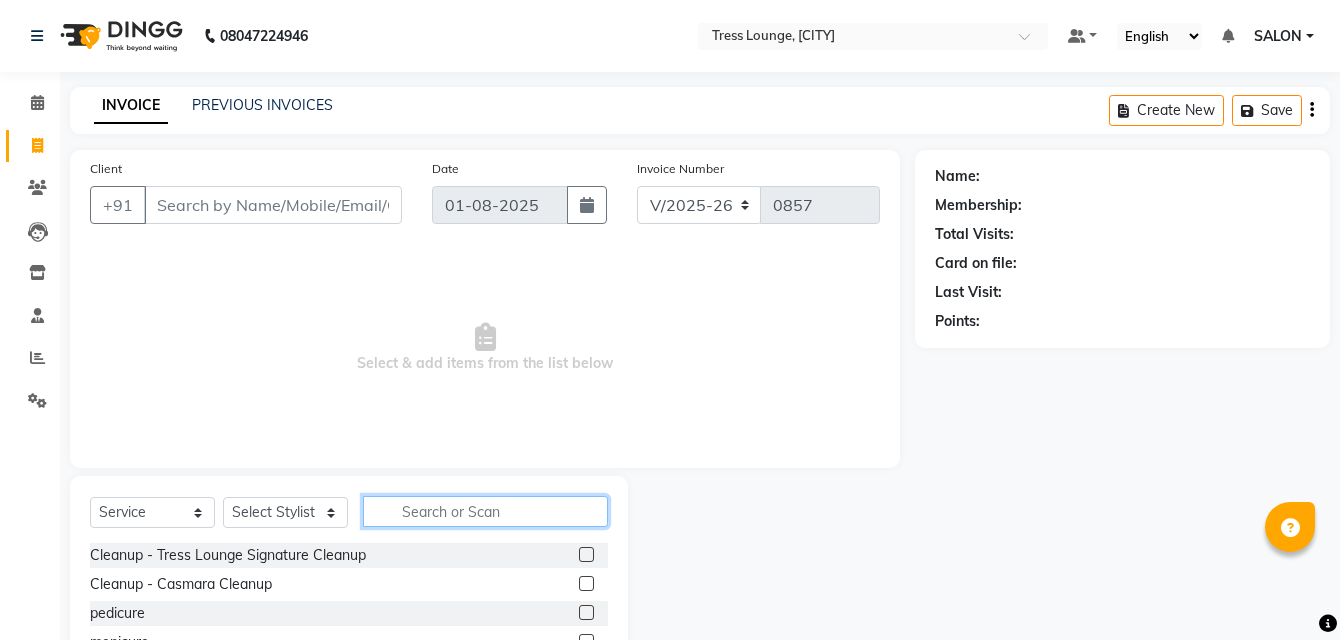 click 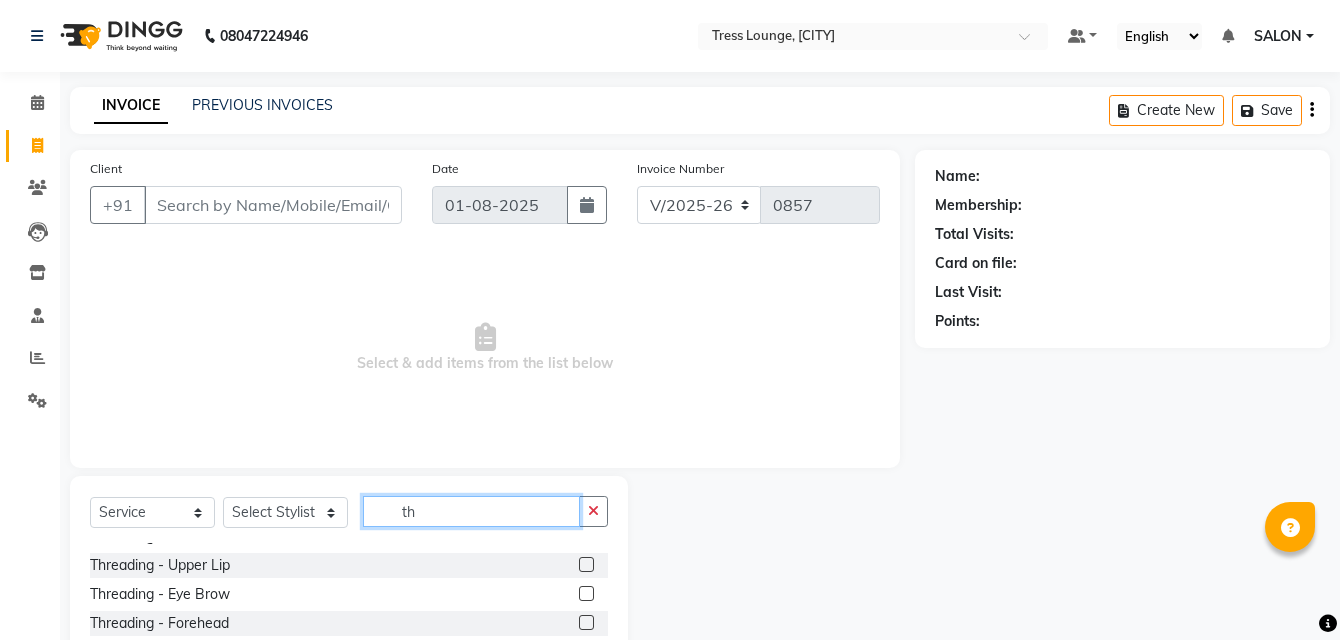 scroll, scrollTop: 90, scrollLeft: 0, axis: vertical 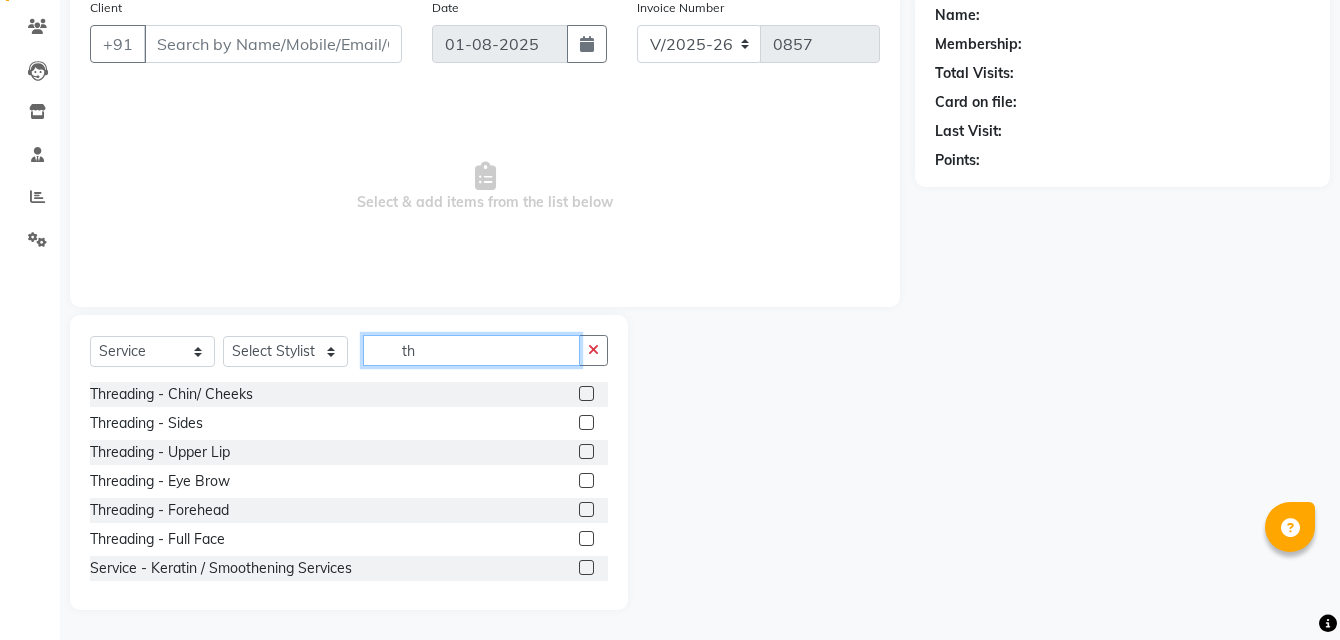 type on "th" 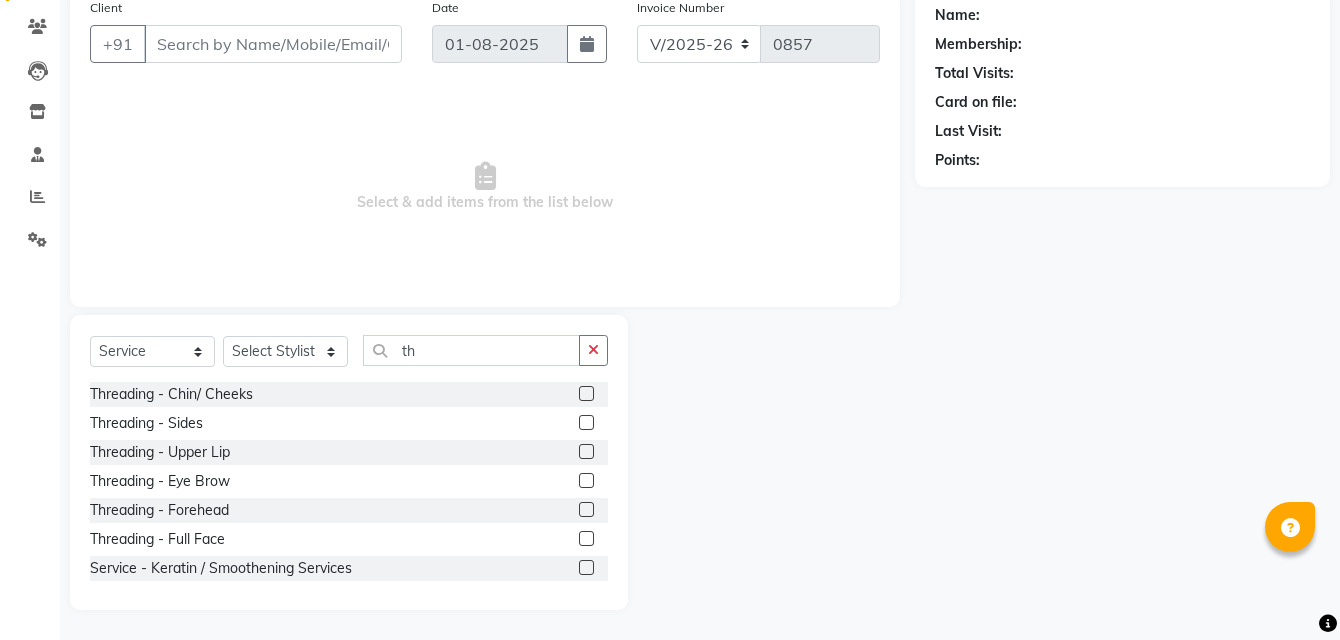 click 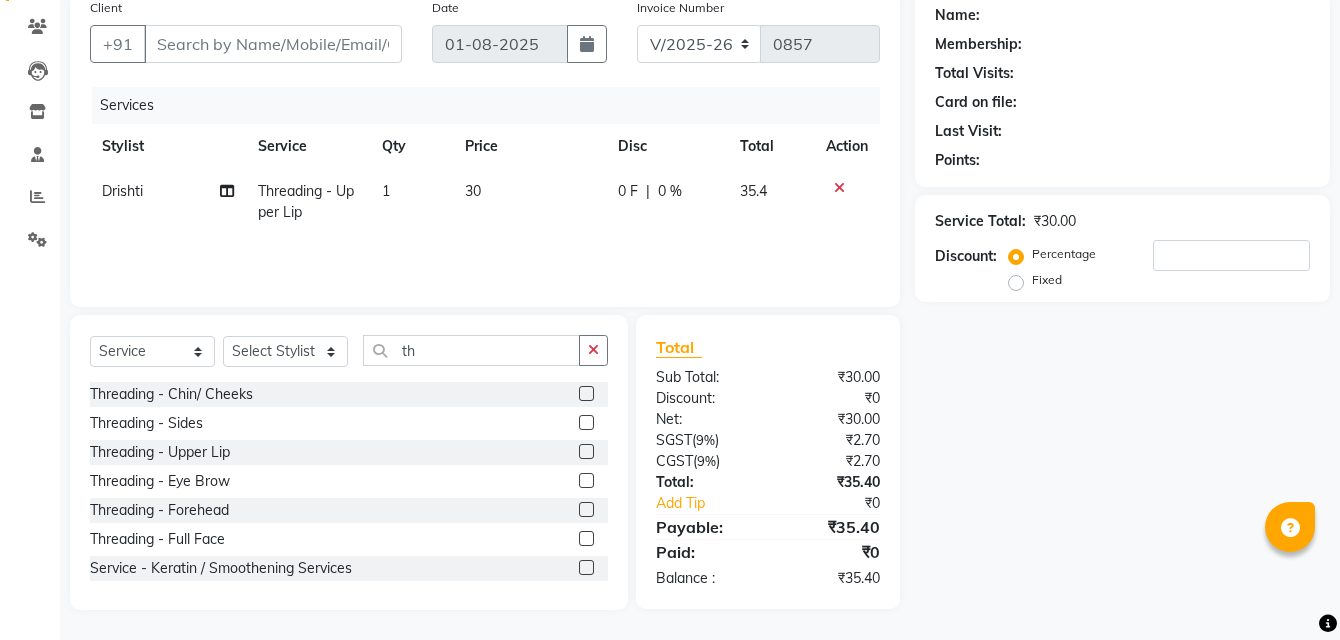 click 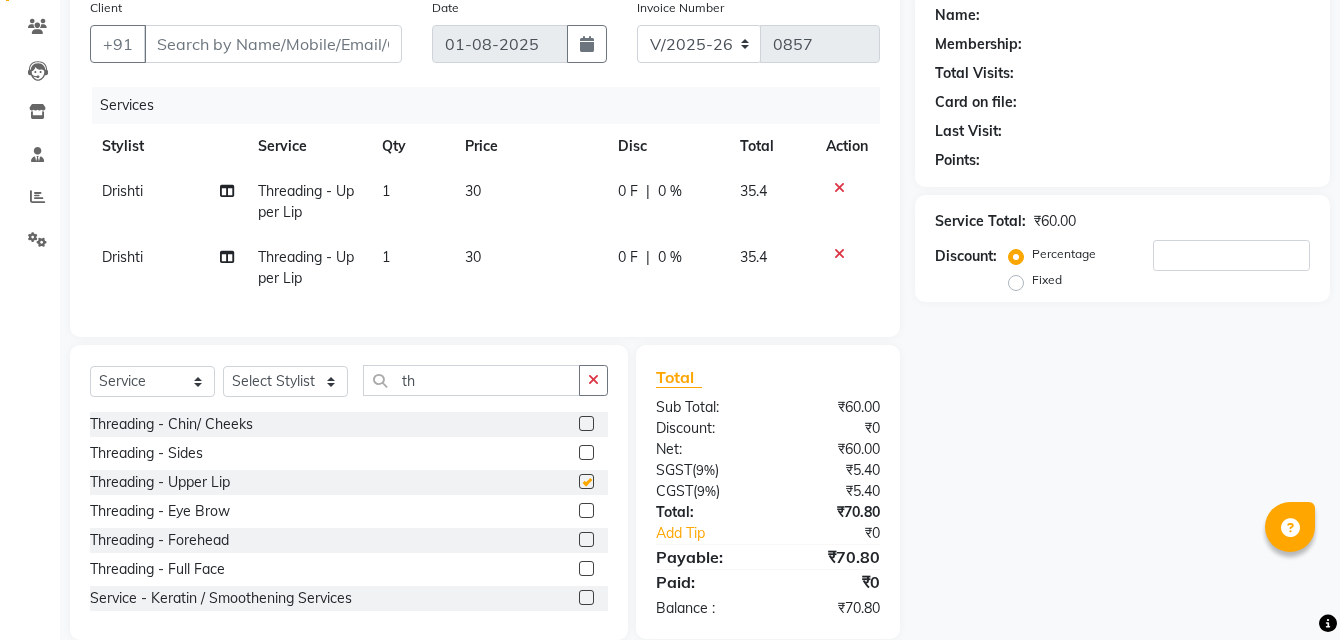 checkbox on "false" 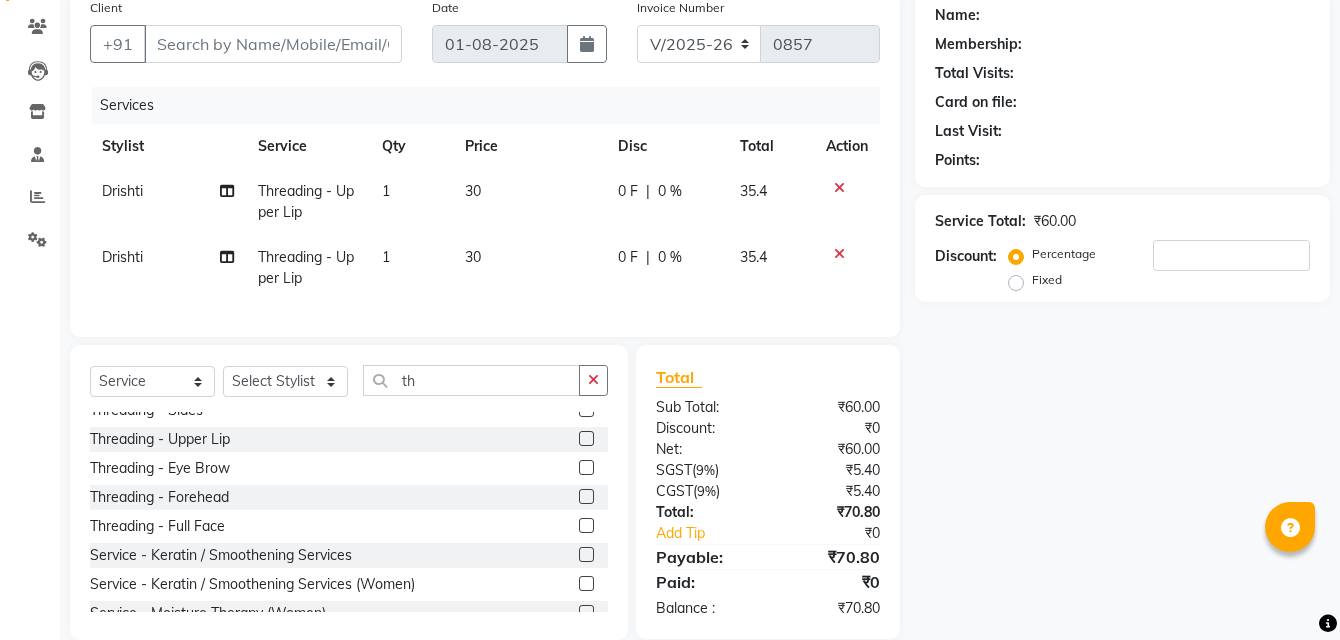 scroll, scrollTop: 0, scrollLeft: 0, axis: both 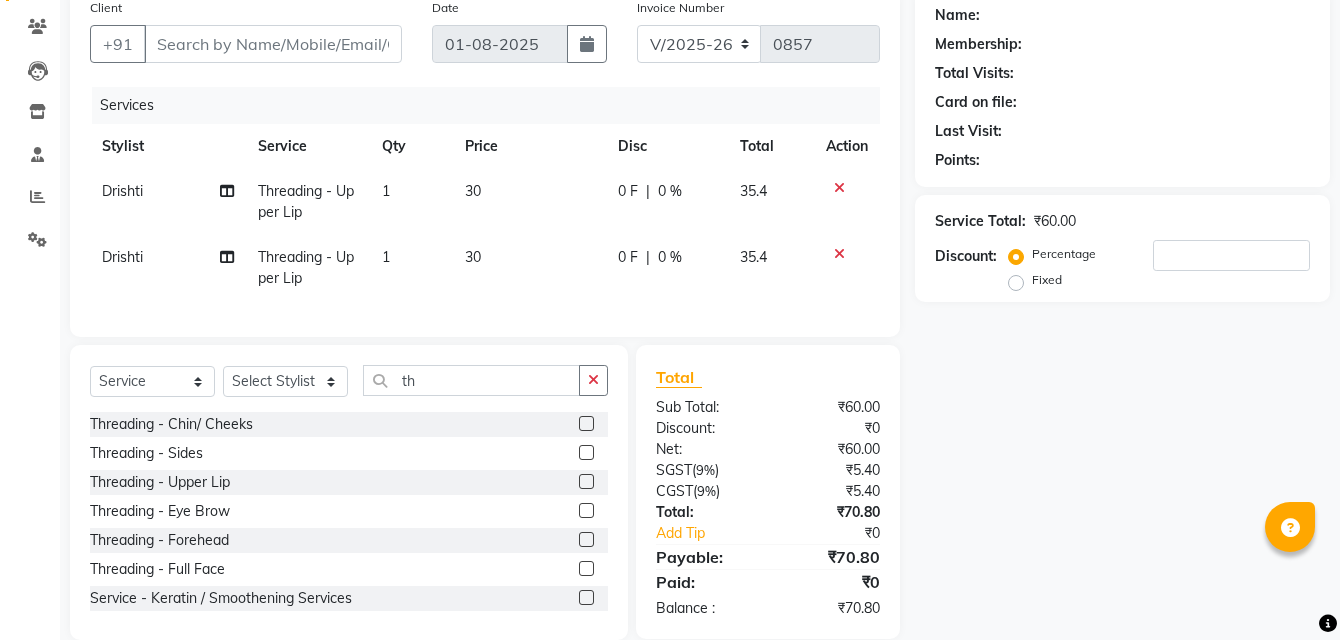 click 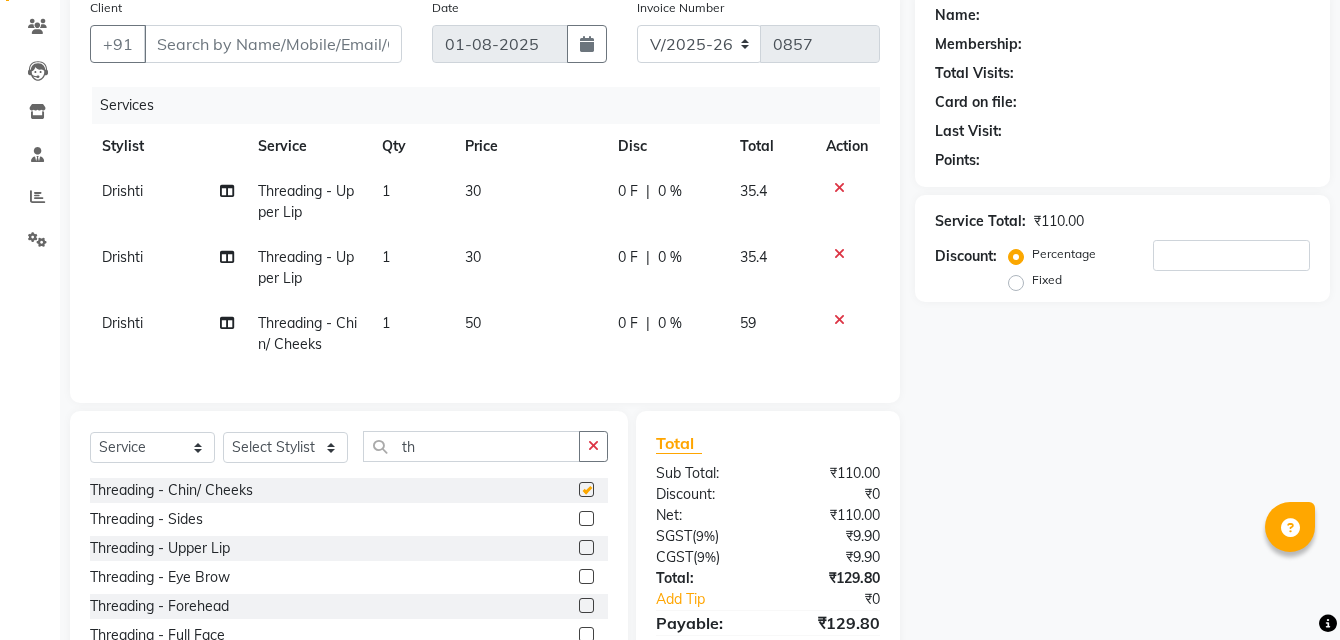 checkbox on "false" 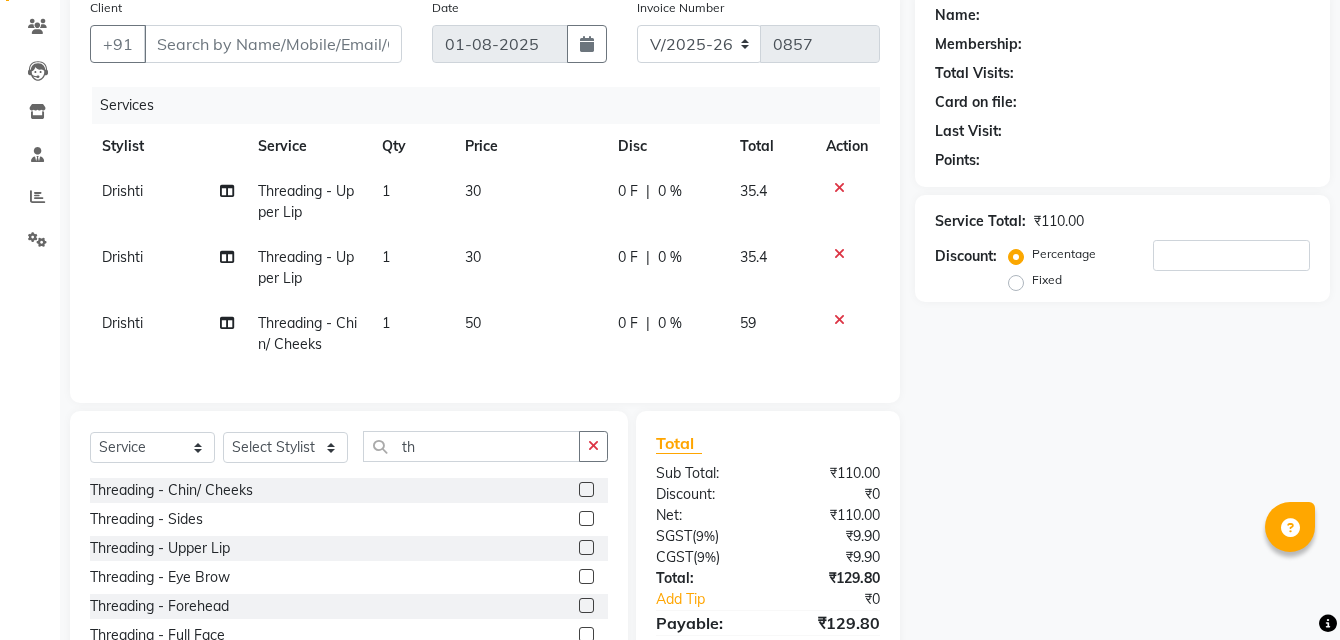click 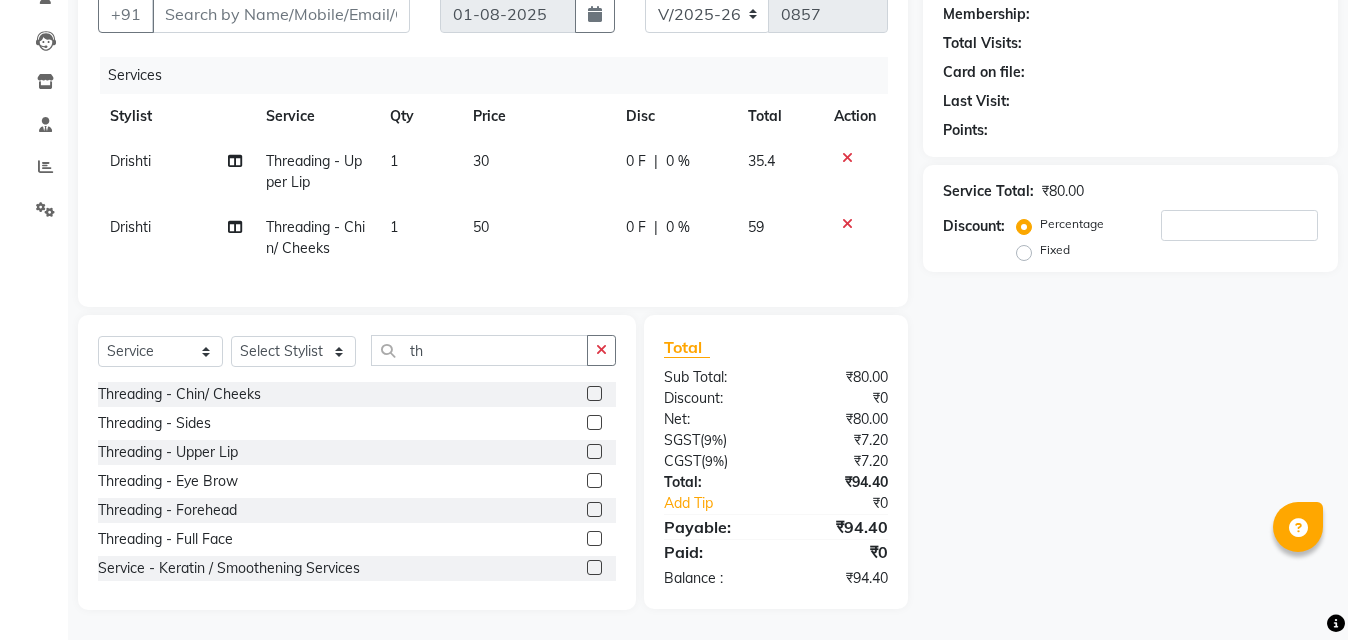 scroll, scrollTop: 106, scrollLeft: 0, axis: vertical 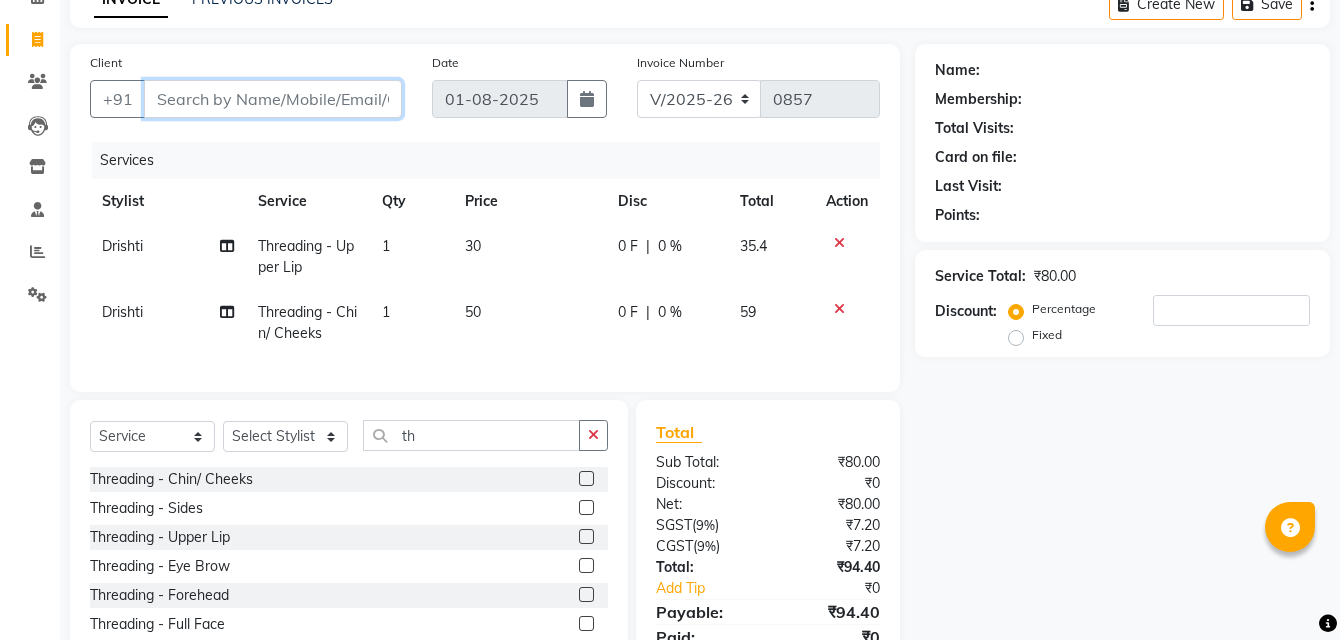 click on "Client" at bounding box center [273, 99] 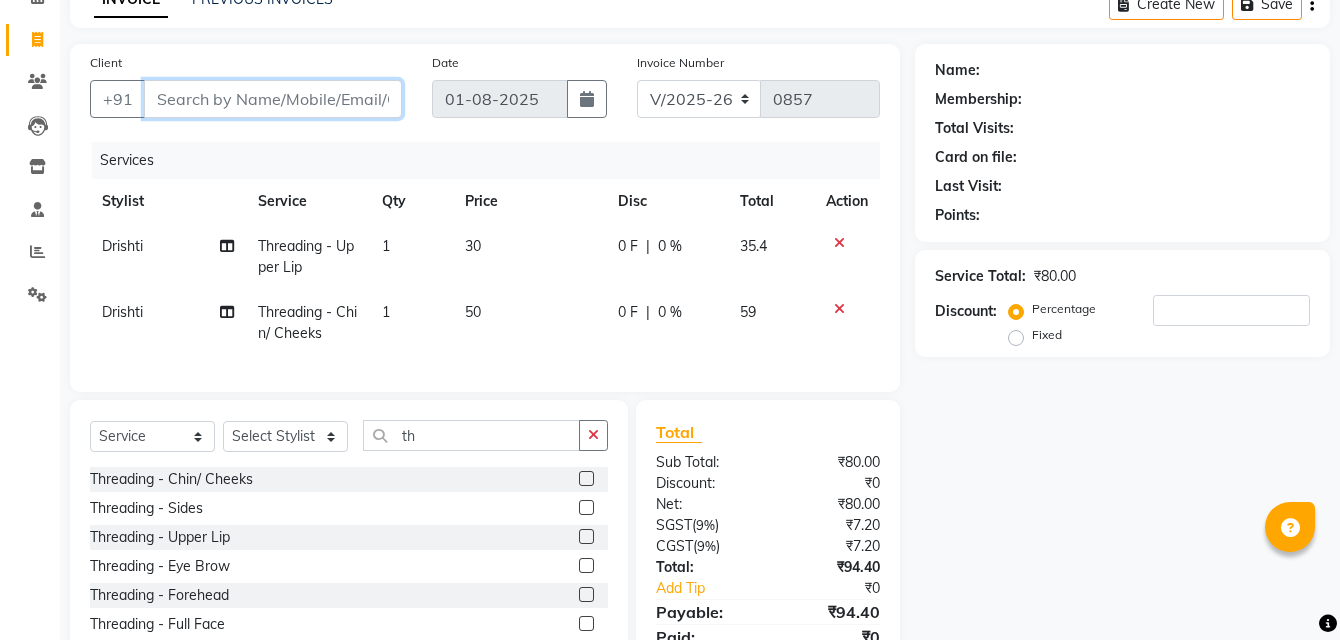 type on "9" 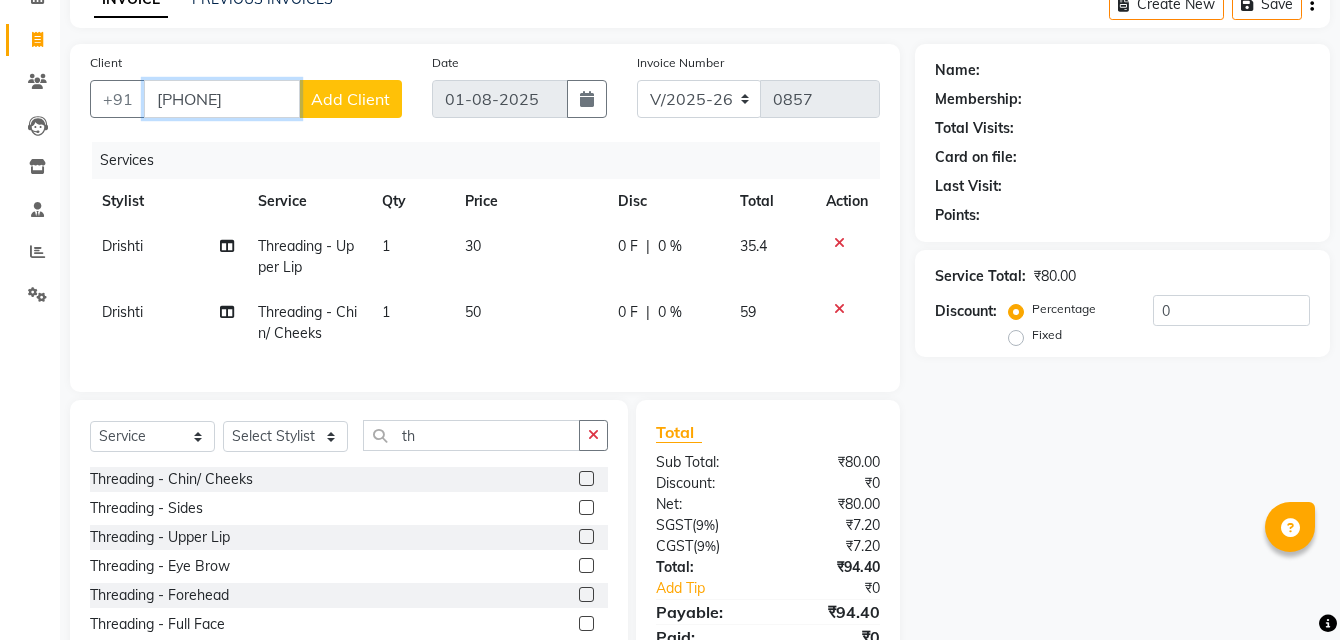 type on "[PHONE]" 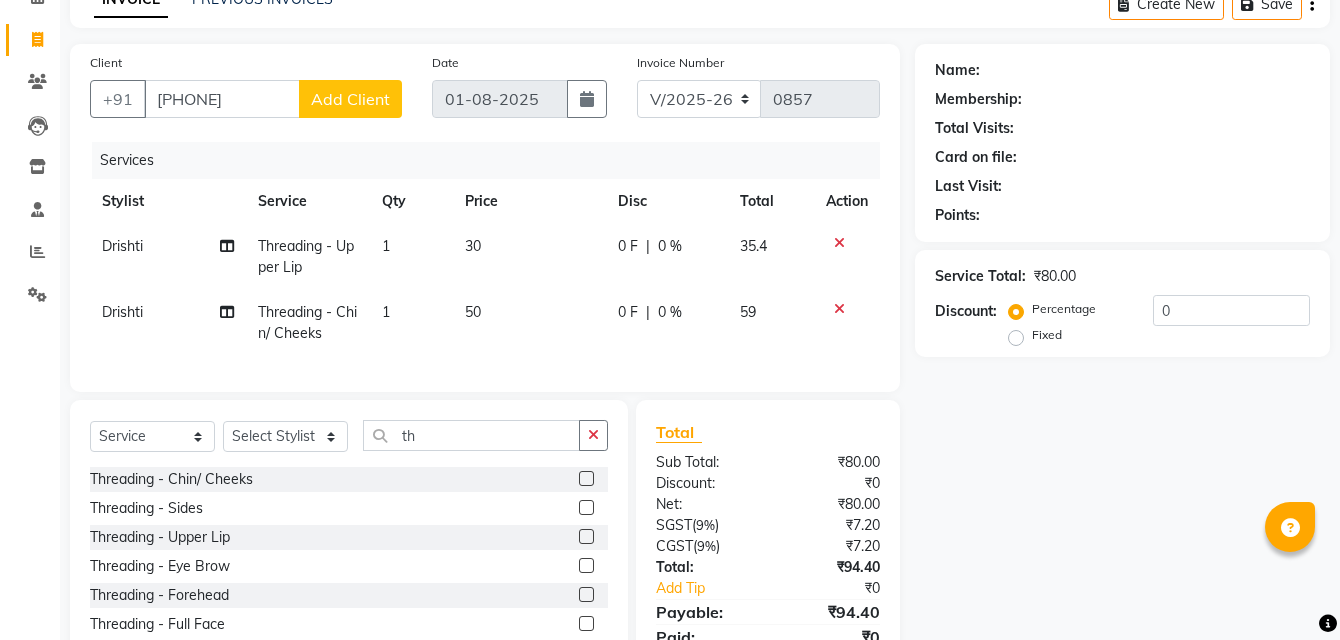 click on "Add Client" 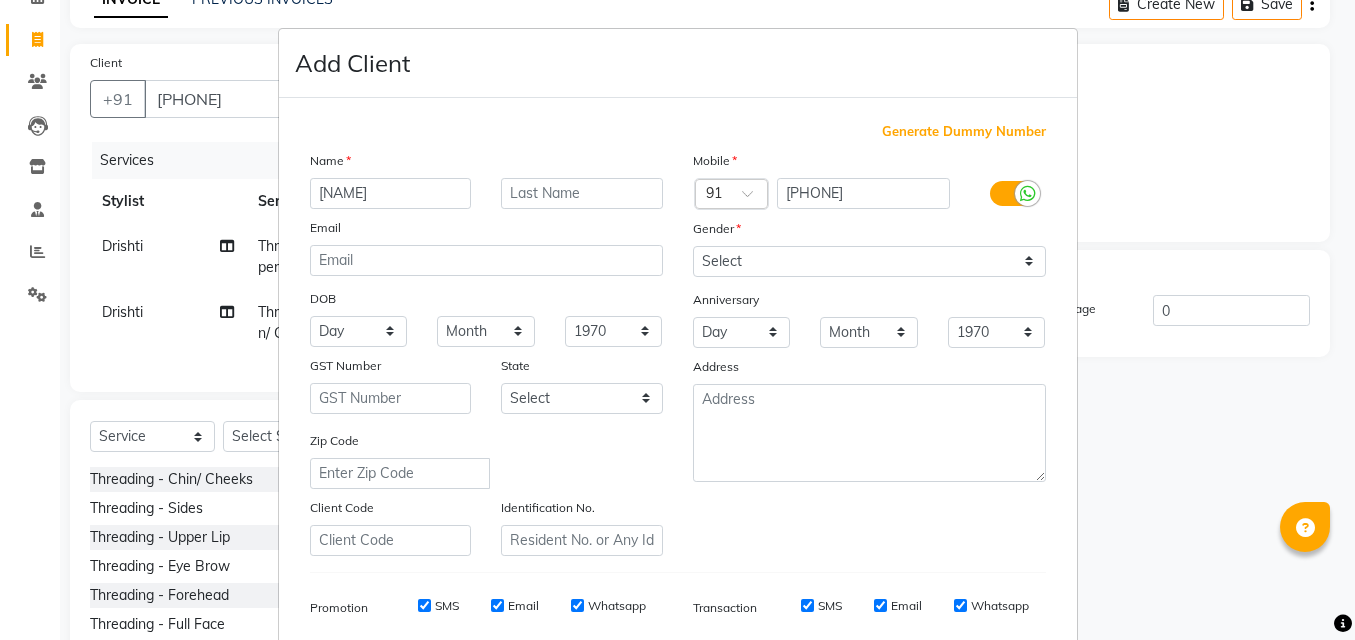 type on "[NAME]" 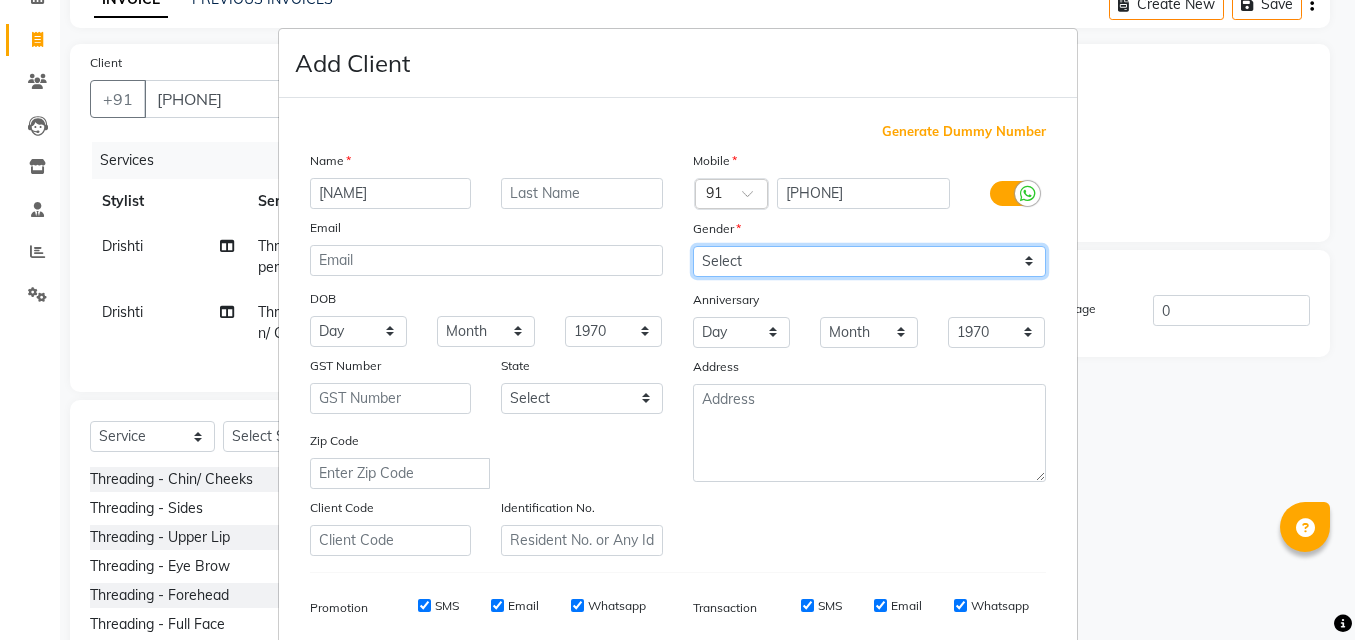 click on "Select Male Female Other Prefer Not To Say" at bounding box center (869, 261) 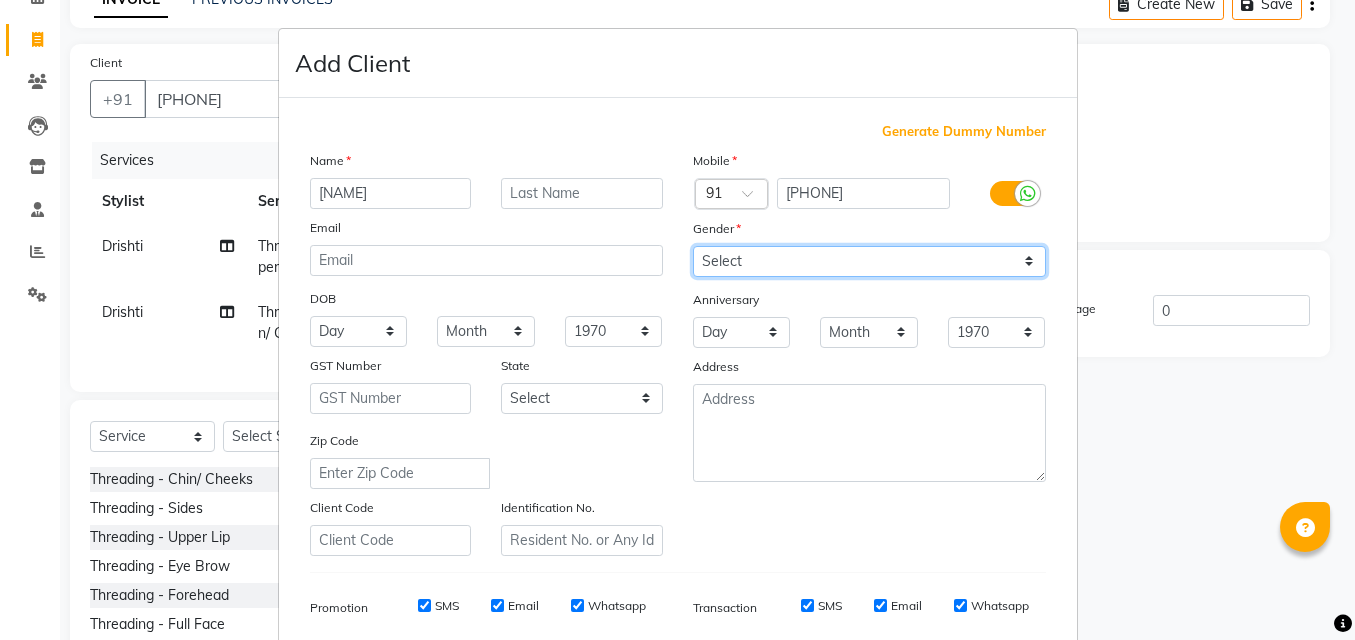 select on "female" 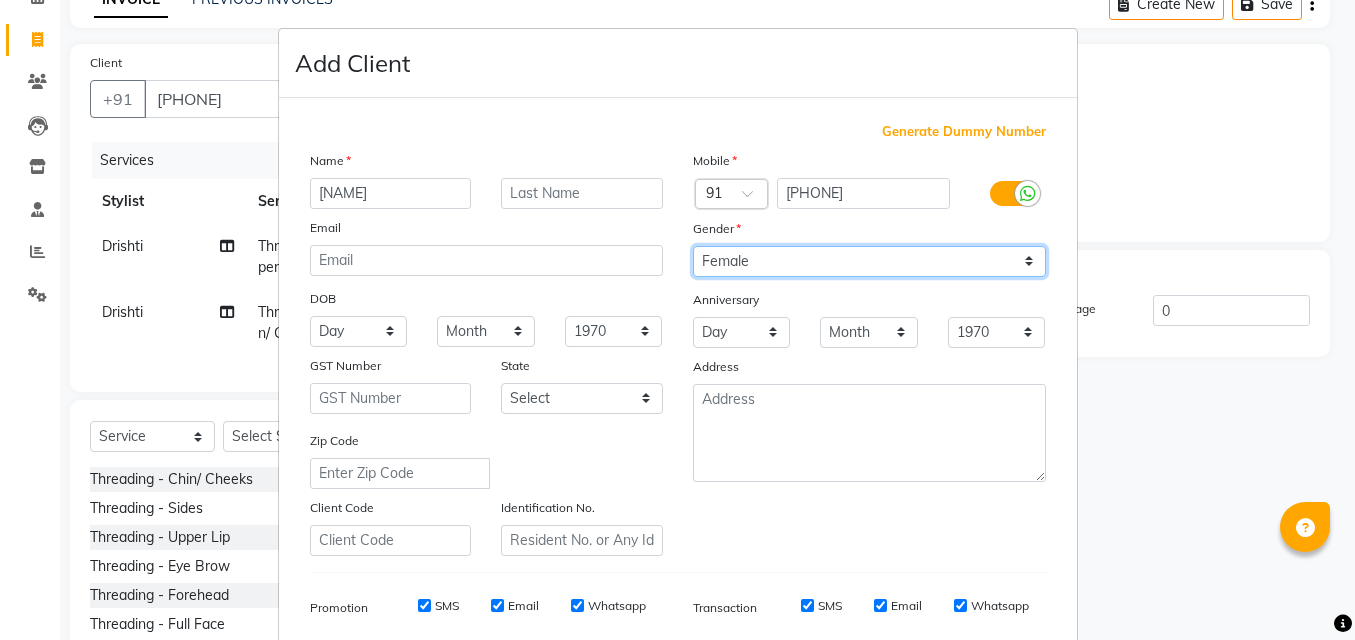 click on "Select Male Female Other Prefer Not To Say" at bounding box center (869, 261) 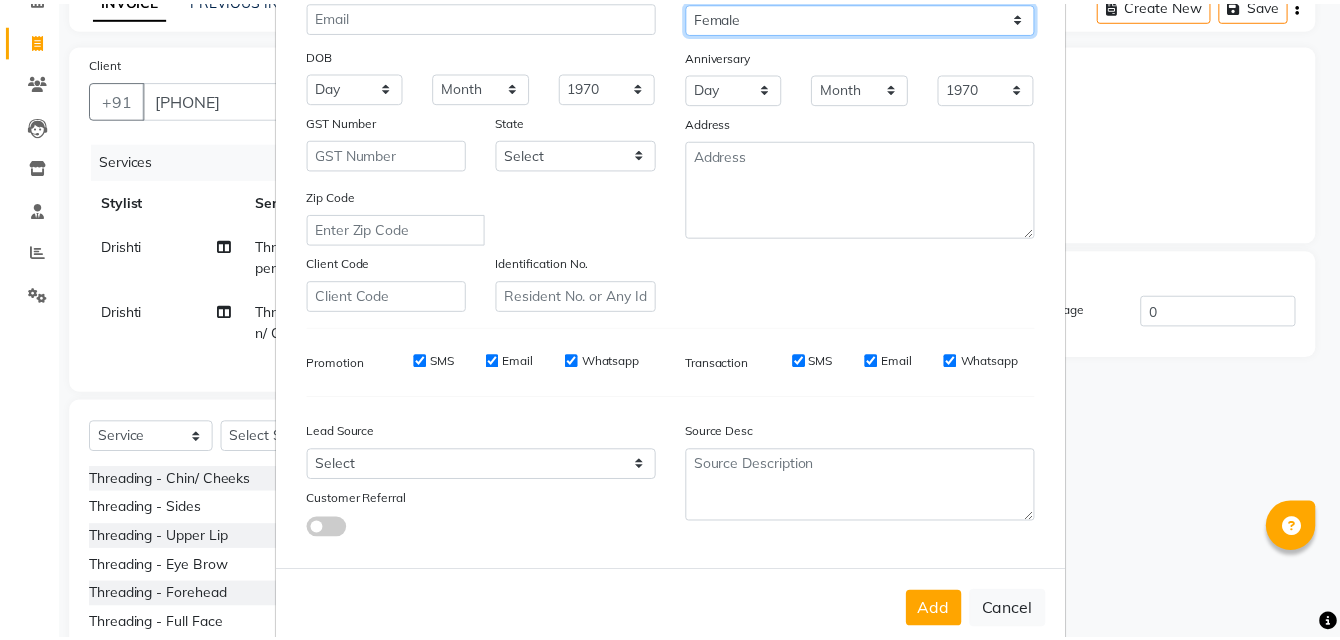scroll, scrollTop: 283, scrollLeft: 0, axis: vertical 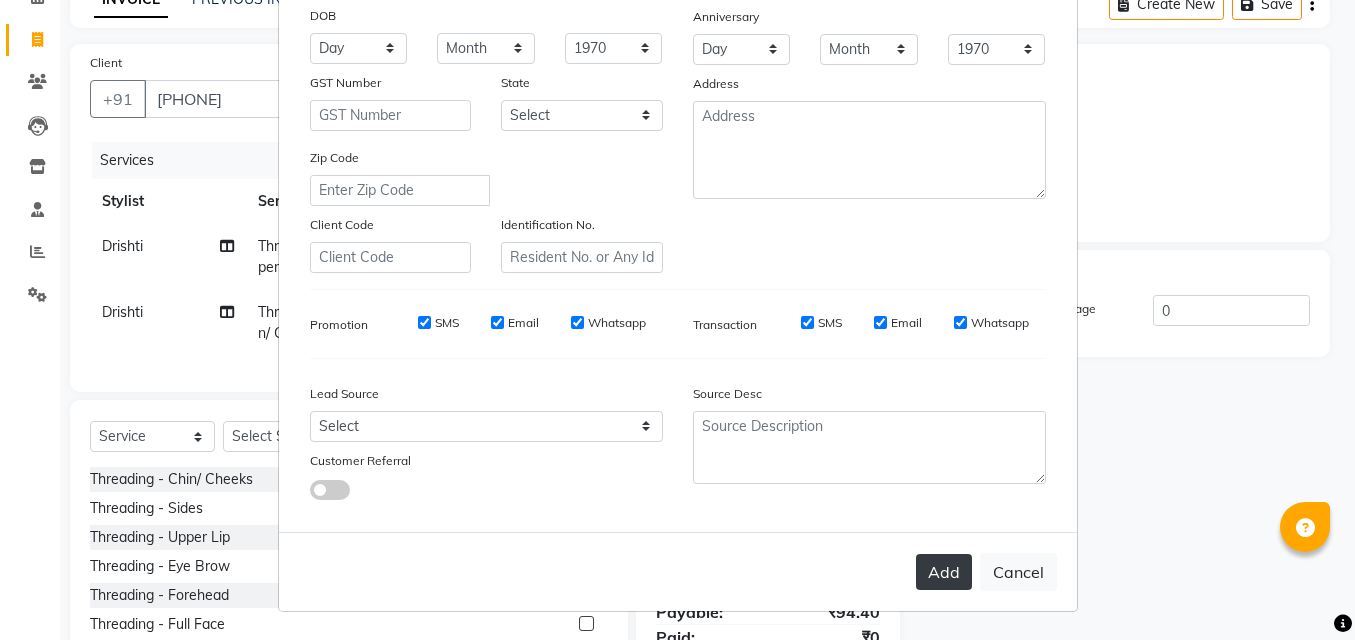 click on "Add" at bounding box center [944, 572] 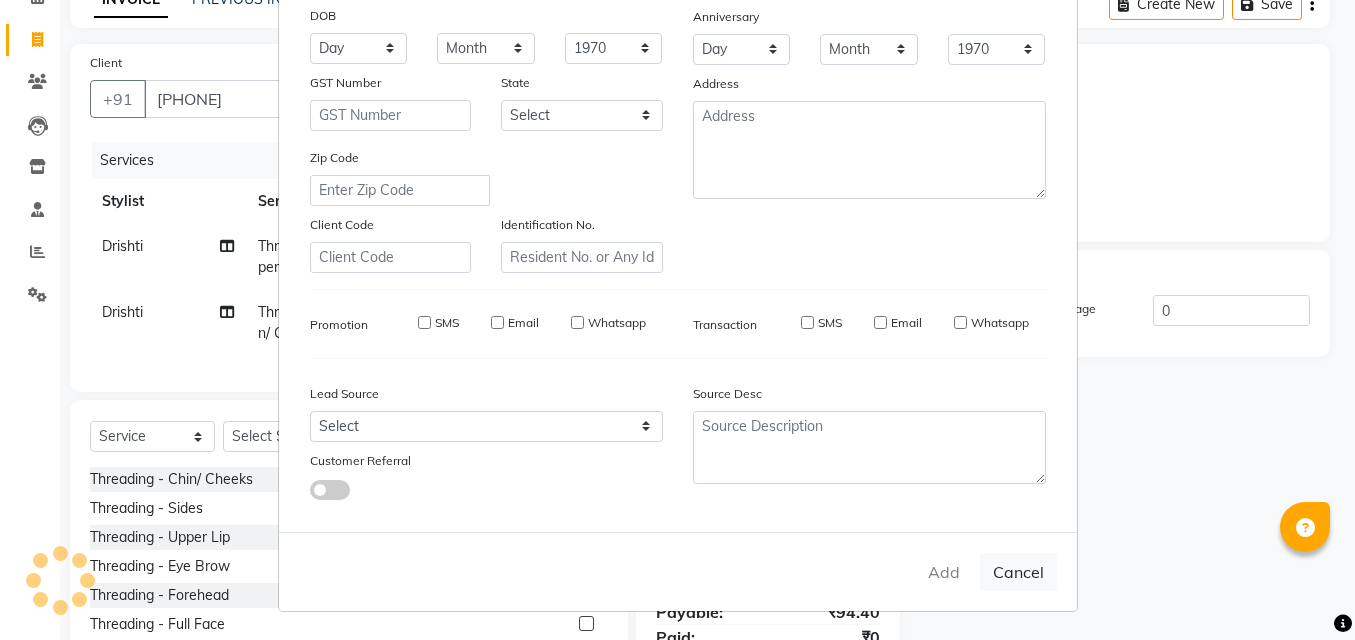 type 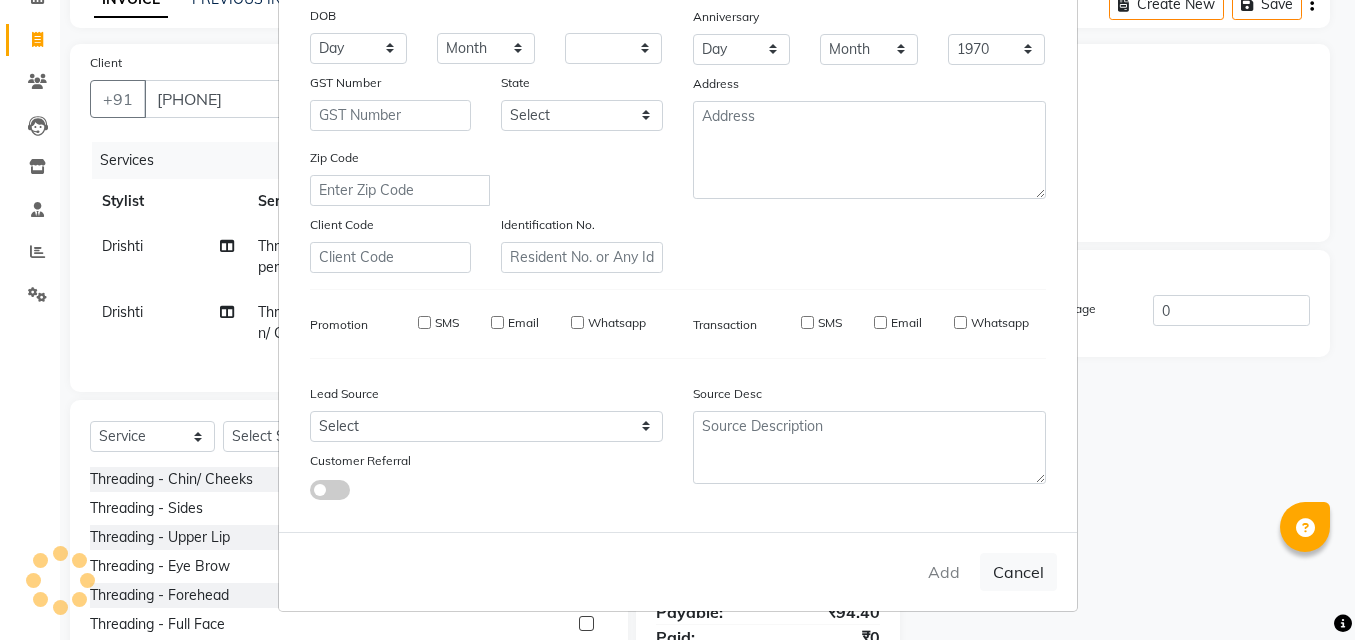 select 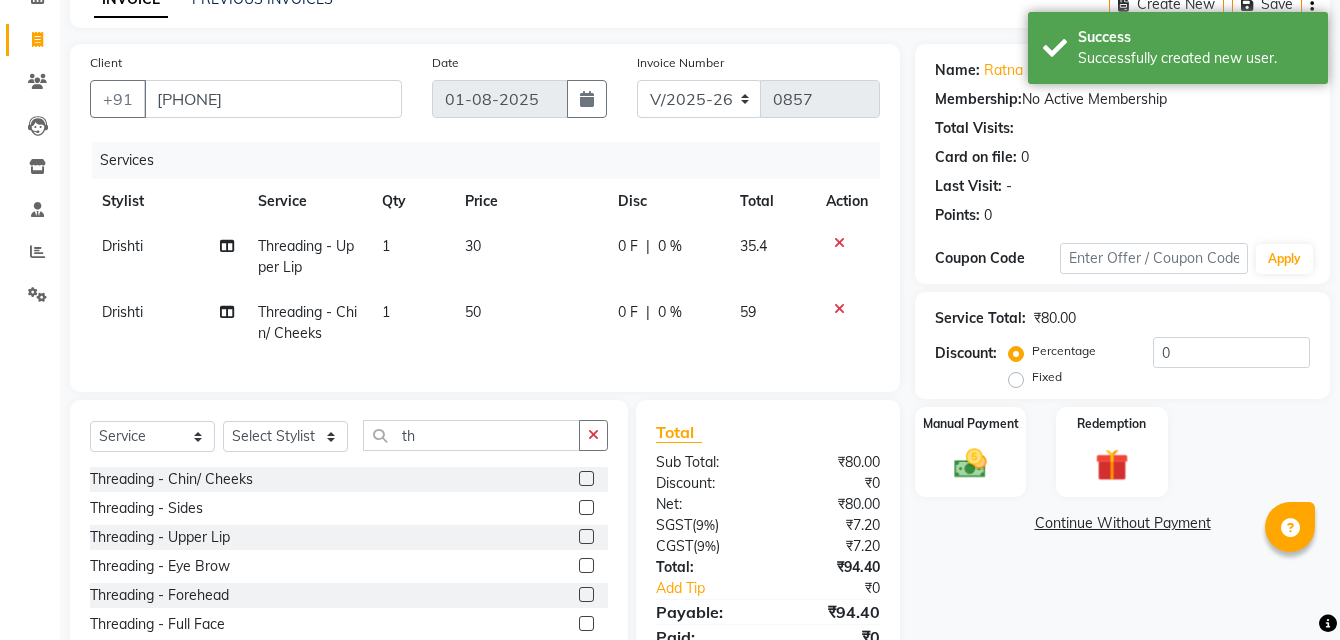scroll, scrollTop: 206, scrollLeft: 0, axis: vertical 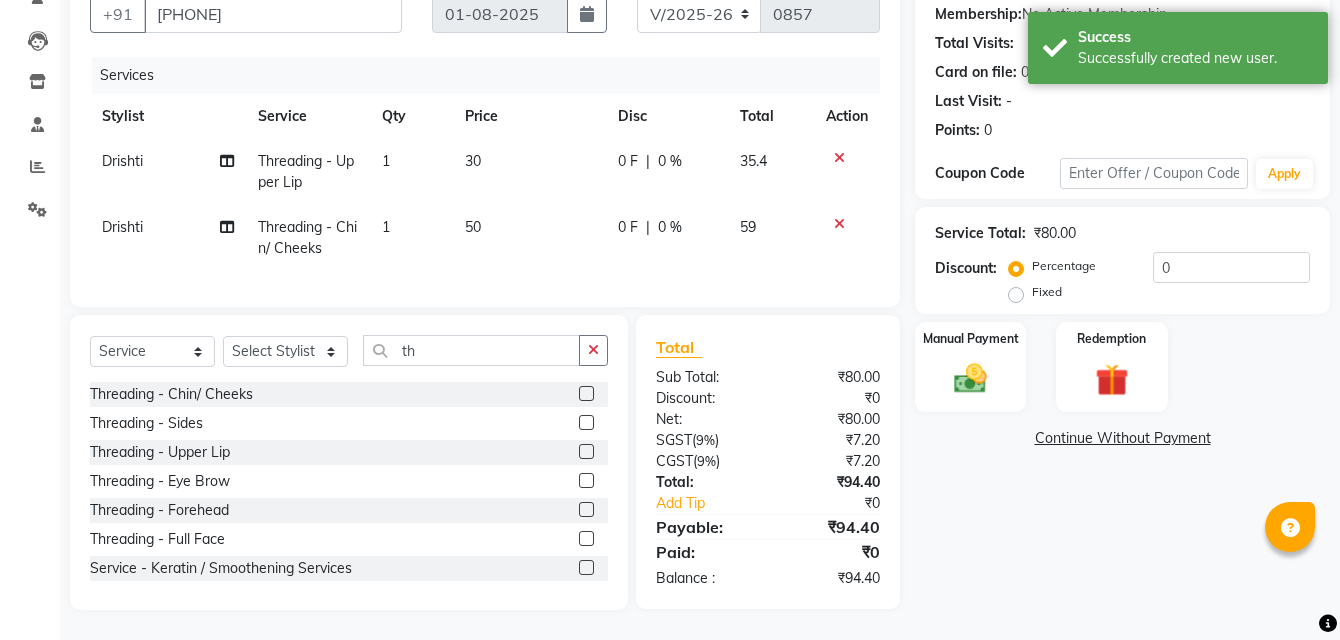 click on "Fixed" 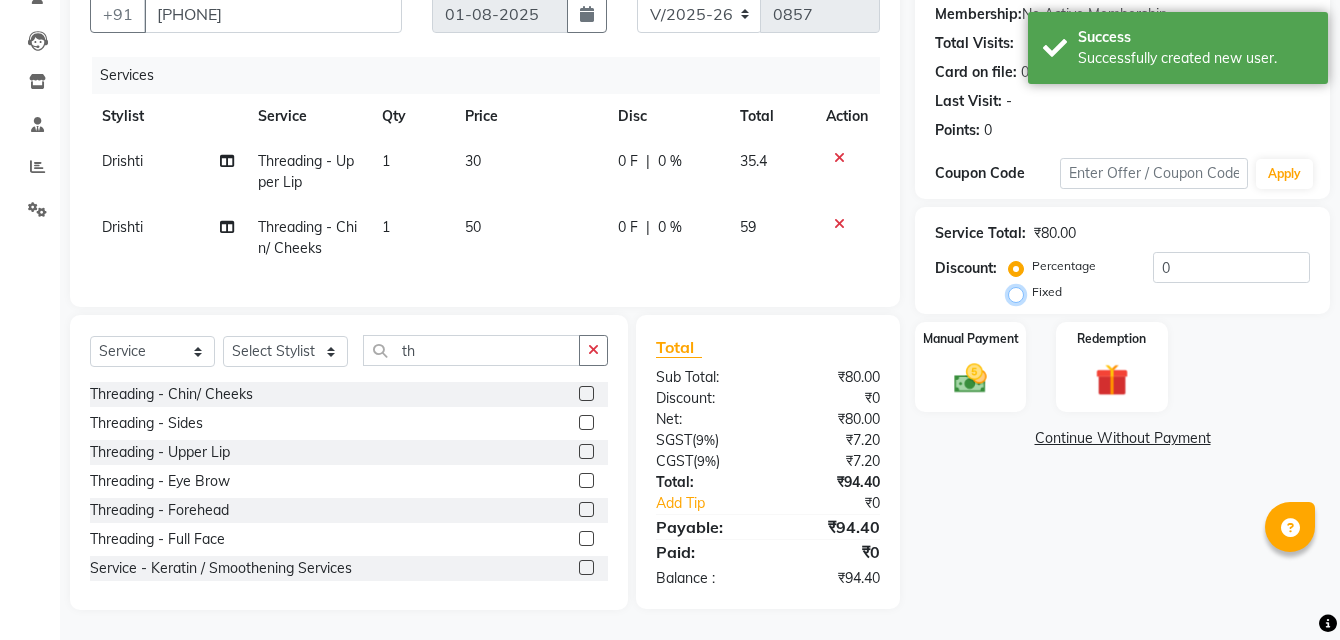 click on "Fixed" at bounding box center [1020, 292] 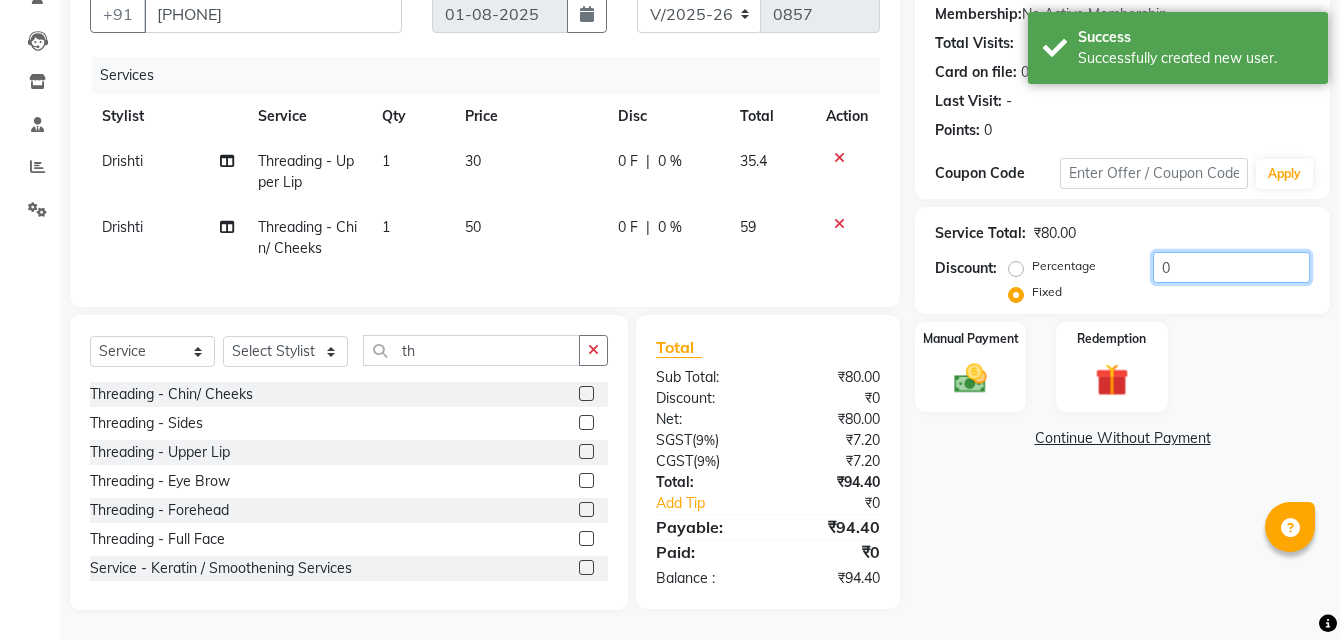 click on "0" 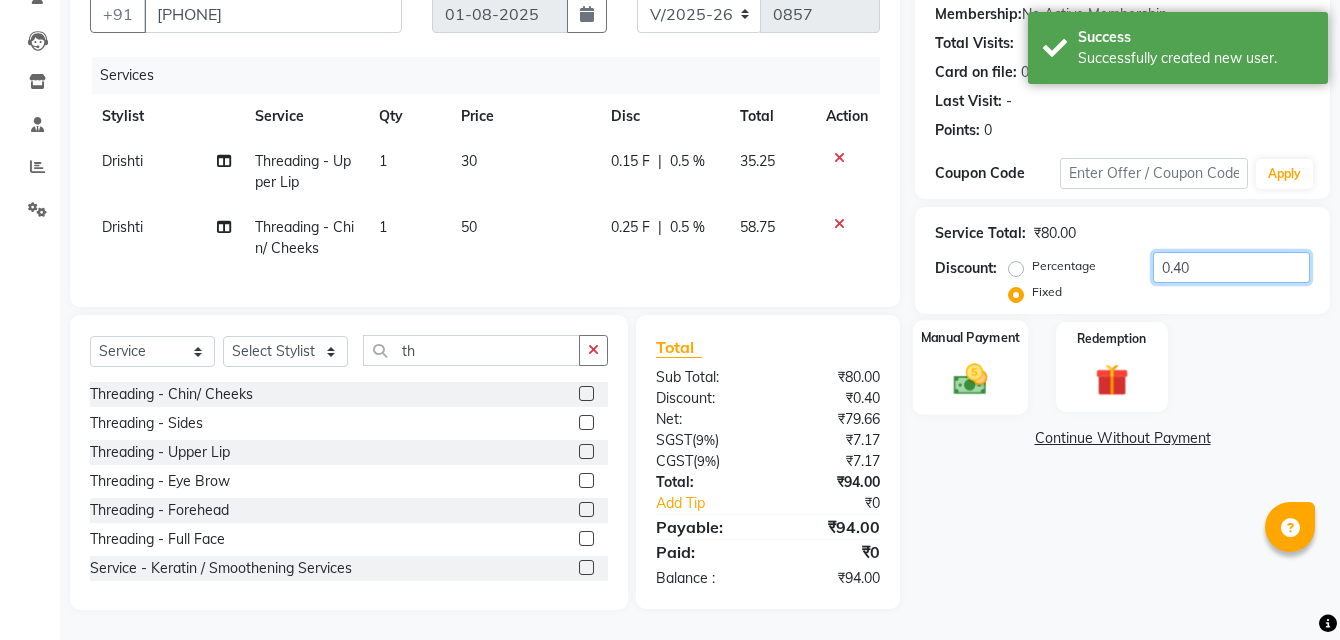type on "0.40" 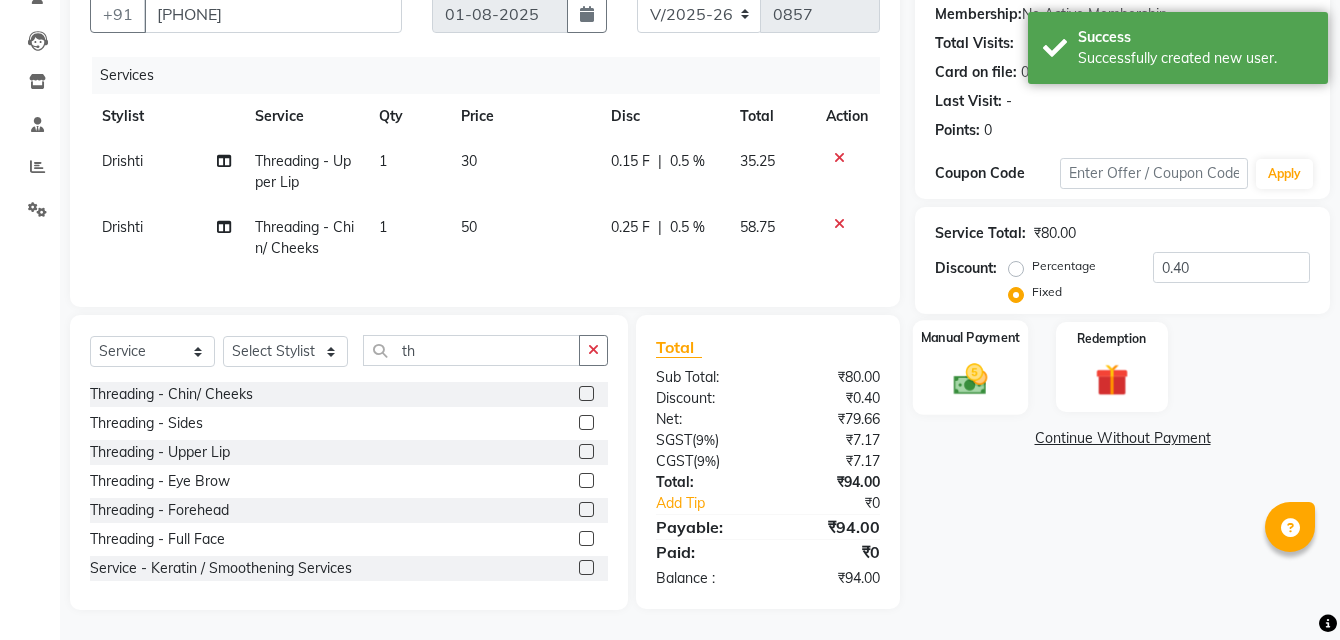 click 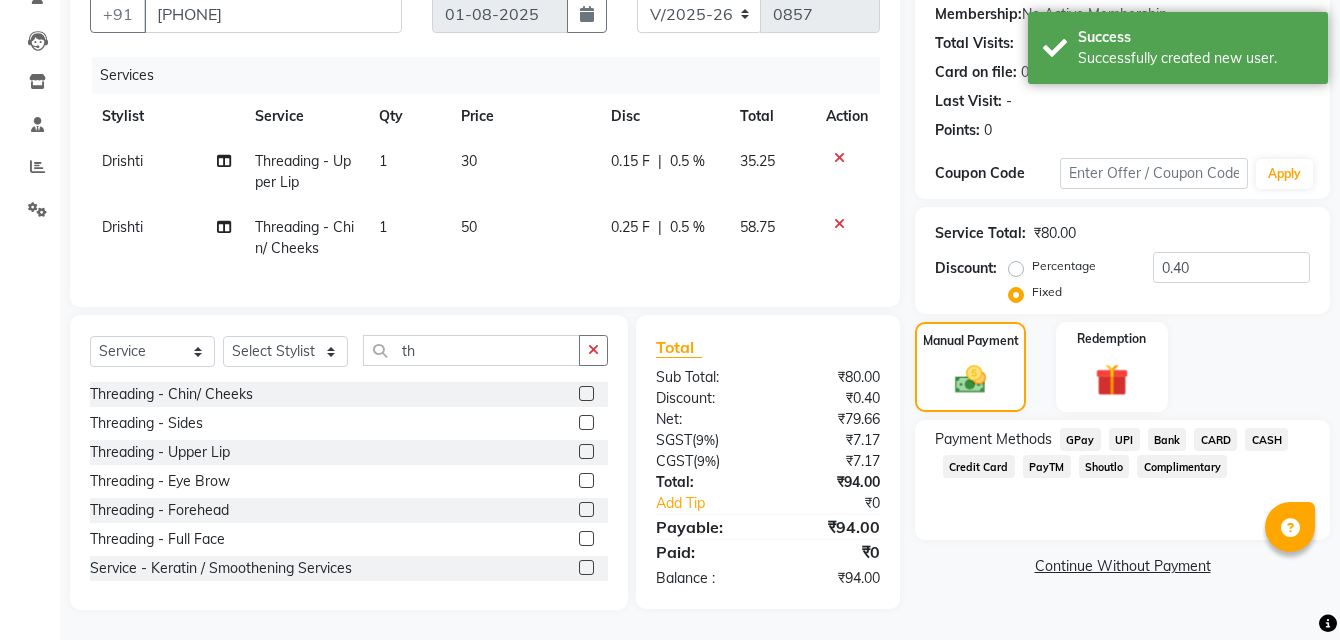 click on "UPI" 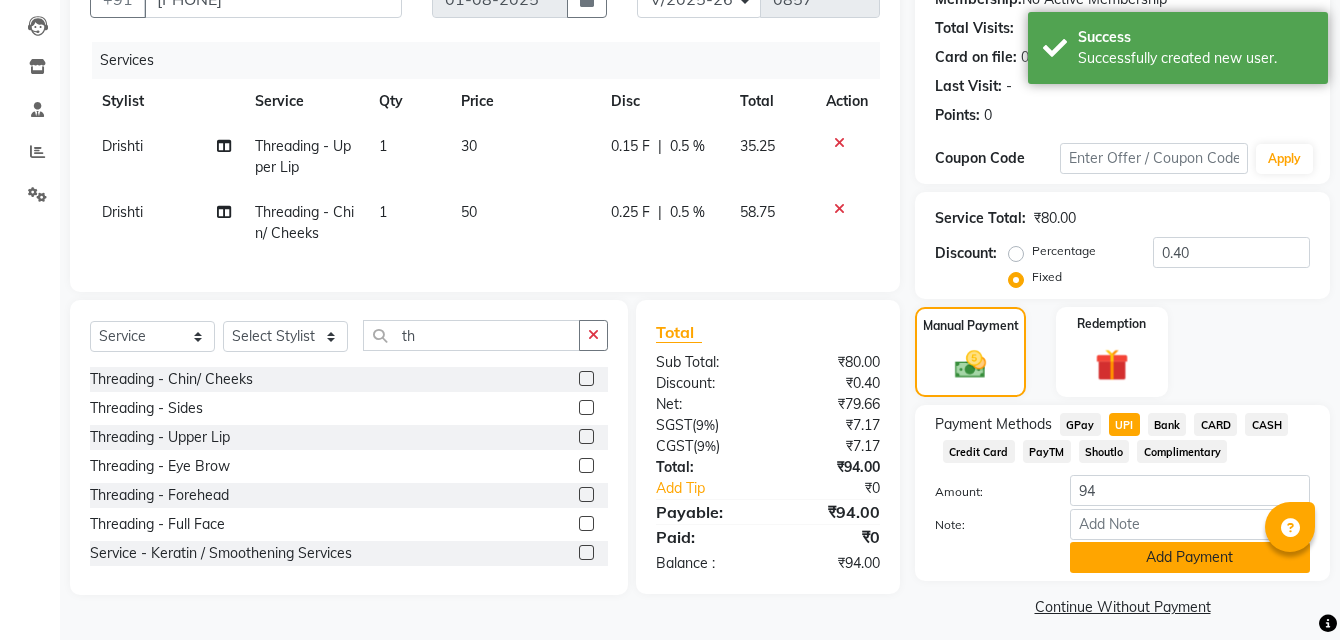 click on "Add Payment" 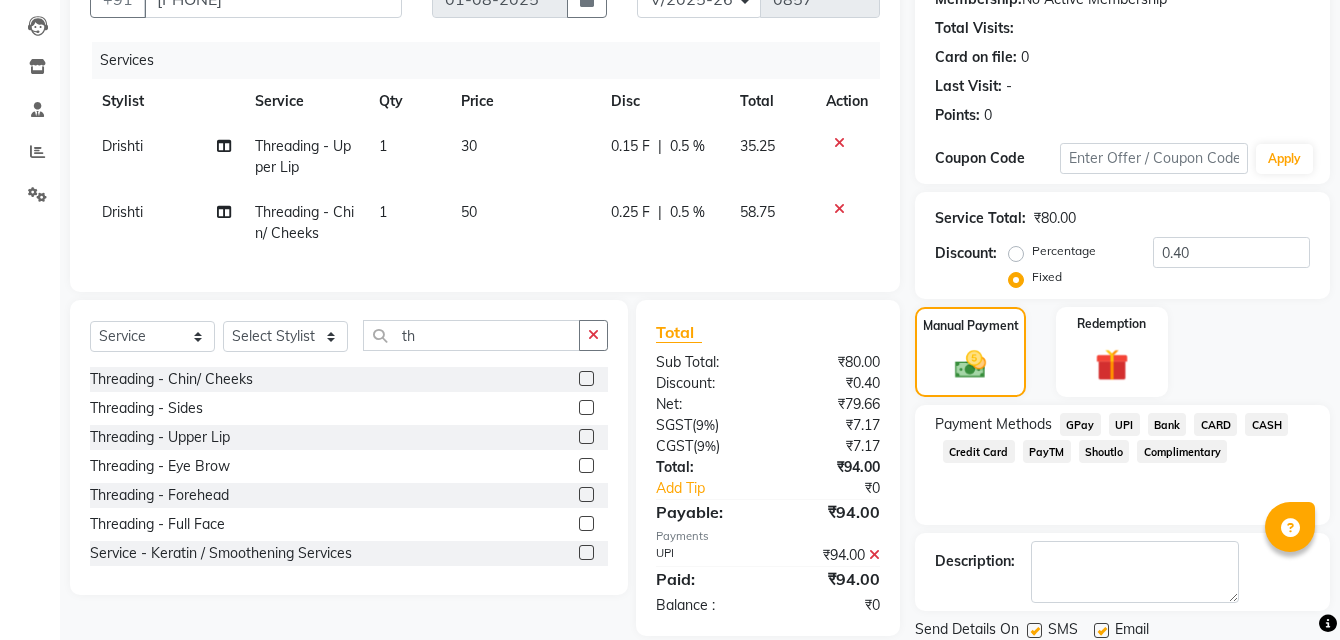 scroll, scrollTop: 275, scrollLeft: 0, axis: vertical 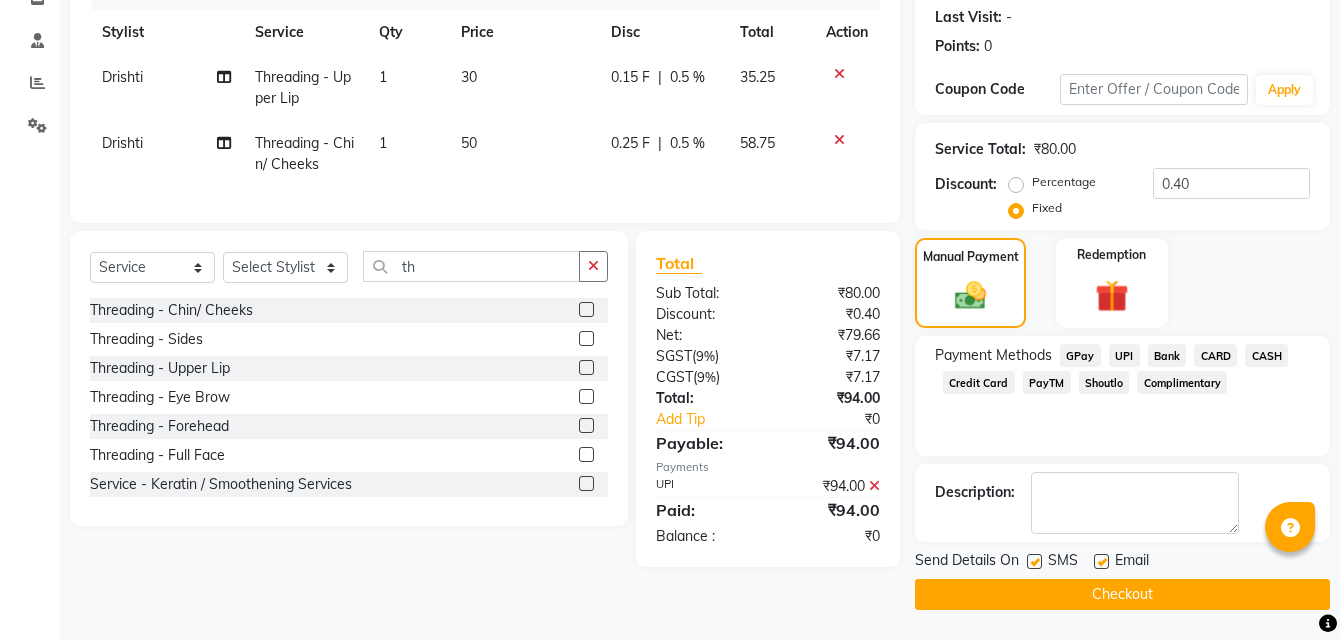 click on "Checkout" 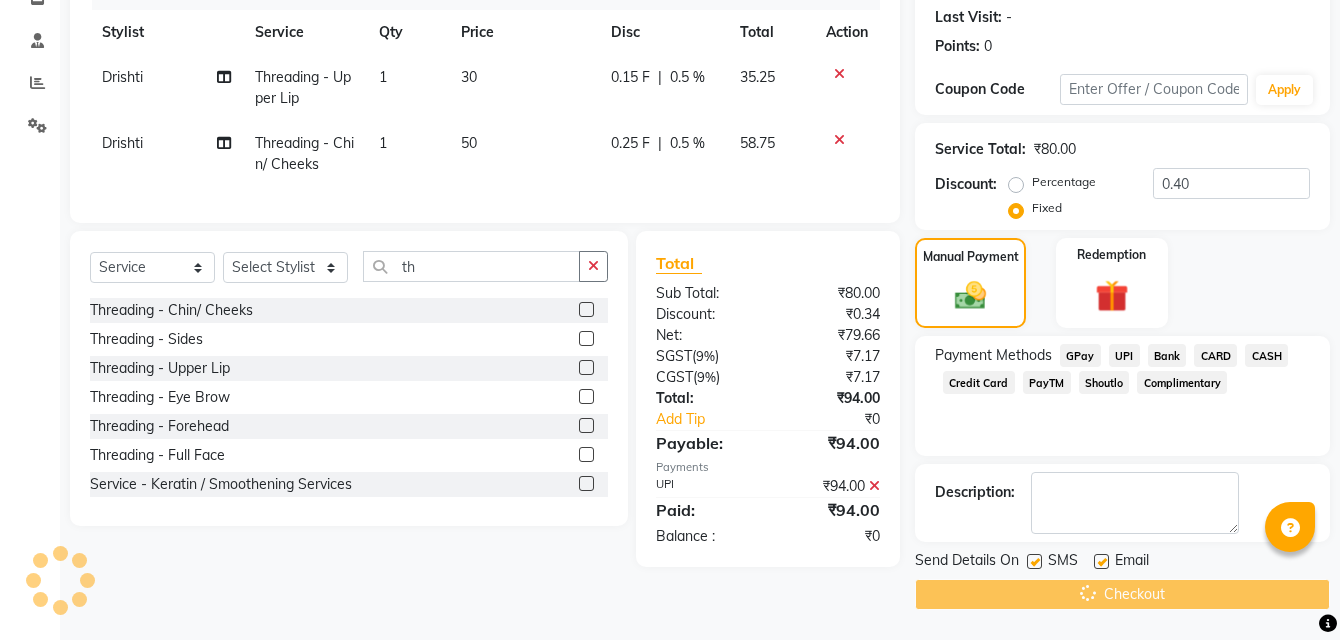 scroll, scrollTop: 0, scrollLeft: 0, axis: both 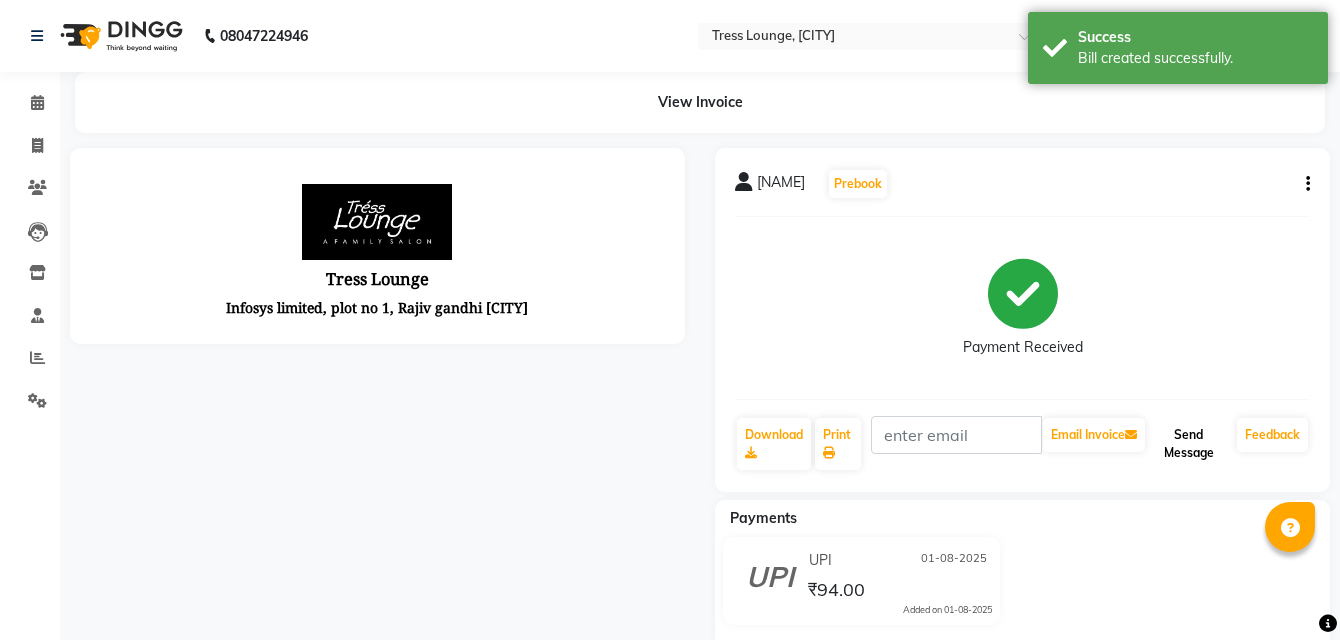 click on "Send Message" 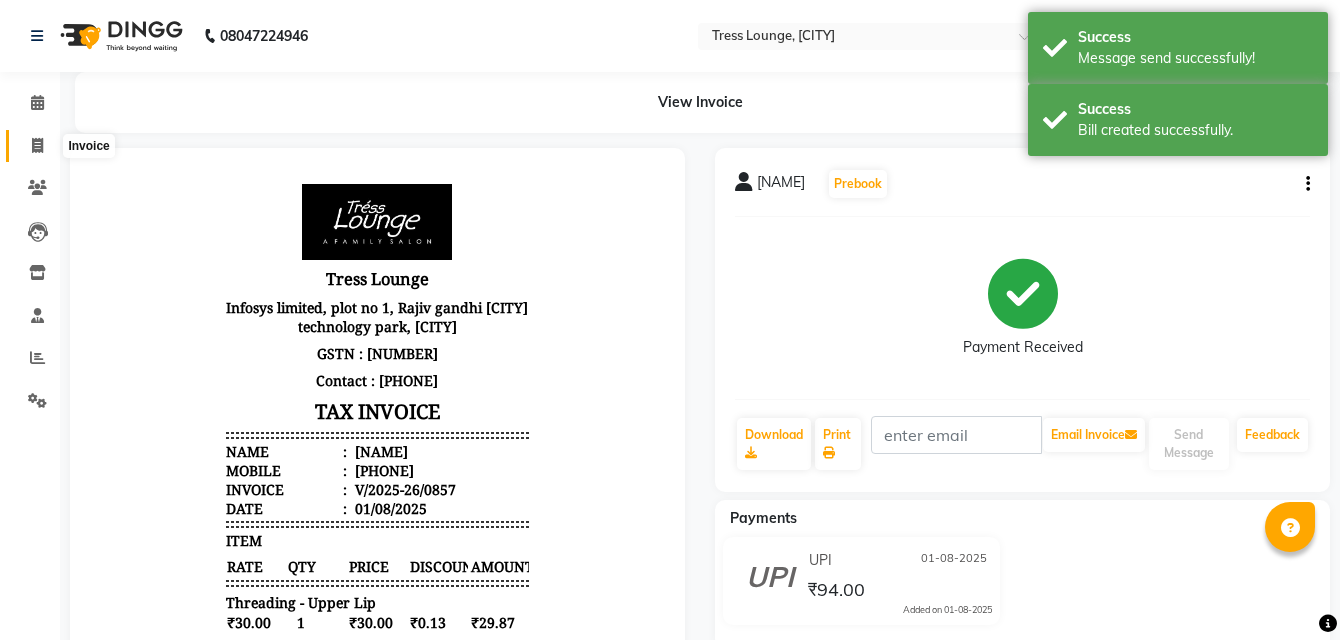click 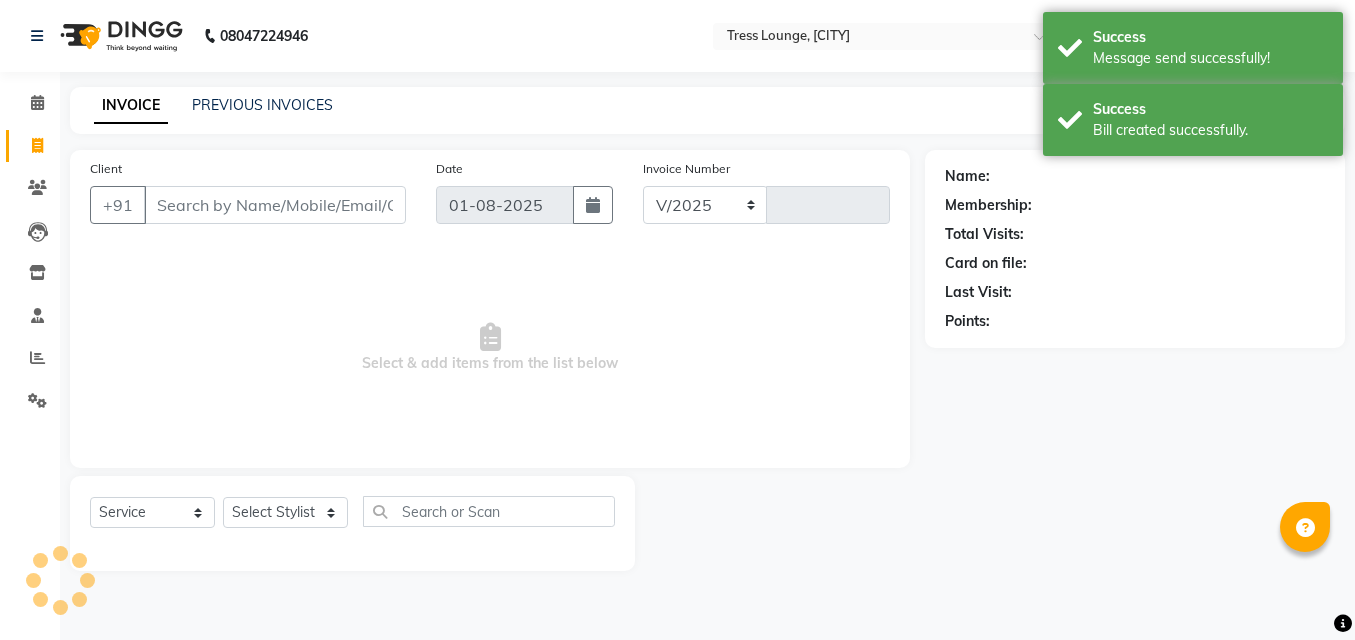 select on "5370" 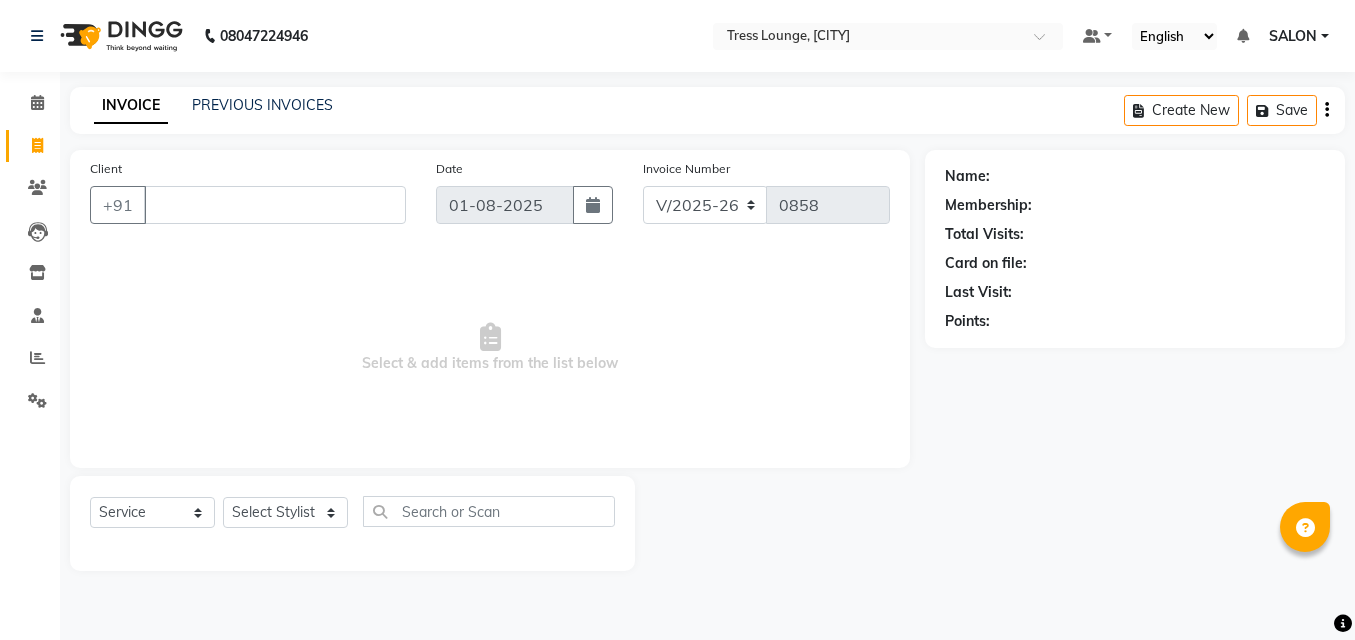 type 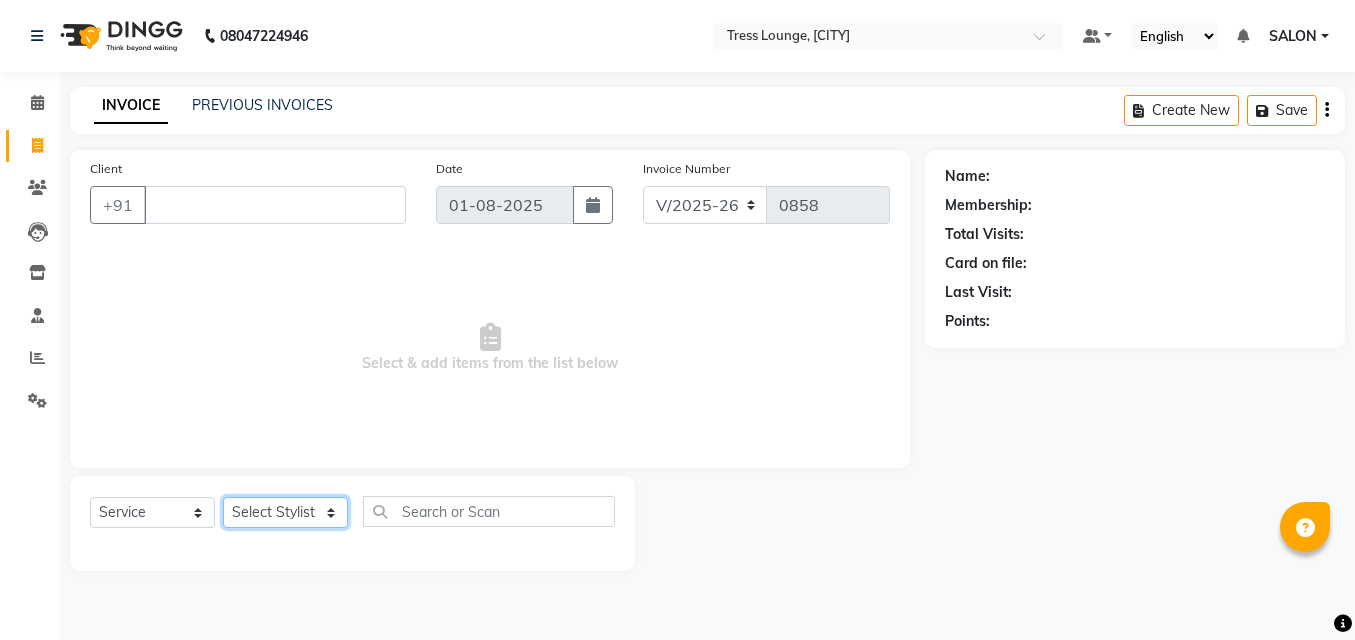 click on "Select Stylist DINGG Support Drishti KAYMO KHAN SALON Tanvi ZEESHAN MALIK" 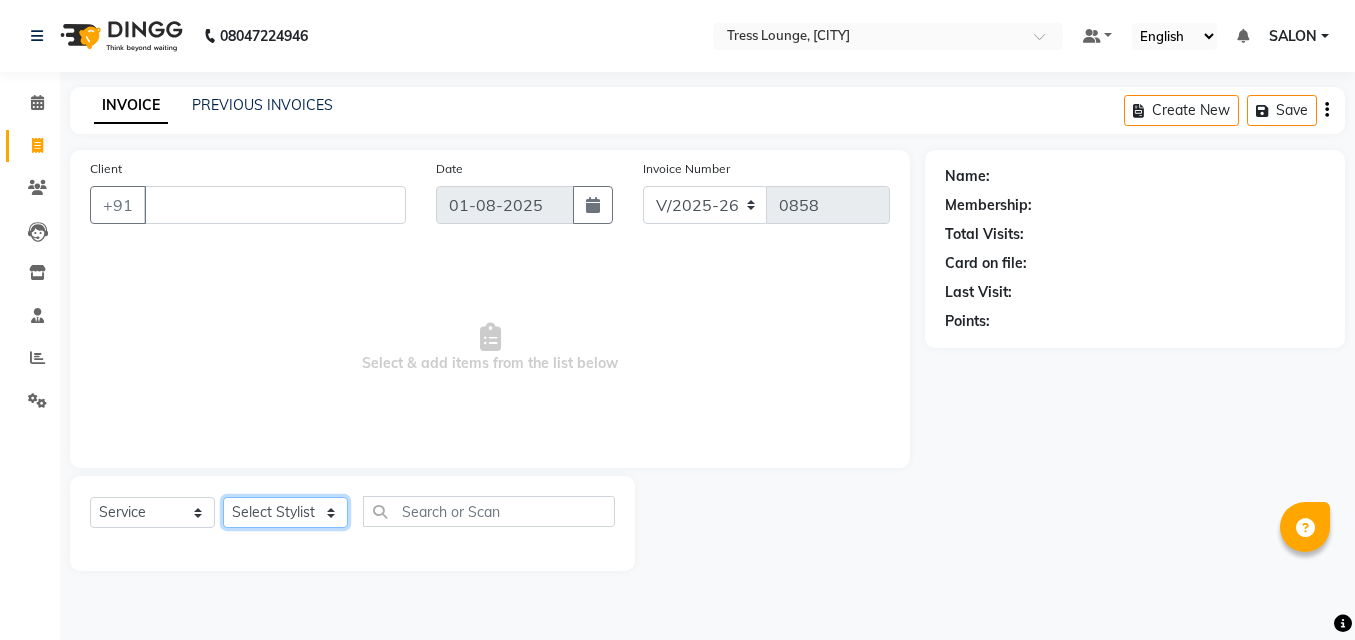 select on "35456" 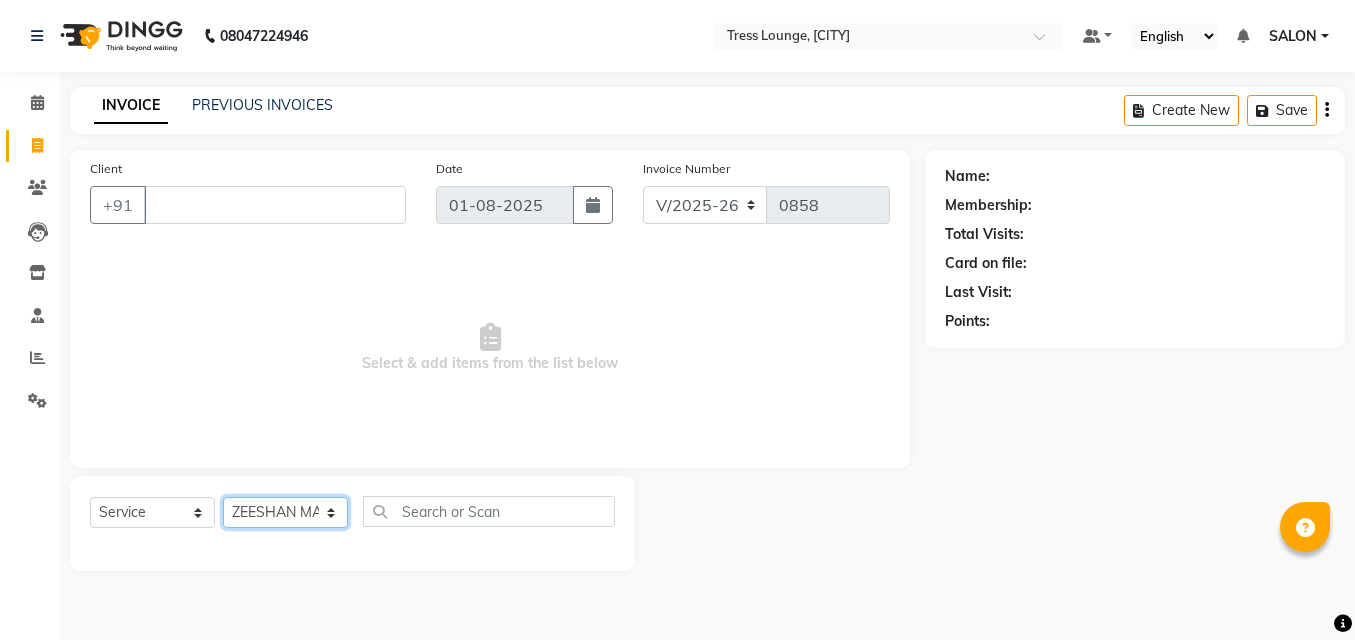click on "Select Stylist DINGG Support Drishti KAYMO KHAN SALON Tanvi ZEESHAN MALIK" 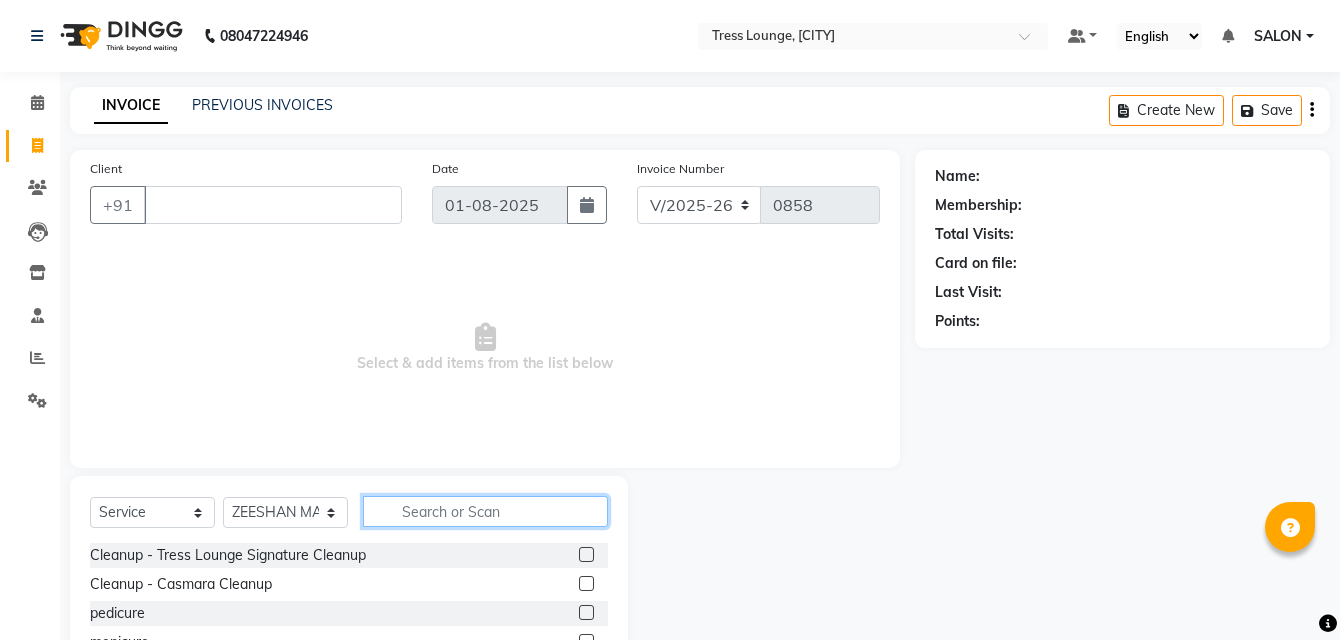 click 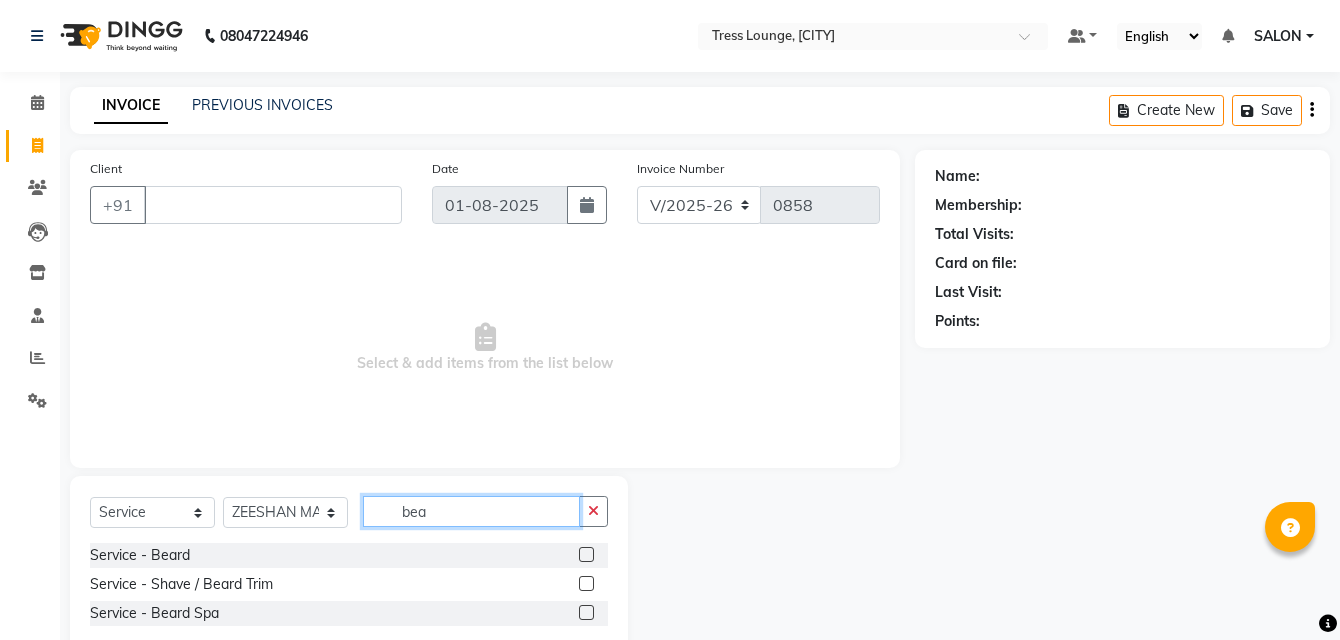 scroll, scrollTop: 48, scrollLeft: 0, axis: vertical 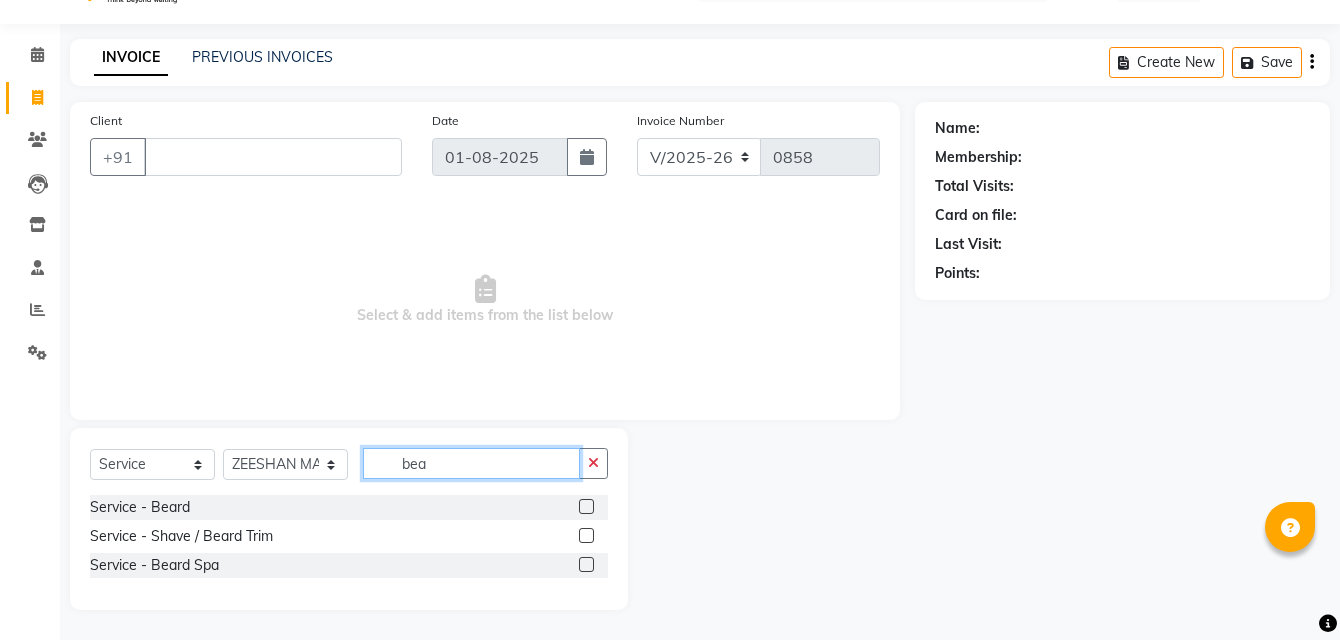 type on "bea" 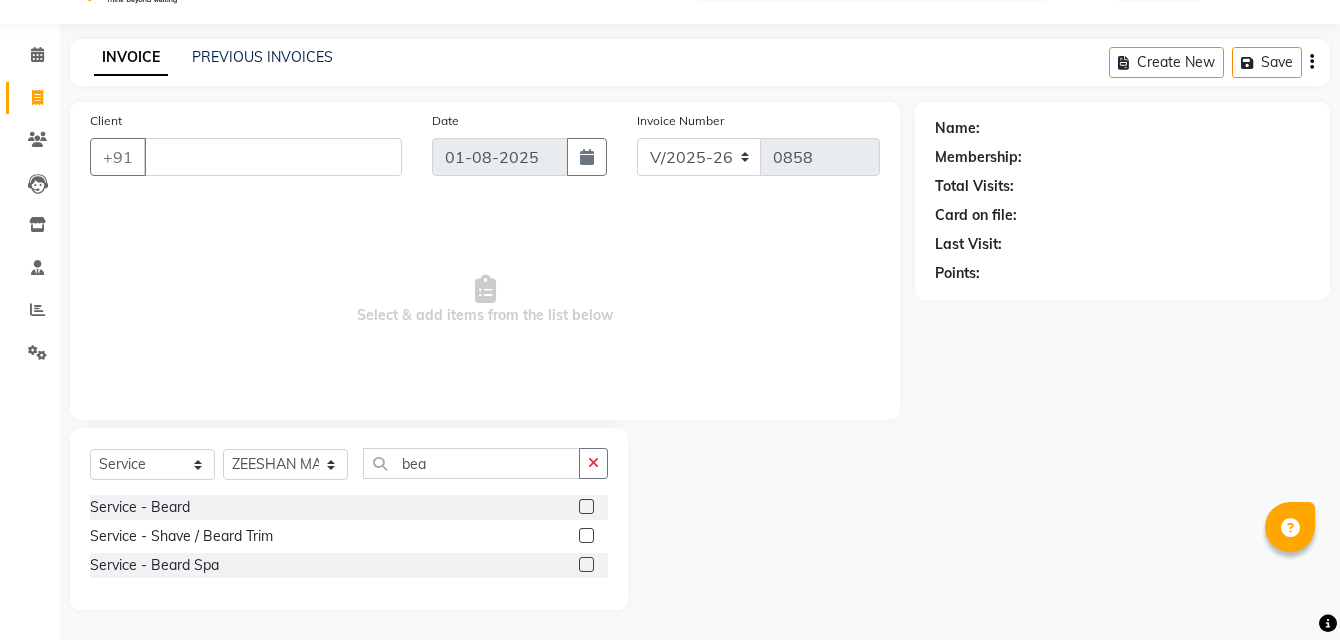 click 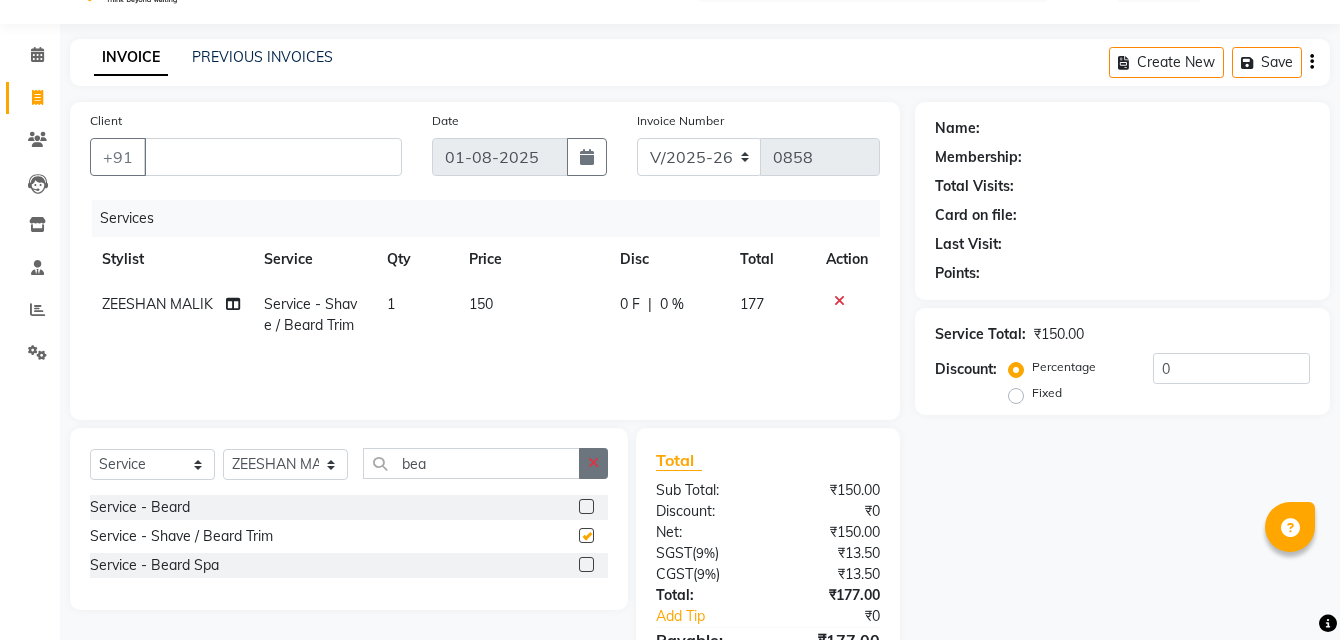 checkbox on "false" 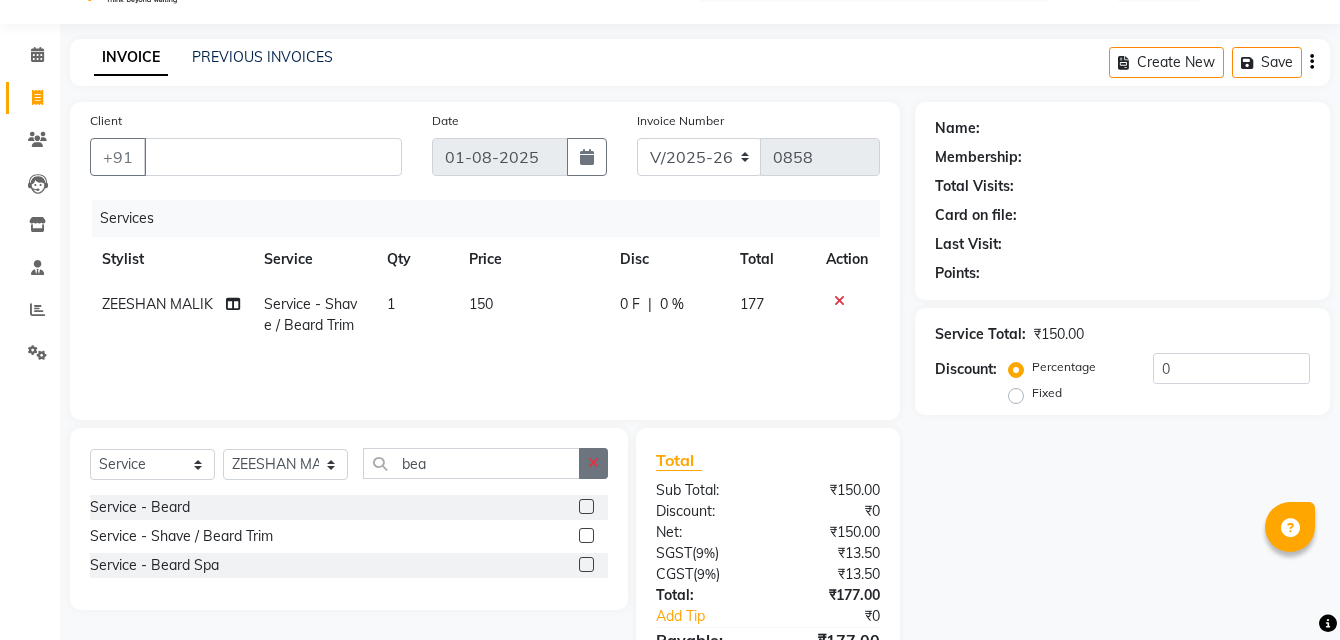 drag, startPoint x: 611, startPoint y: 461, endPoint x: 601, endPoint y: 464, distance: 10.440307 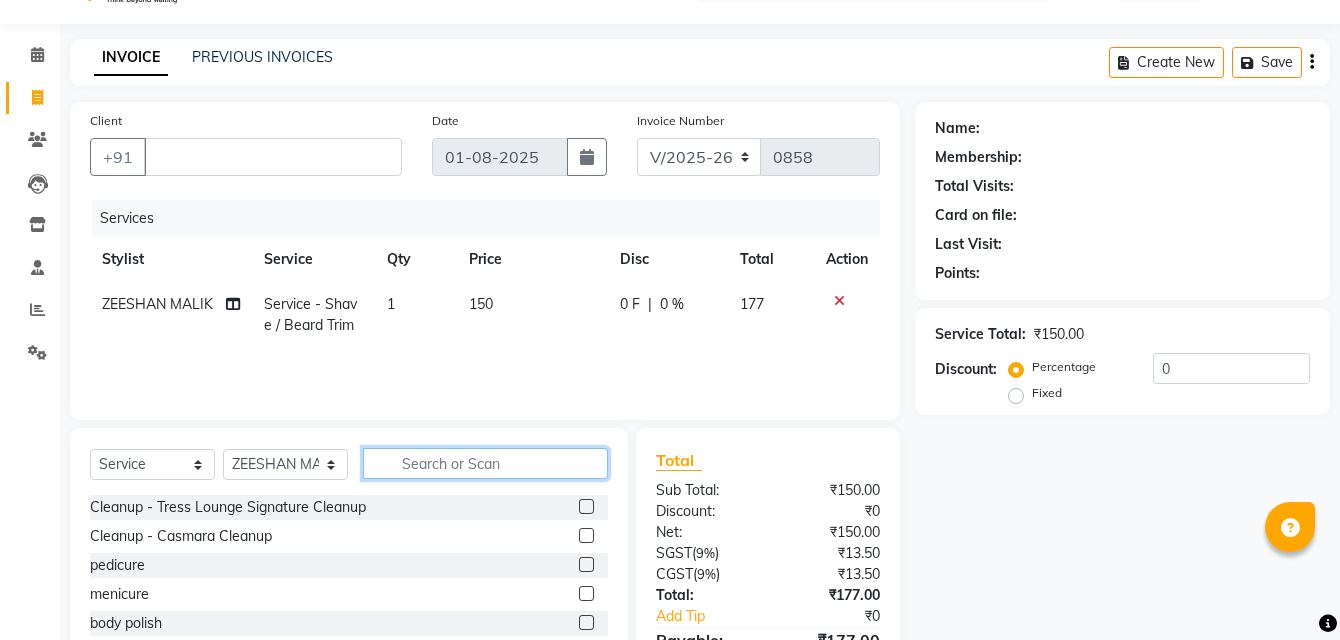 click 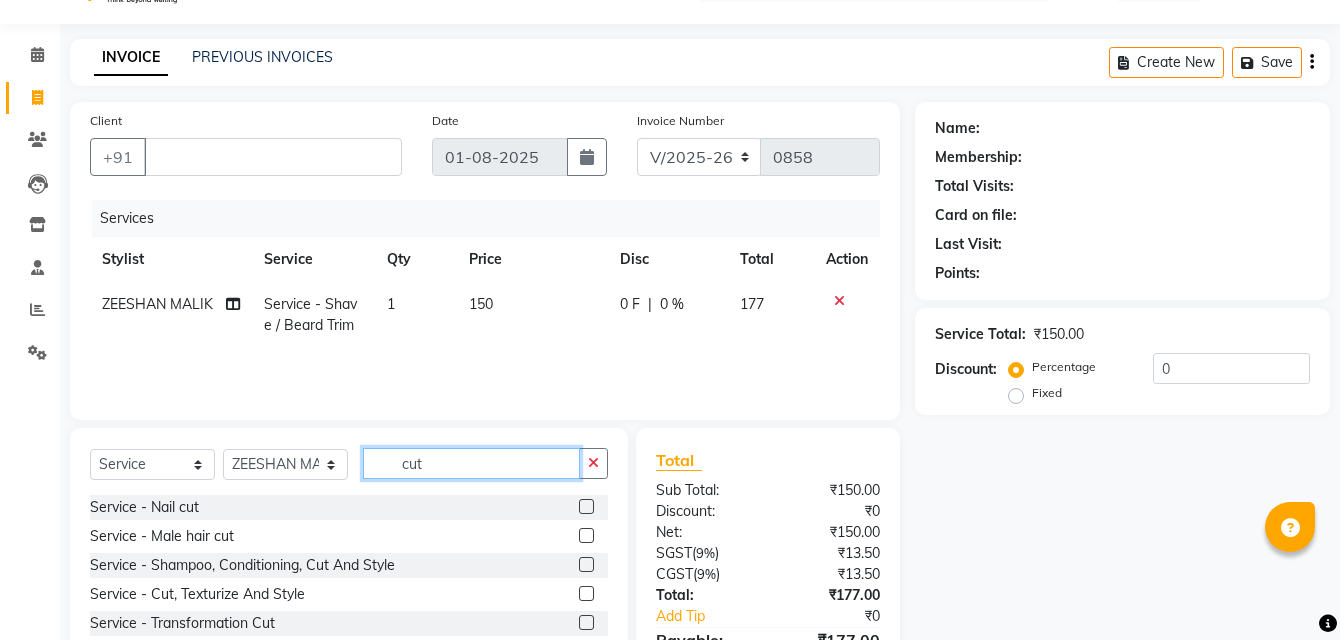 type on "cut" 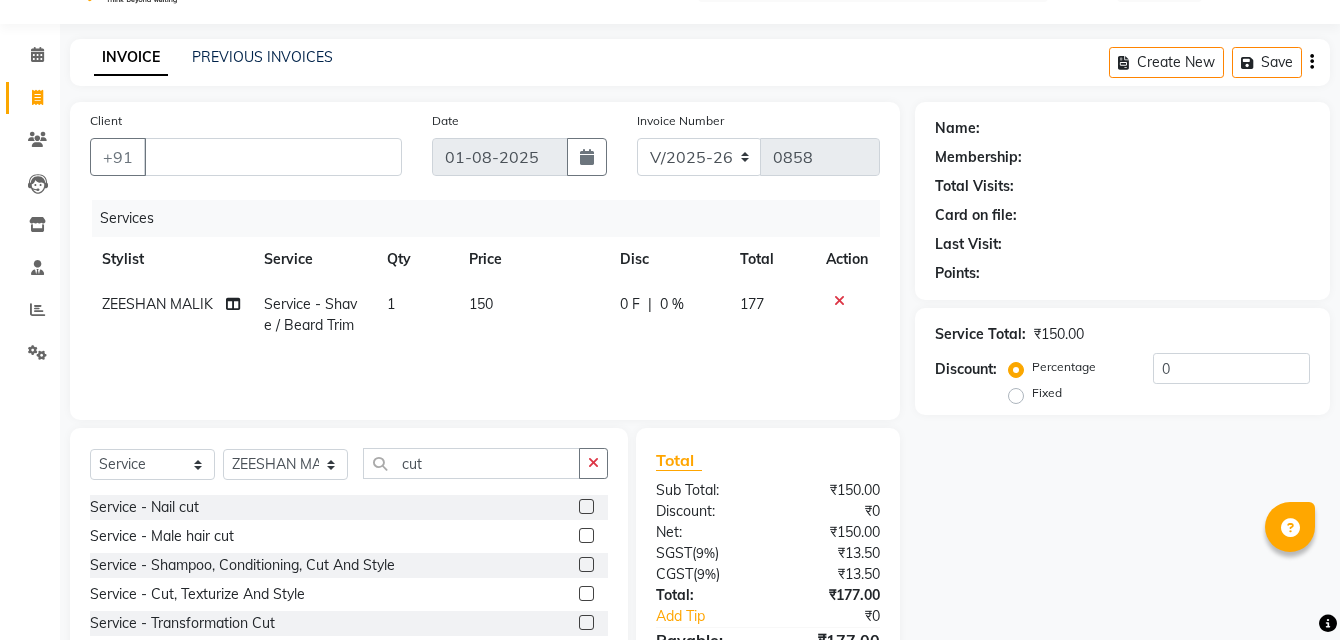 click 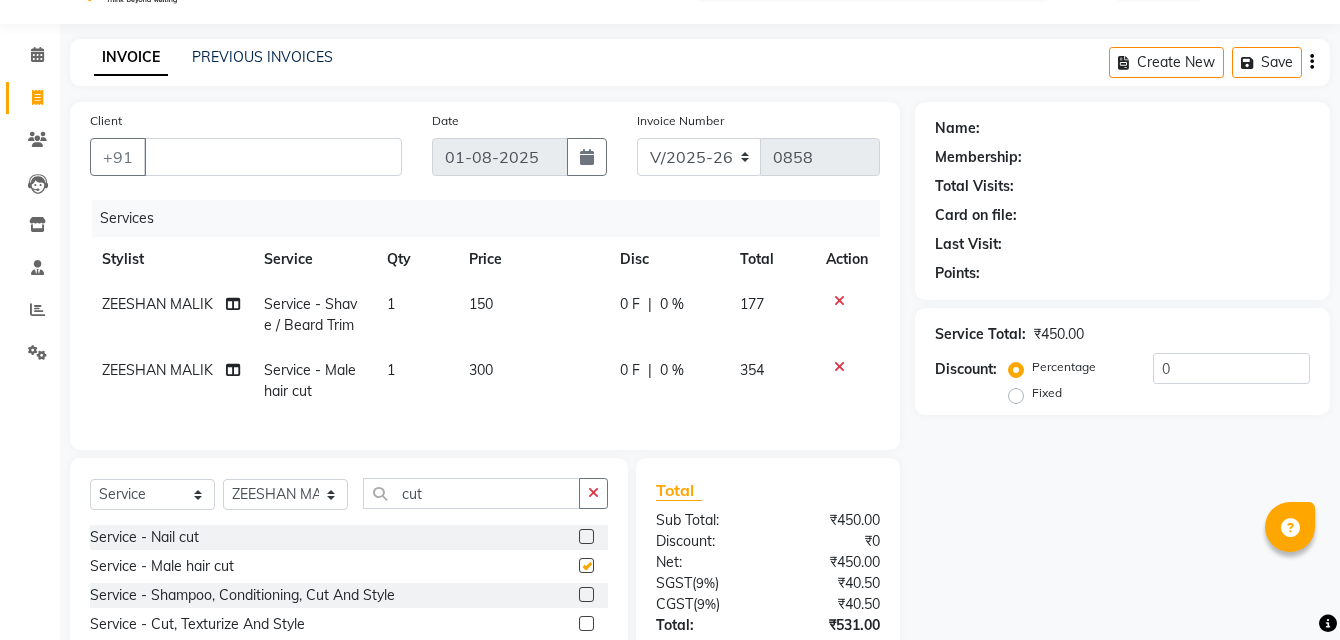 checkbox on "false" 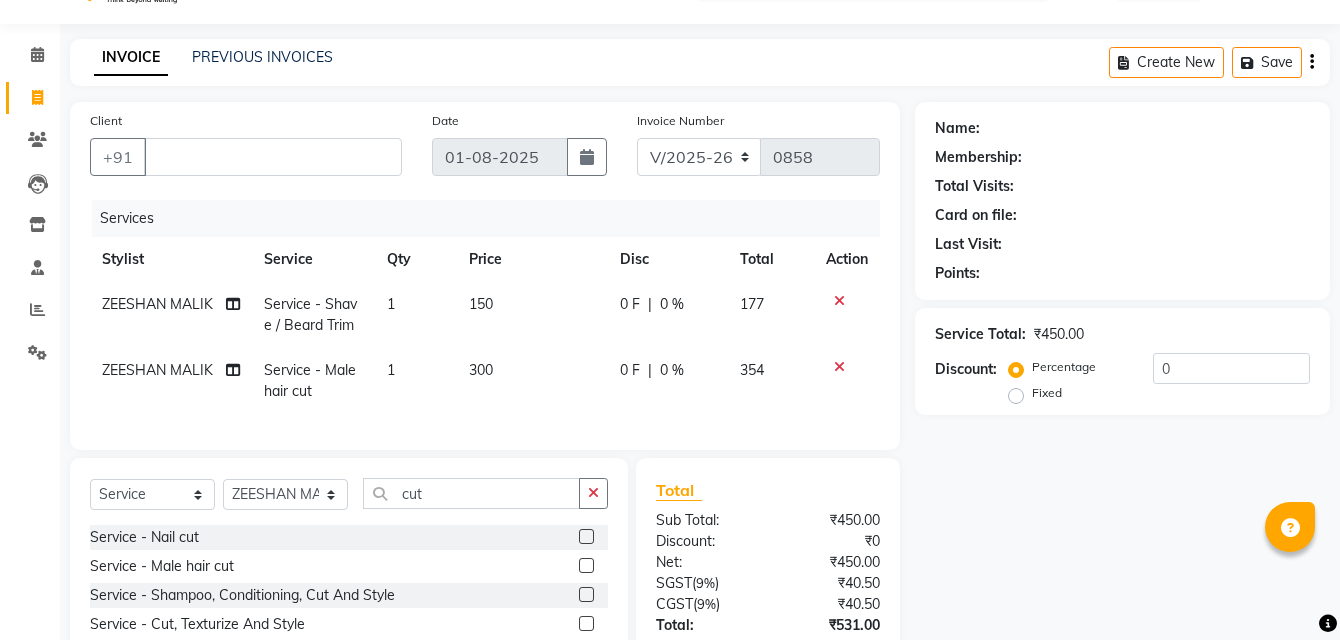 click 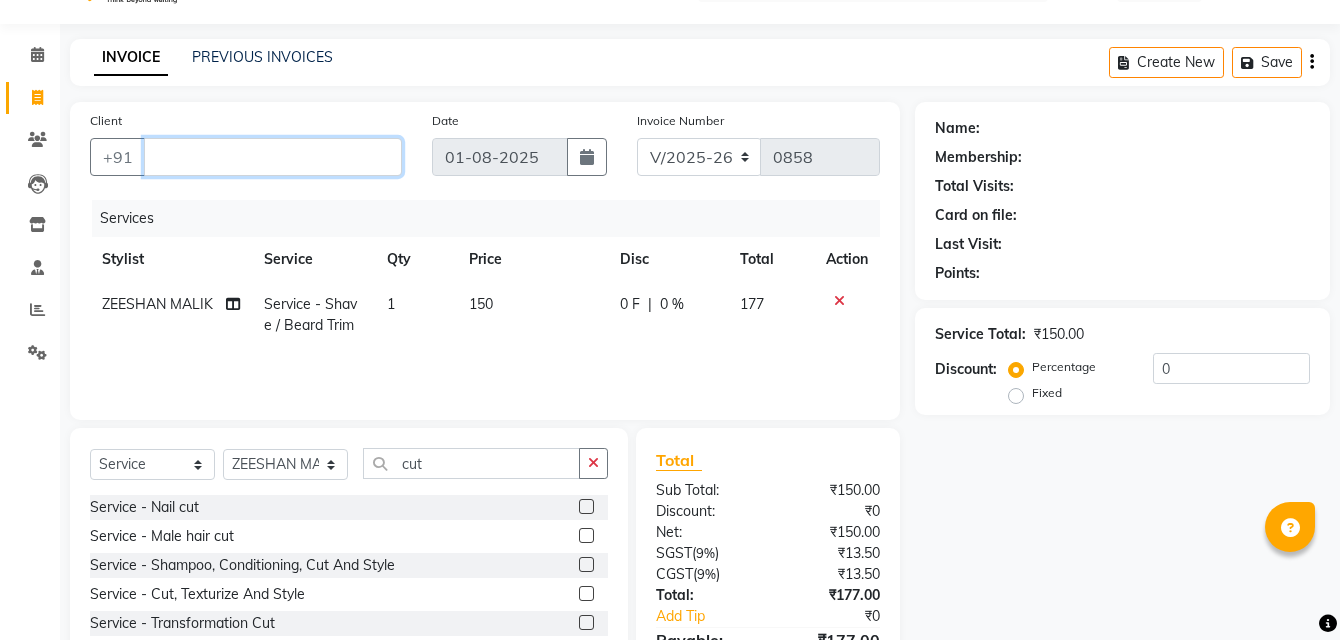 click on "Client" at bounding box center [273, 157] 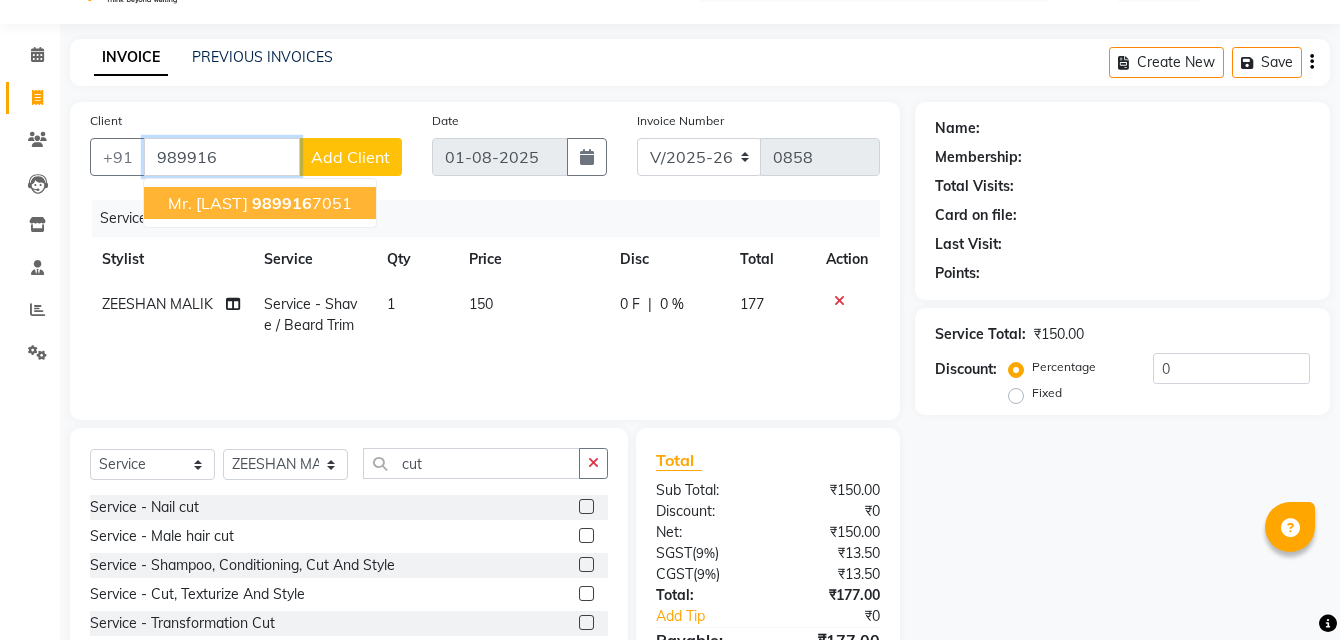 click on "989916" 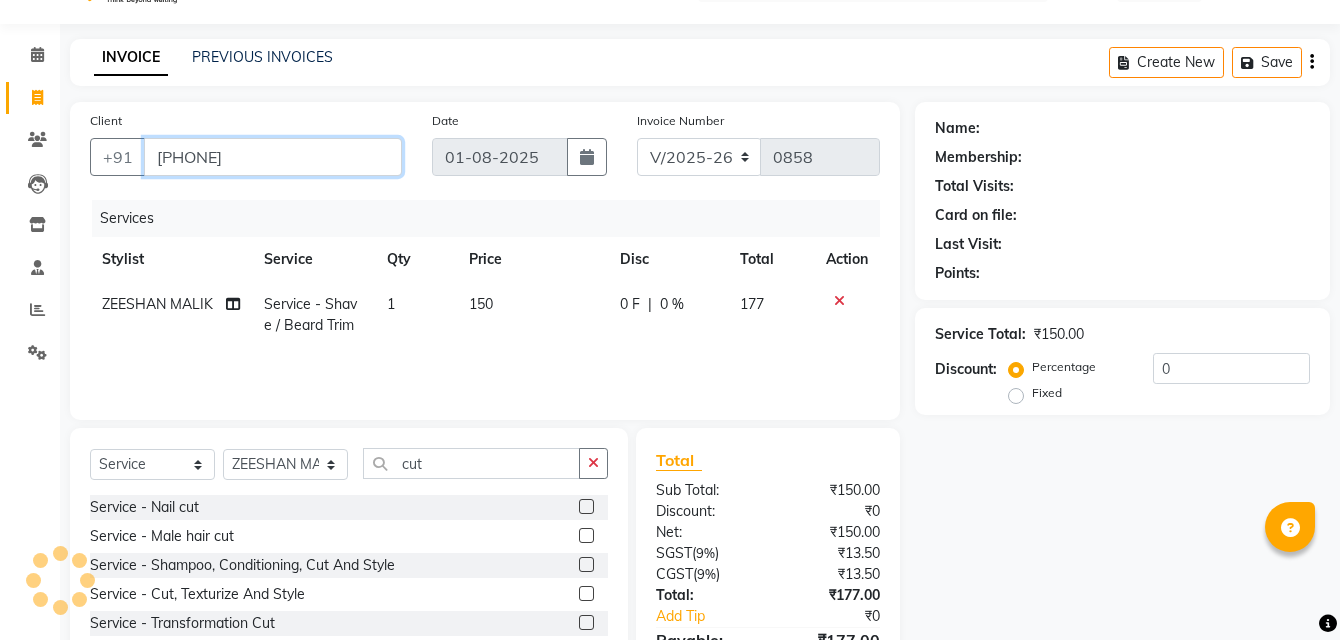 type on "[PHONE]" 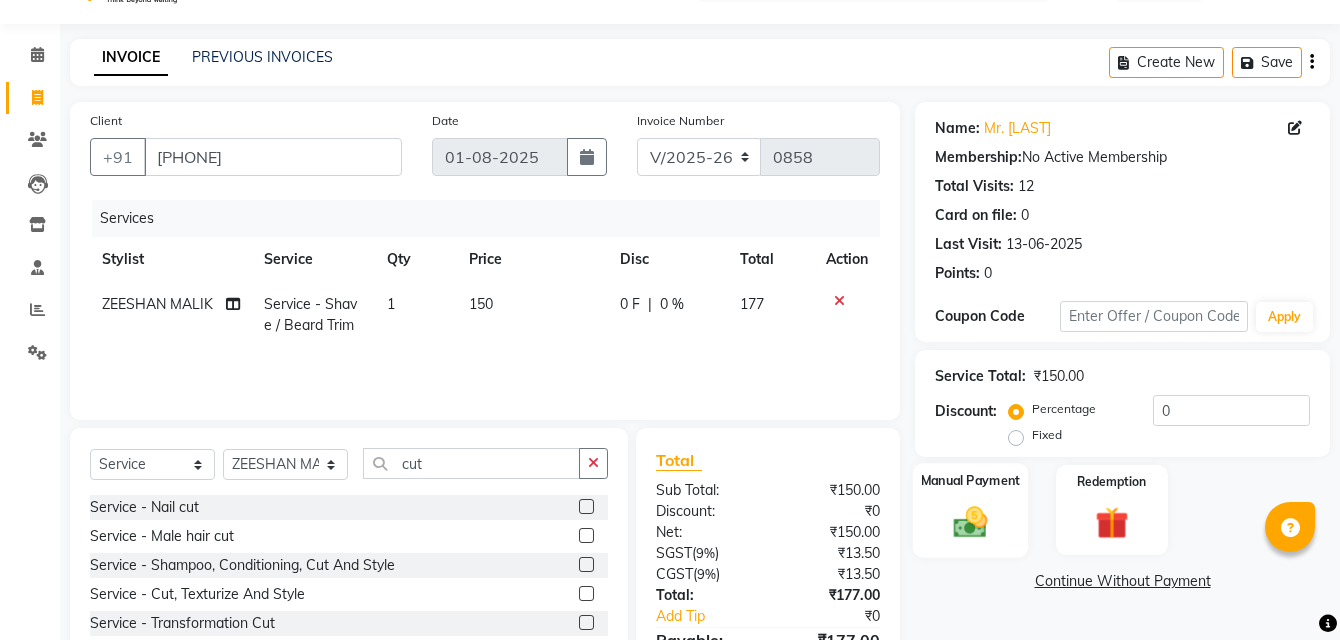 click on "Manual Payment" 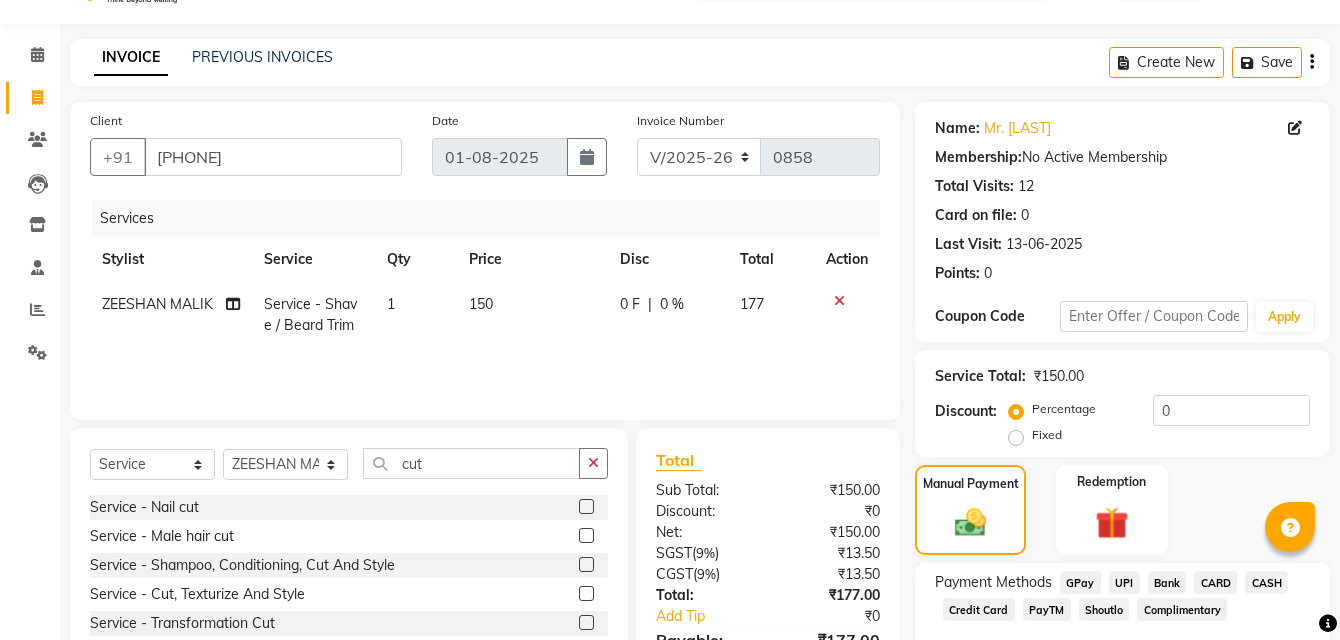 scroll, scrollTop: 162, scrollLeft: 0, axis: vertical 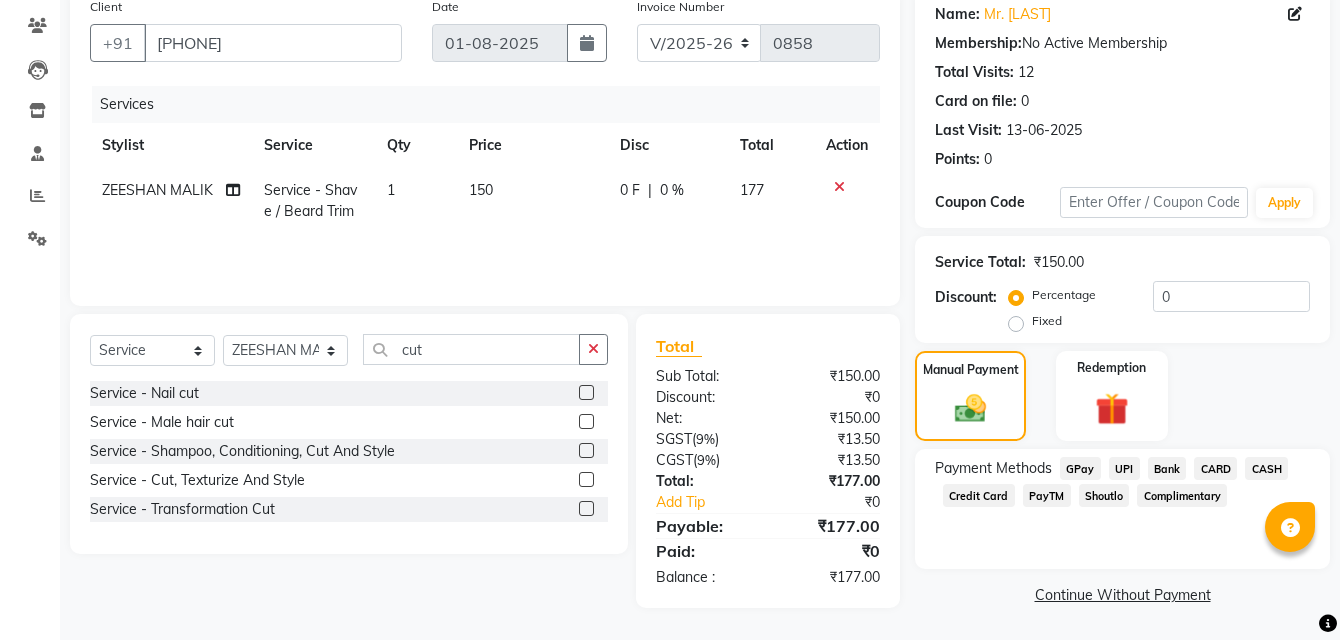 click on "UPI" 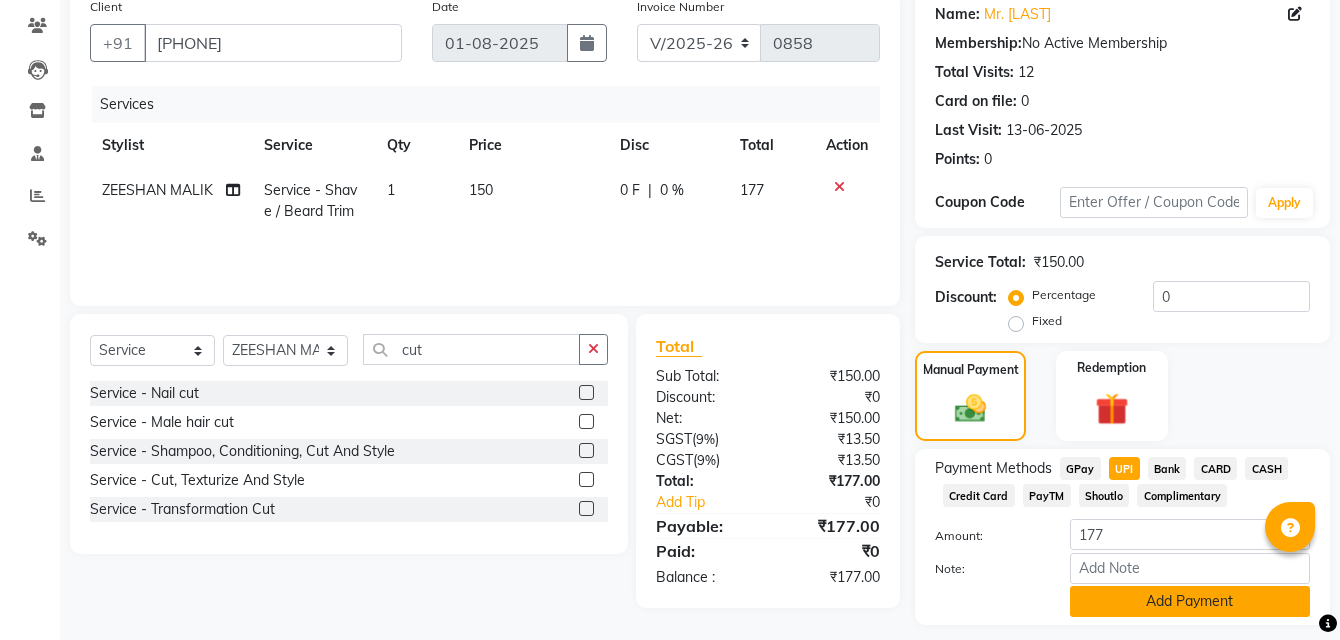 scroll, scrollTop: 218, scrollLeft: 0, axis: vertical 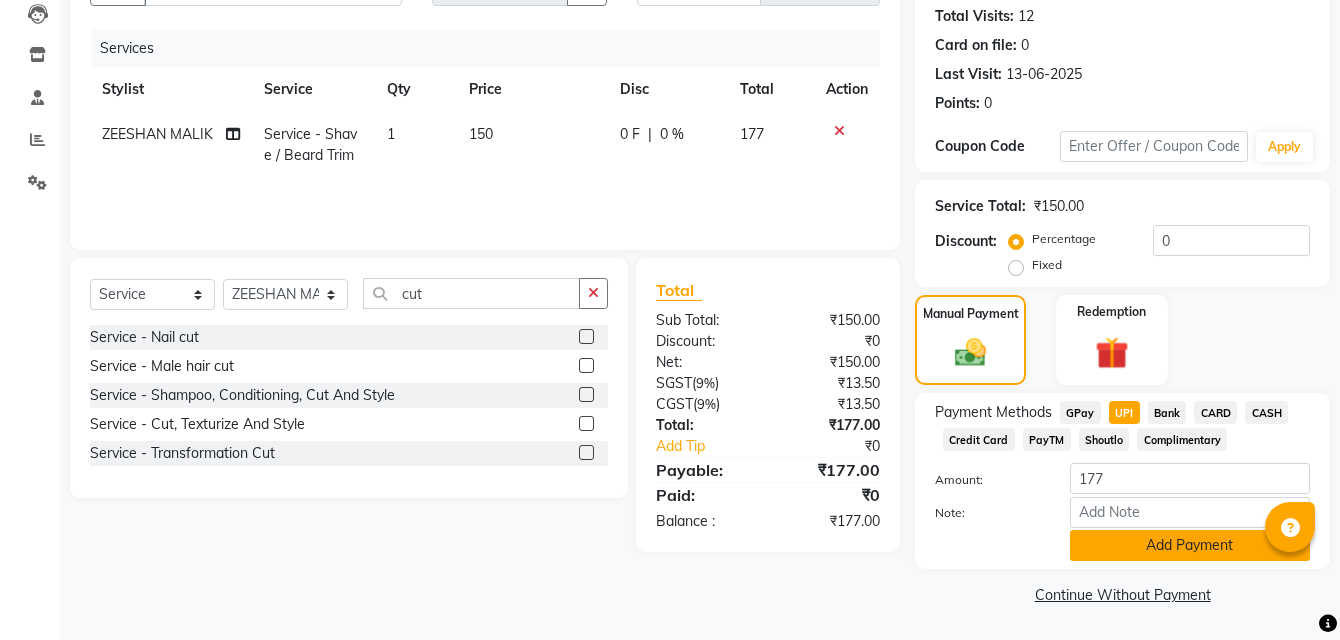 click on "Add Payment" 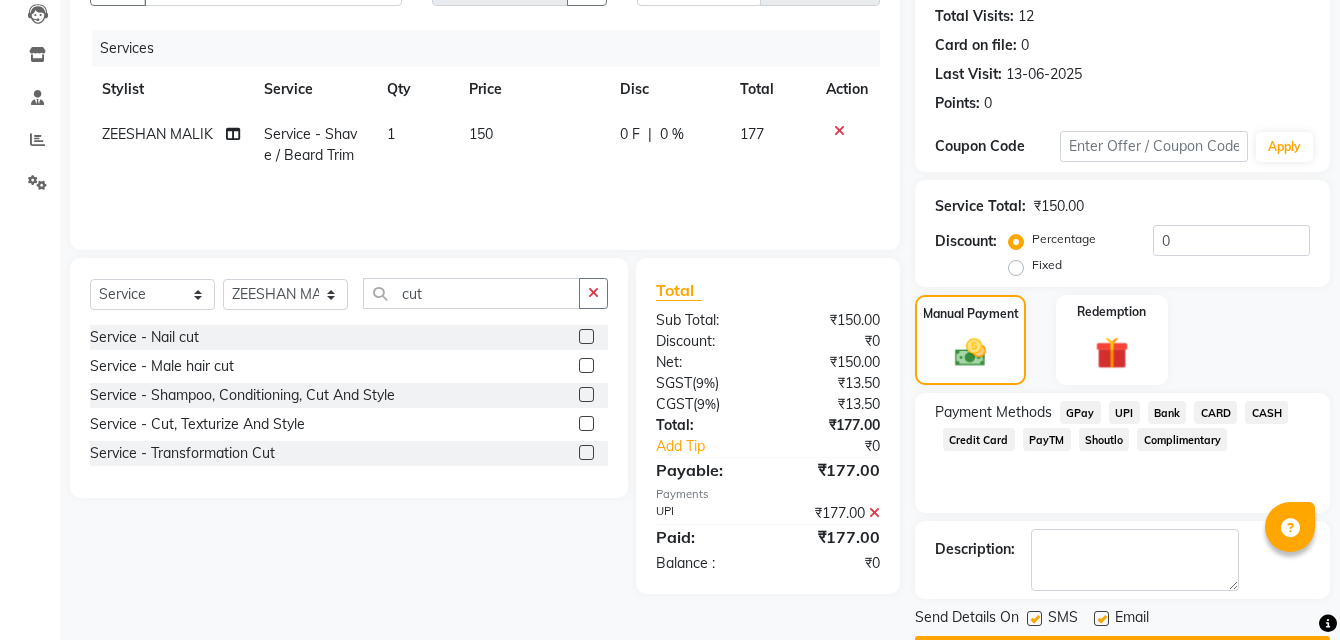 scroll, scrollTop: 275, scrollLeft: 0, axis: vertical 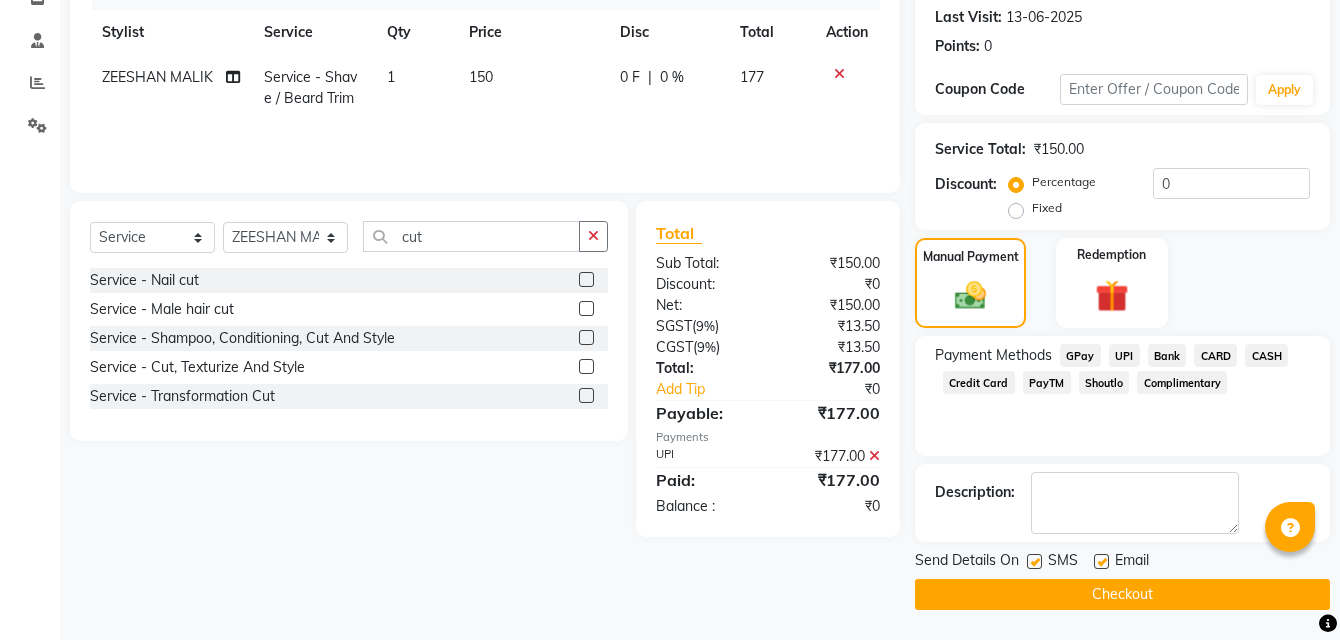 click on "Checkout" 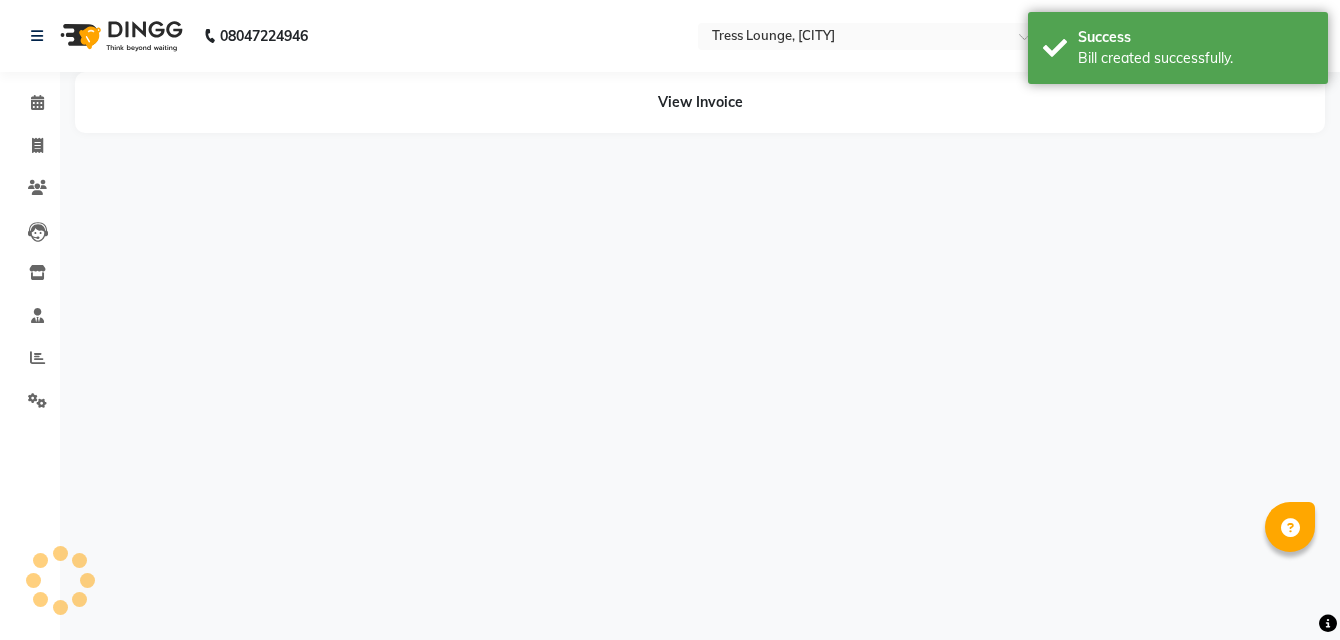 scroll, scrollTop: 0, scrollLeft: 0, axis: both 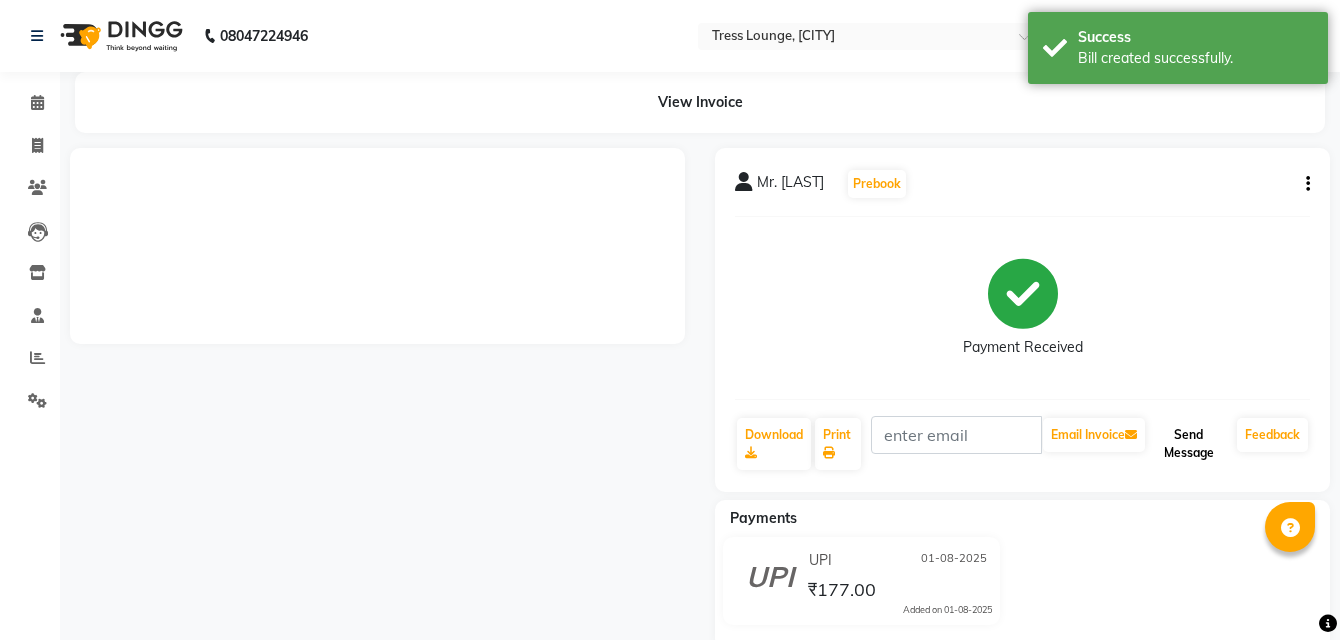 click on "Send Message" 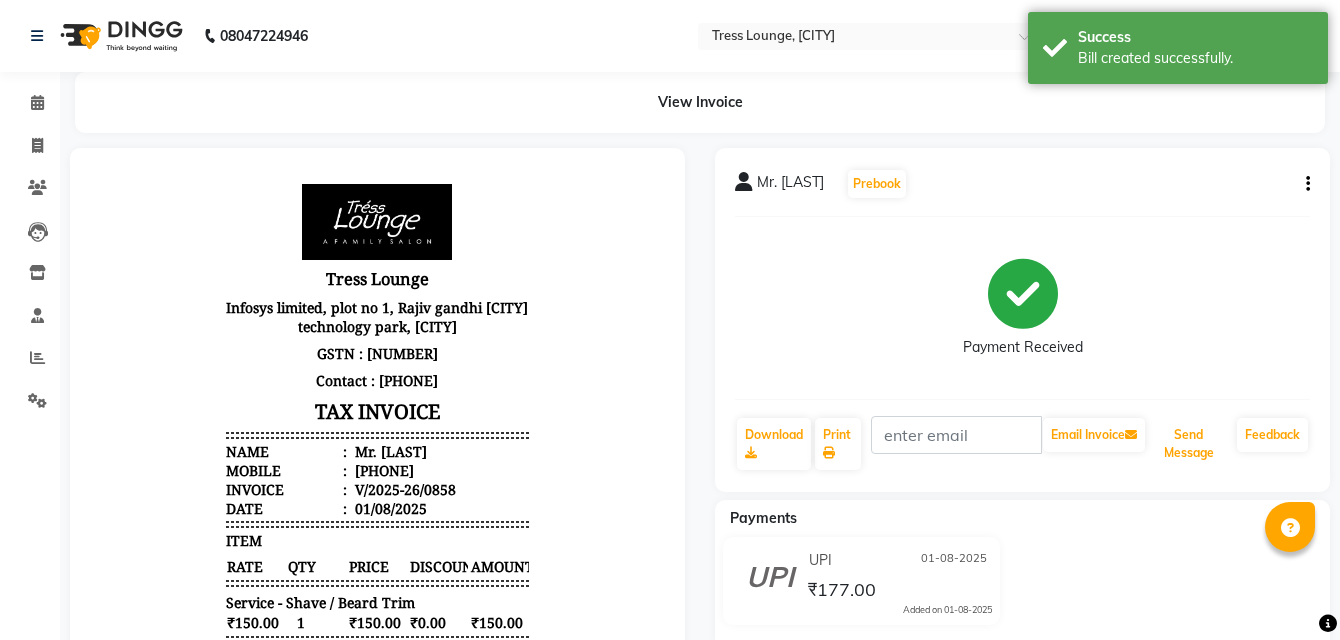 scroll, scrollTop: 0, scrollLeft: 0, axis: both 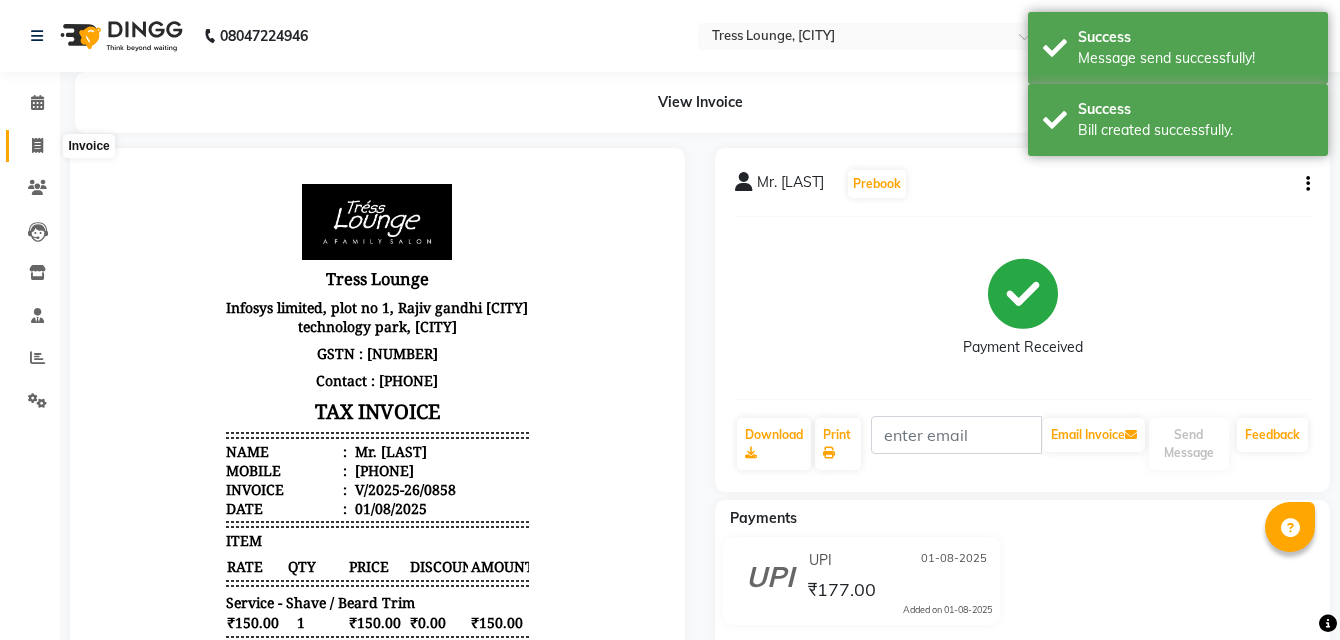 click 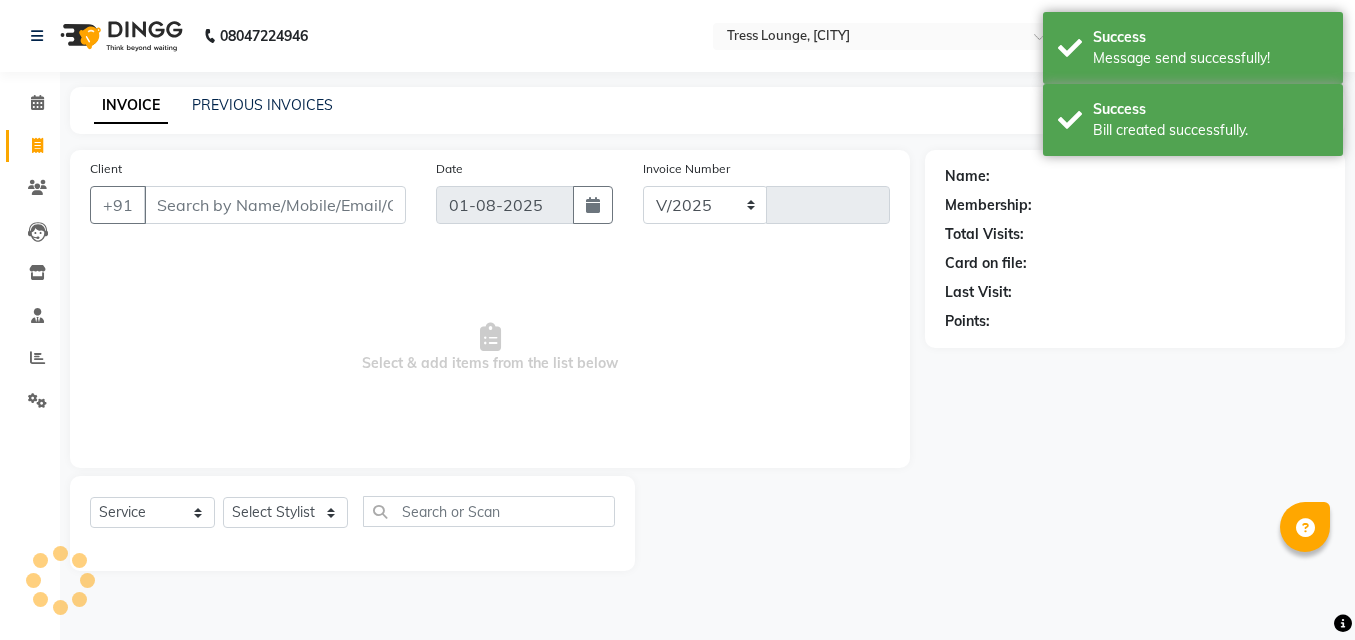 select on "5370" 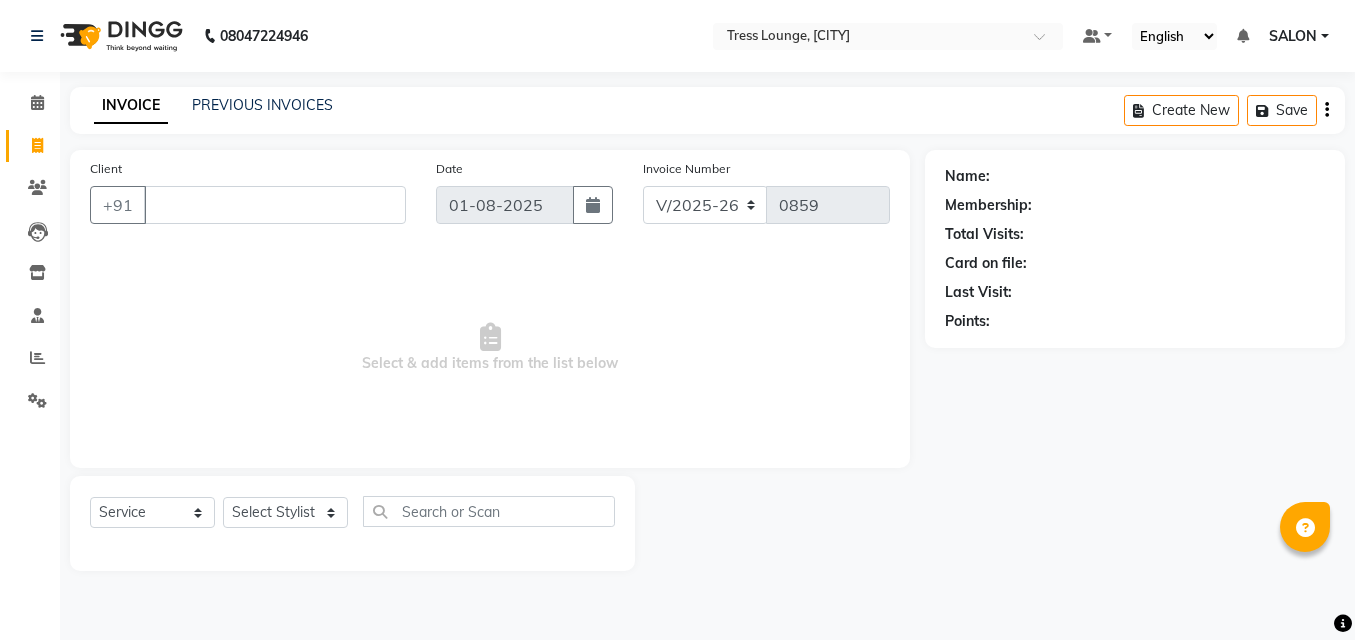 type 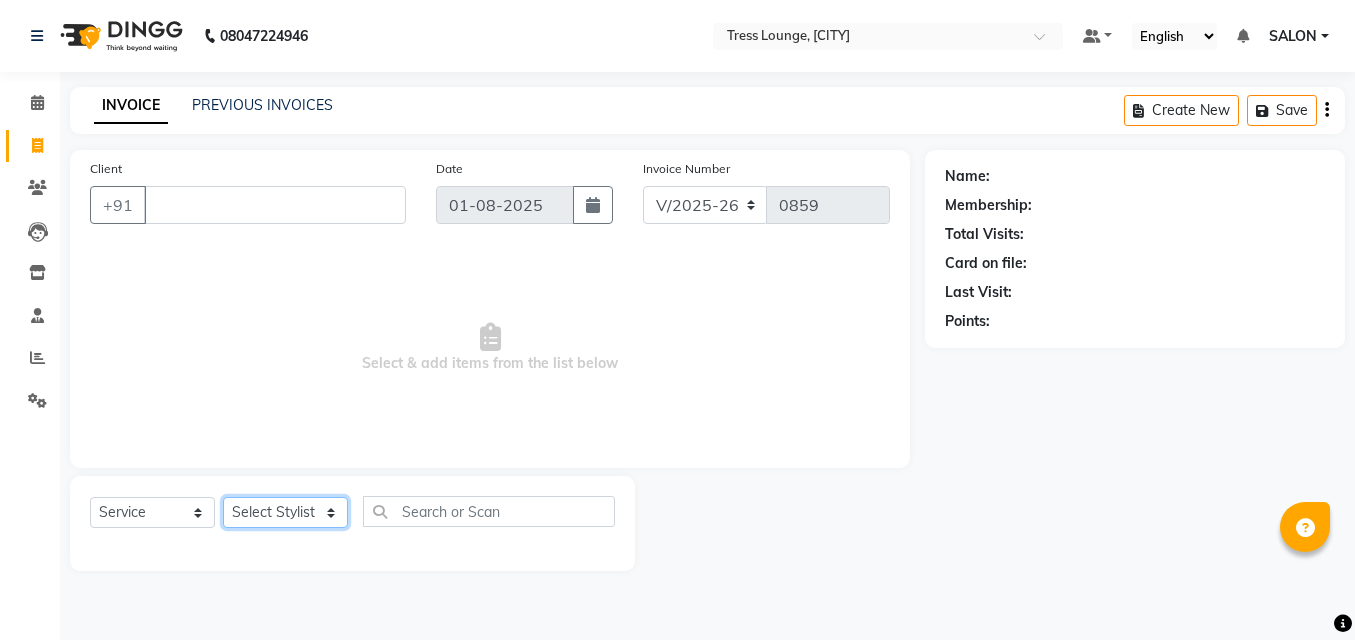 click on "Select Stylist DINGG Support Drishti KAYMO KHAN SALON Tanvi ZEESHAN MALIK" 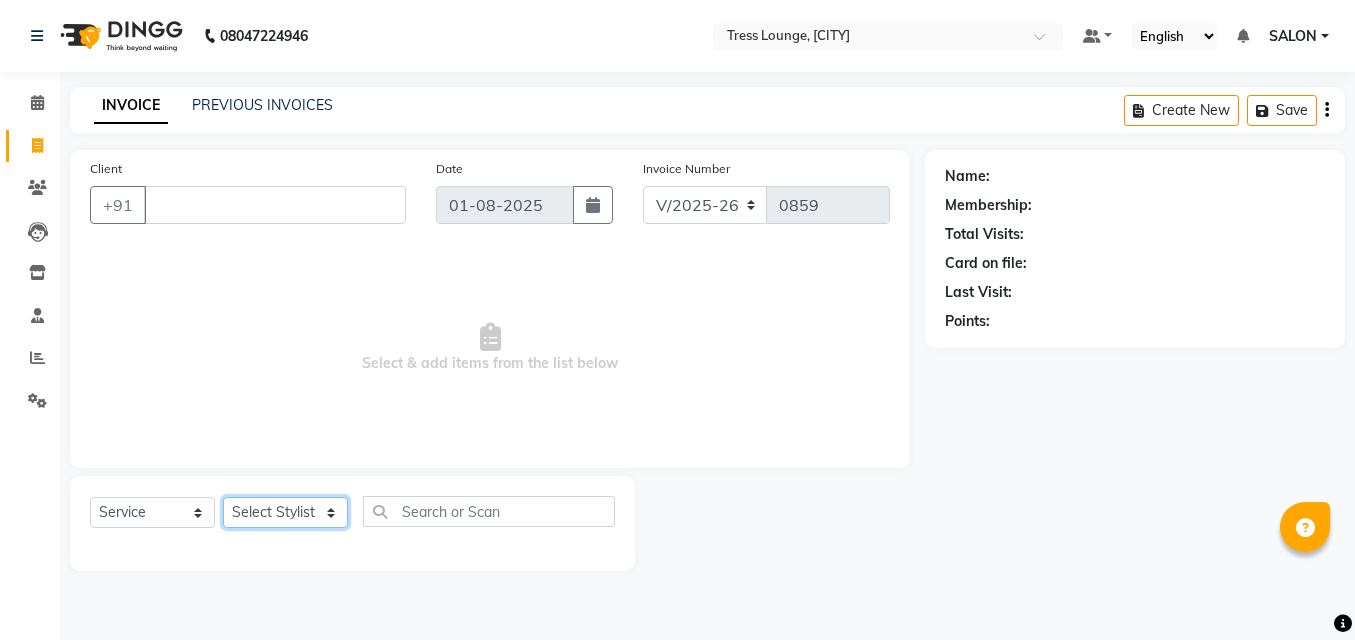 select on "[NUMBER]" 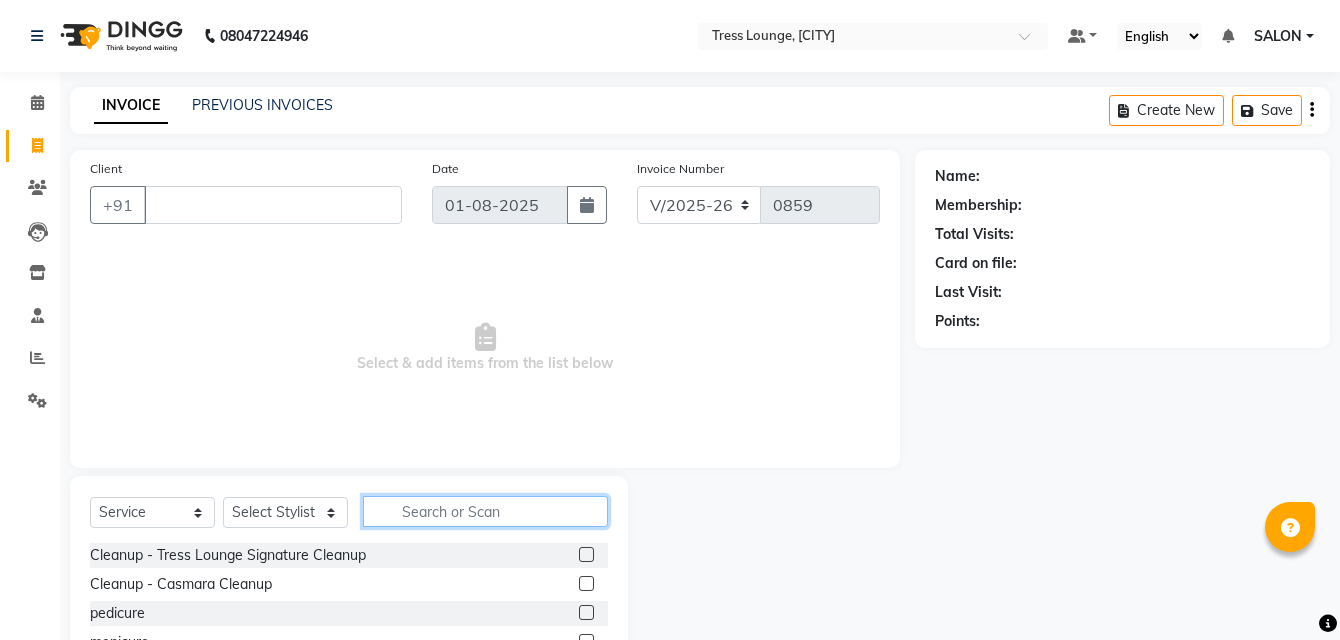 click 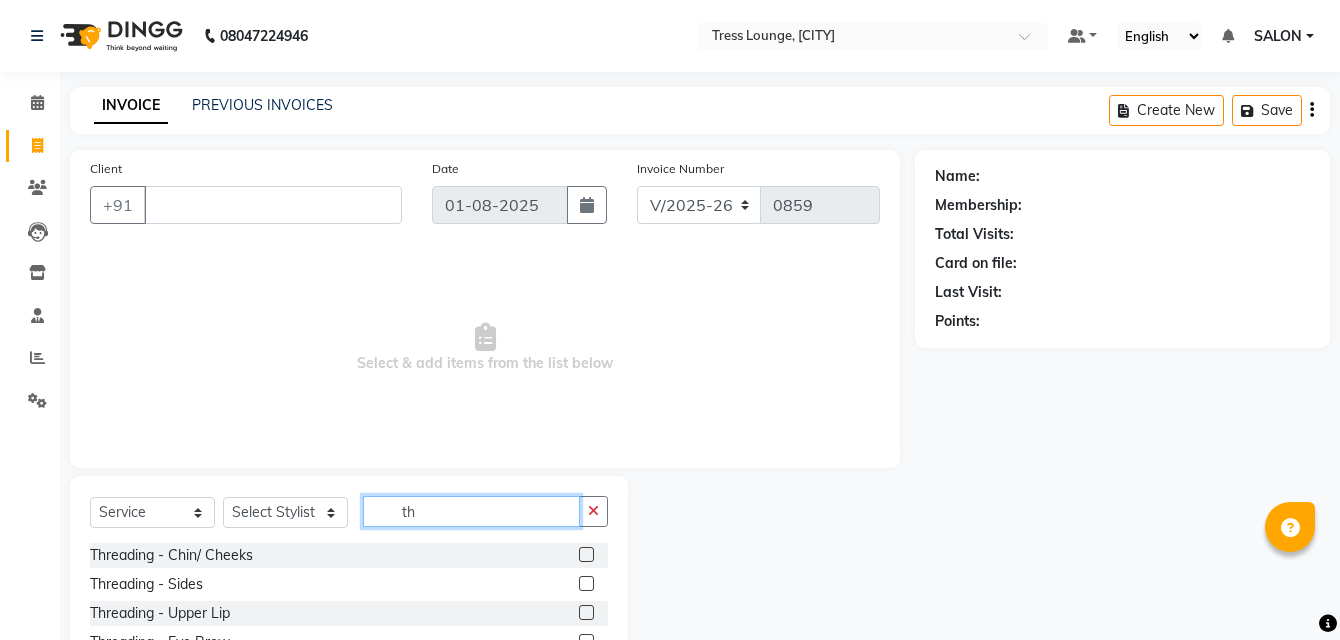 scroll, scrollTop: 161, scrollLeft: 0, axis: vertical 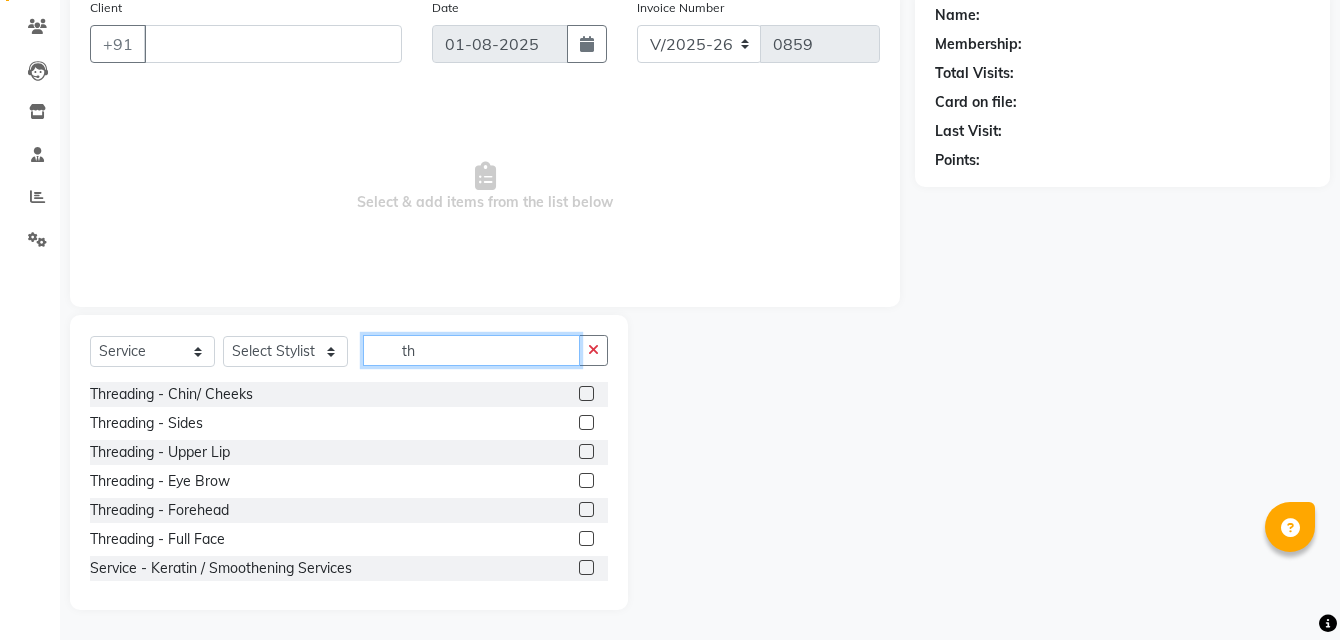 type on "th" 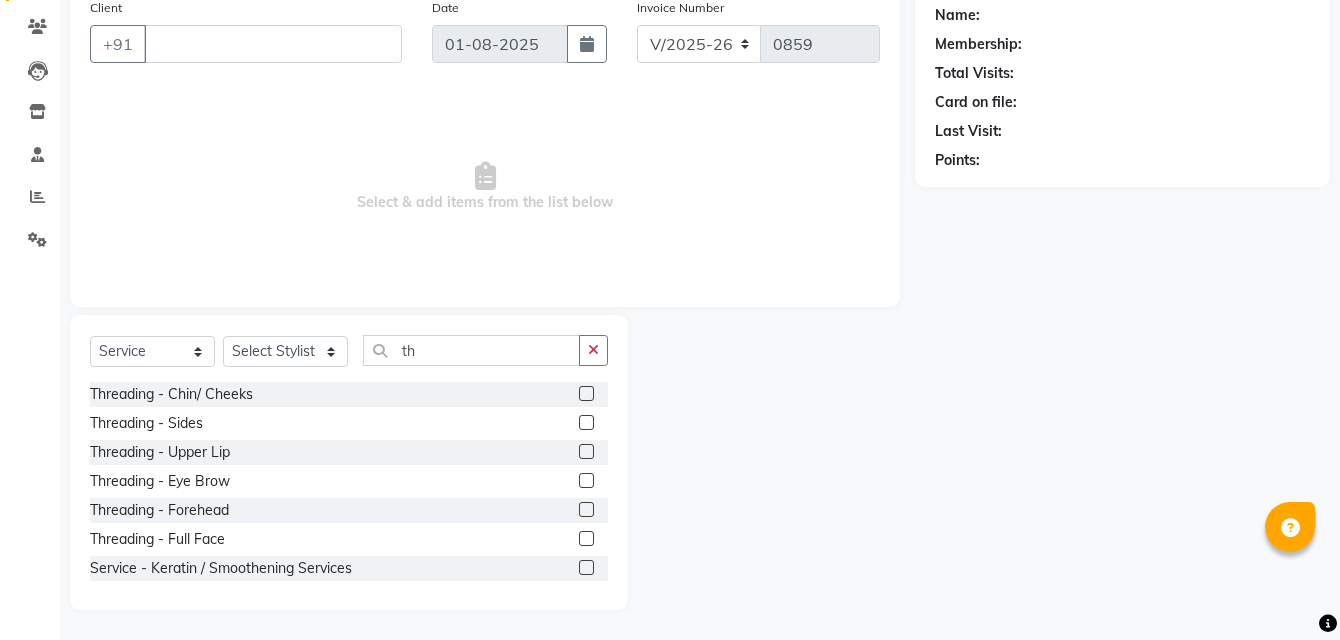 click 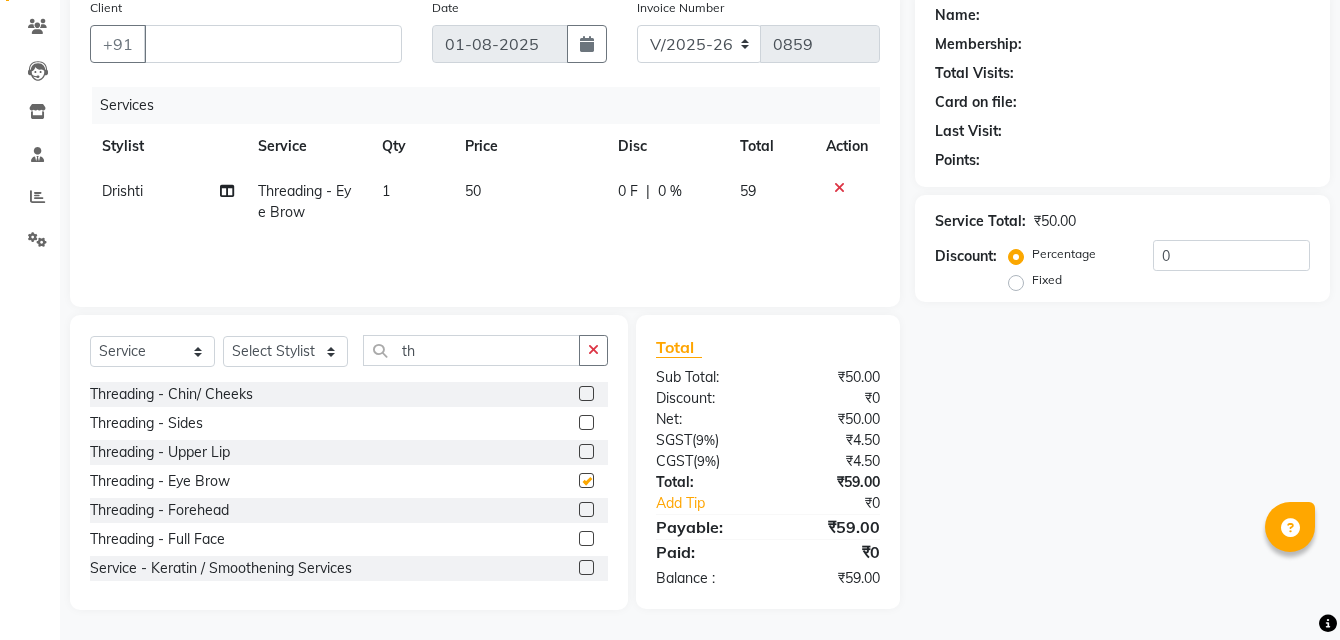 checkbox on "false" 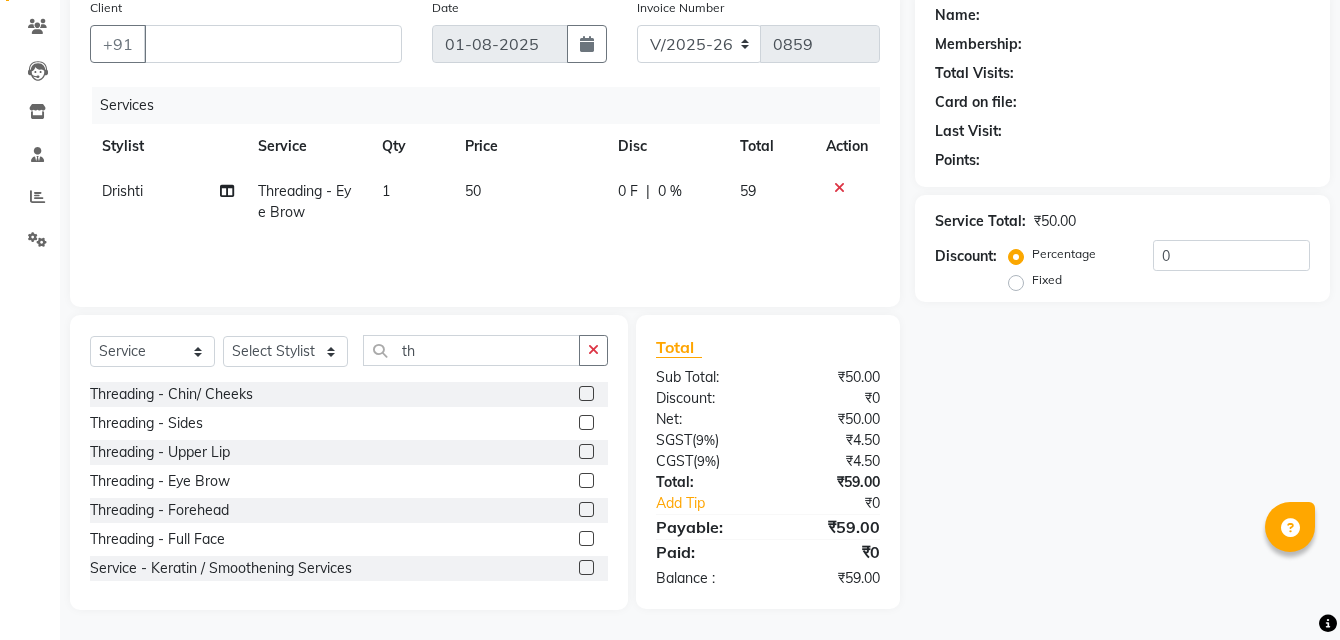 click 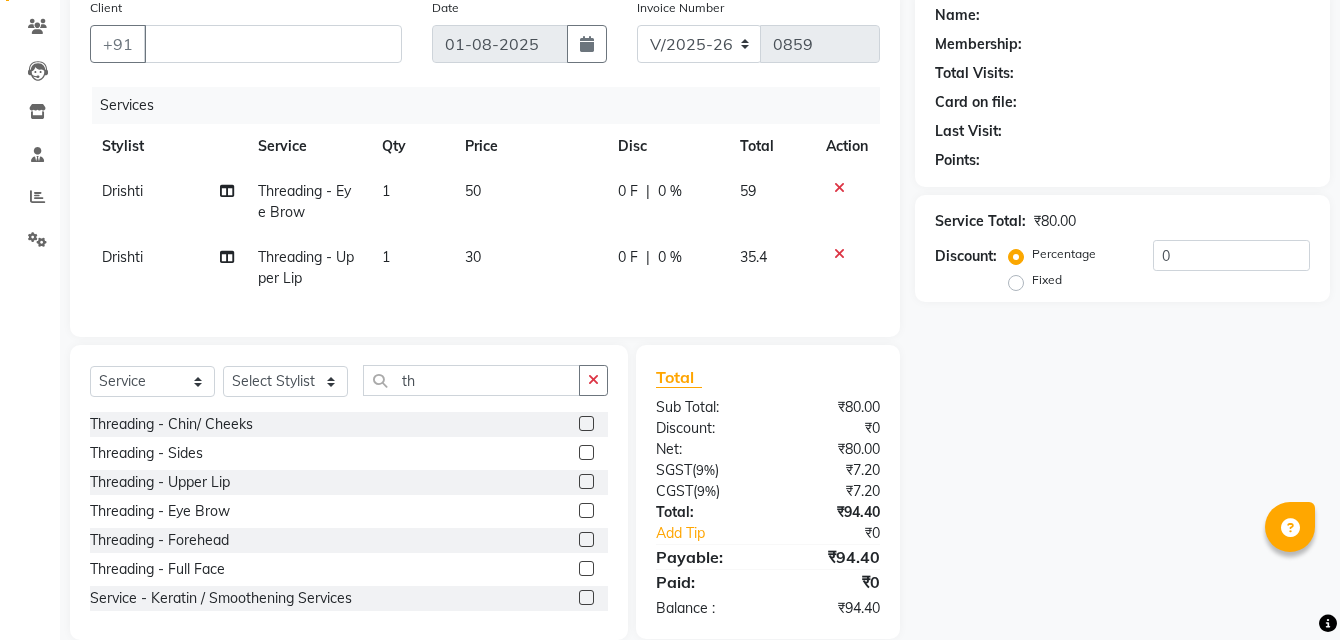 click 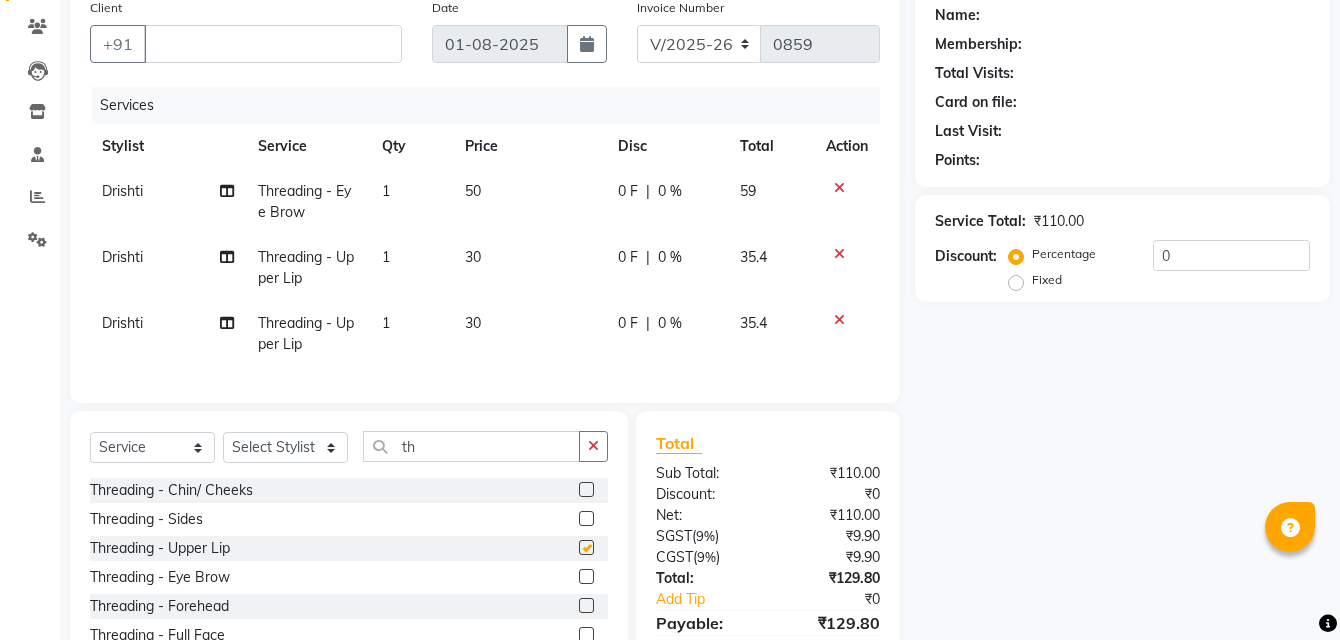 checkbox on "false" 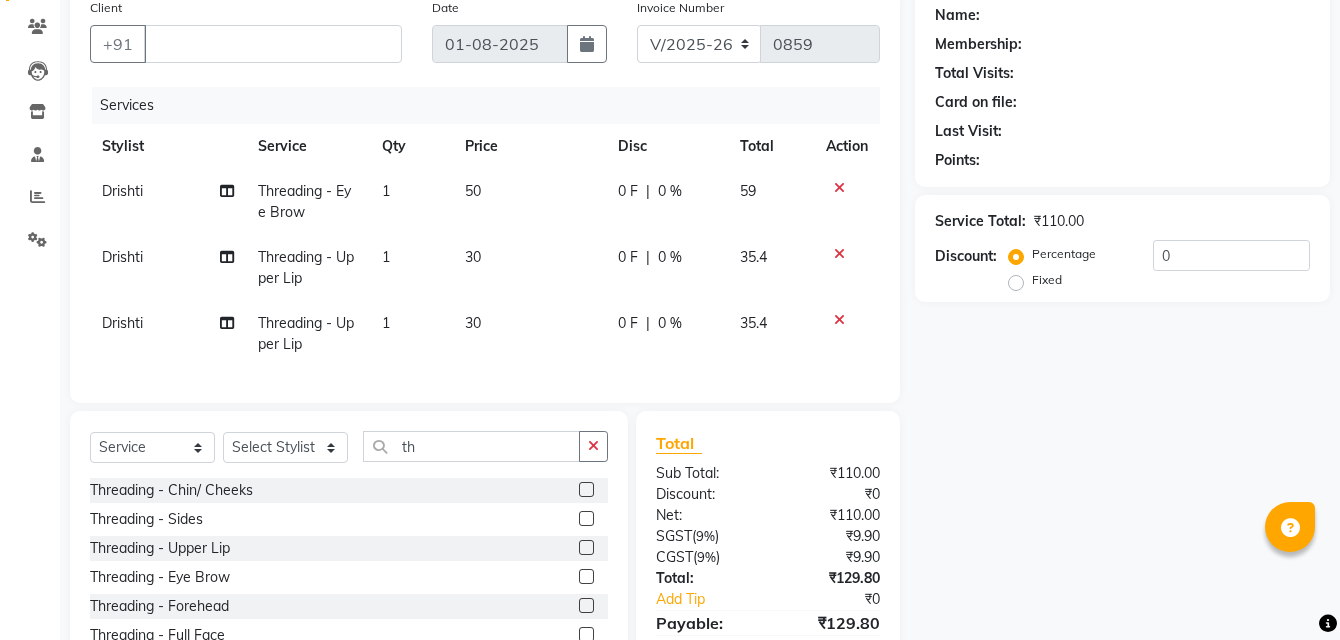 scroll, scrollTop: 90, scrollLeft: 0, axis: vertical 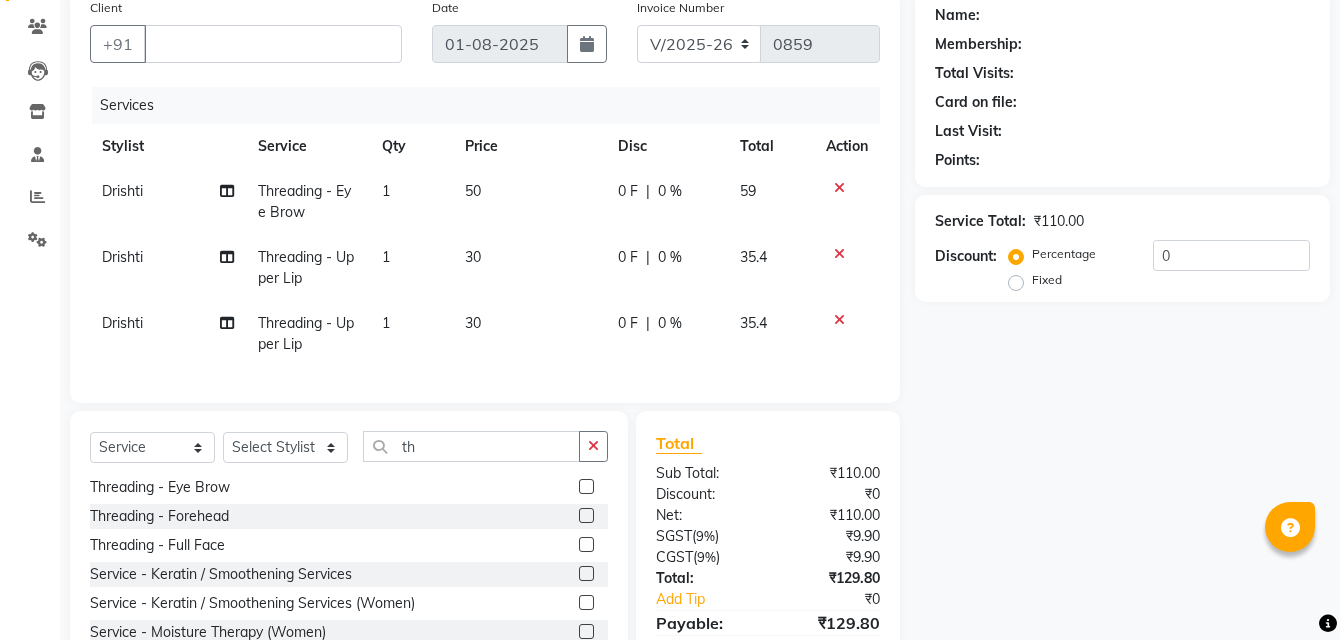 click 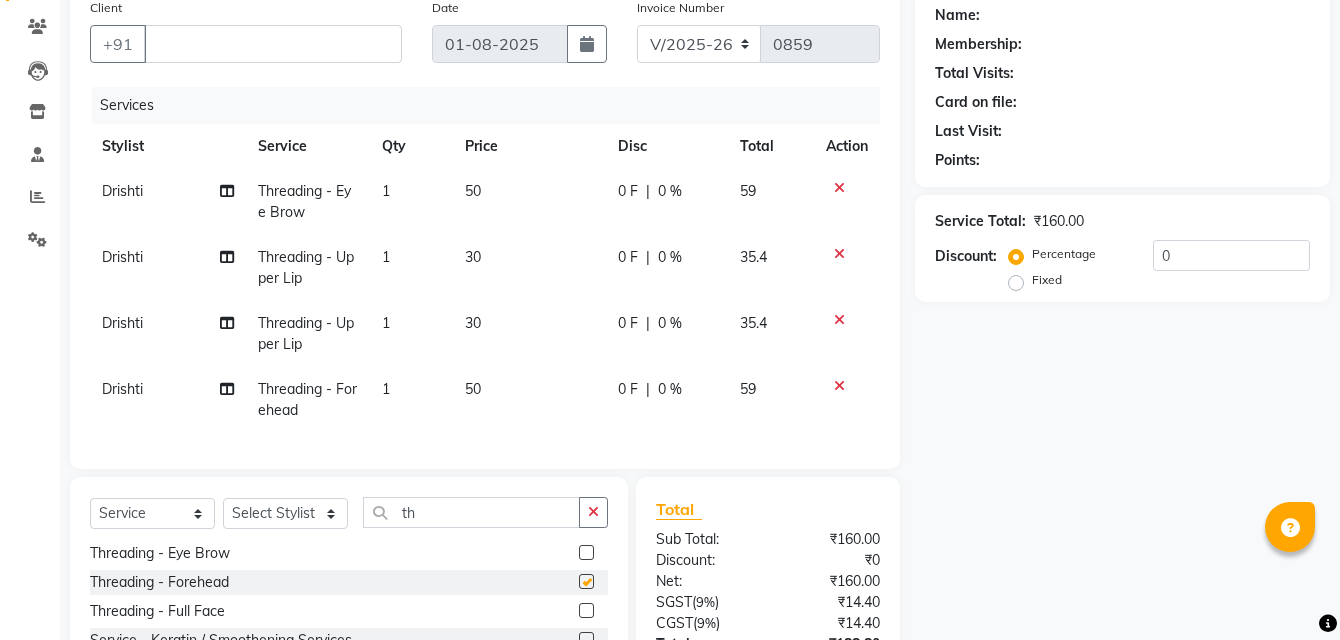 checkbox on "false" 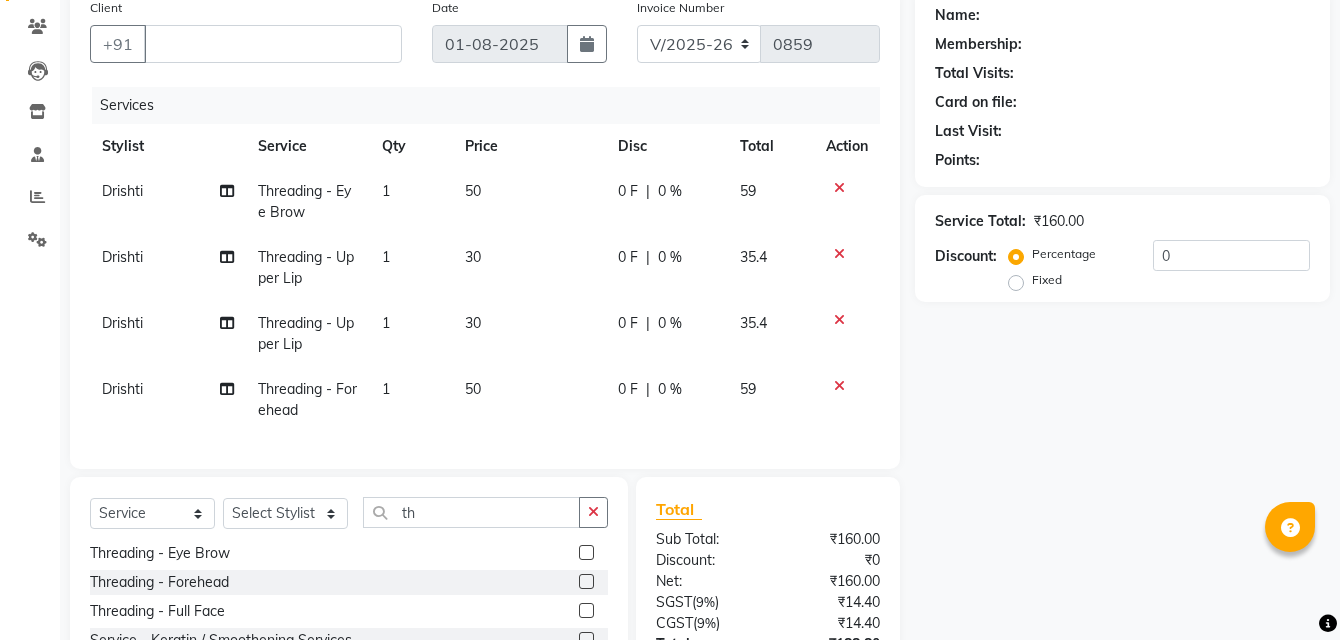 click 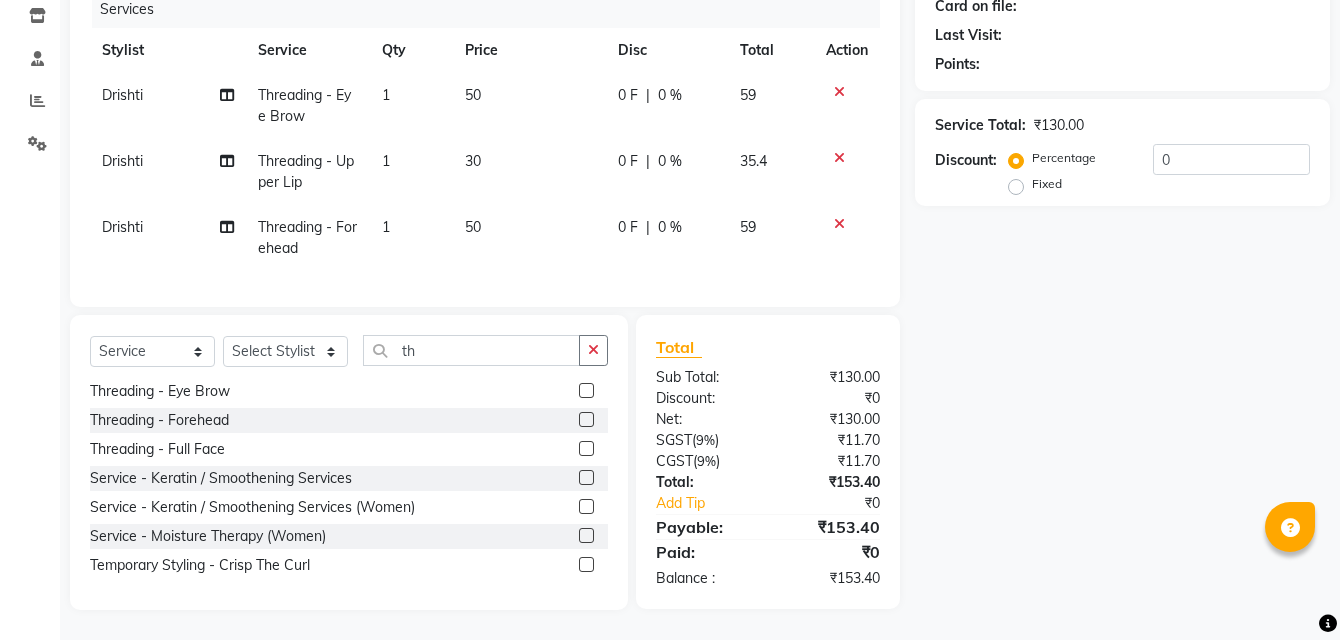 scroll, scrollTop: 0, scrollLeft: 0, axis: both 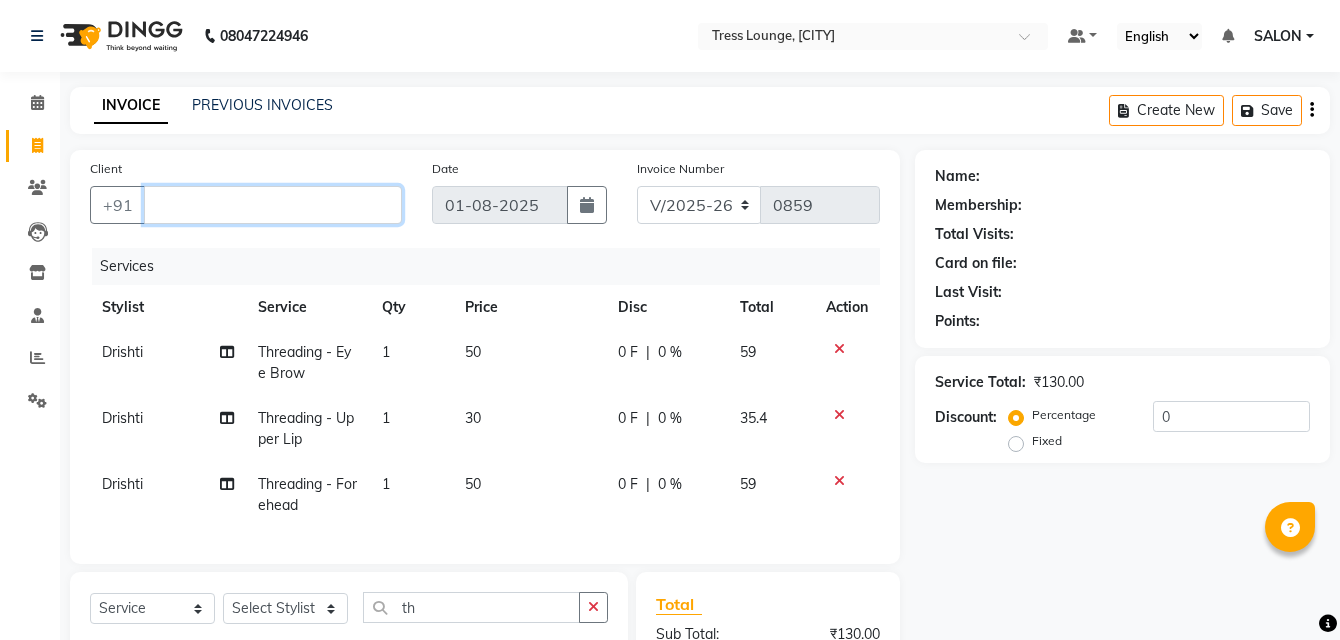 click on "Client" at bounding box center [273, 205] 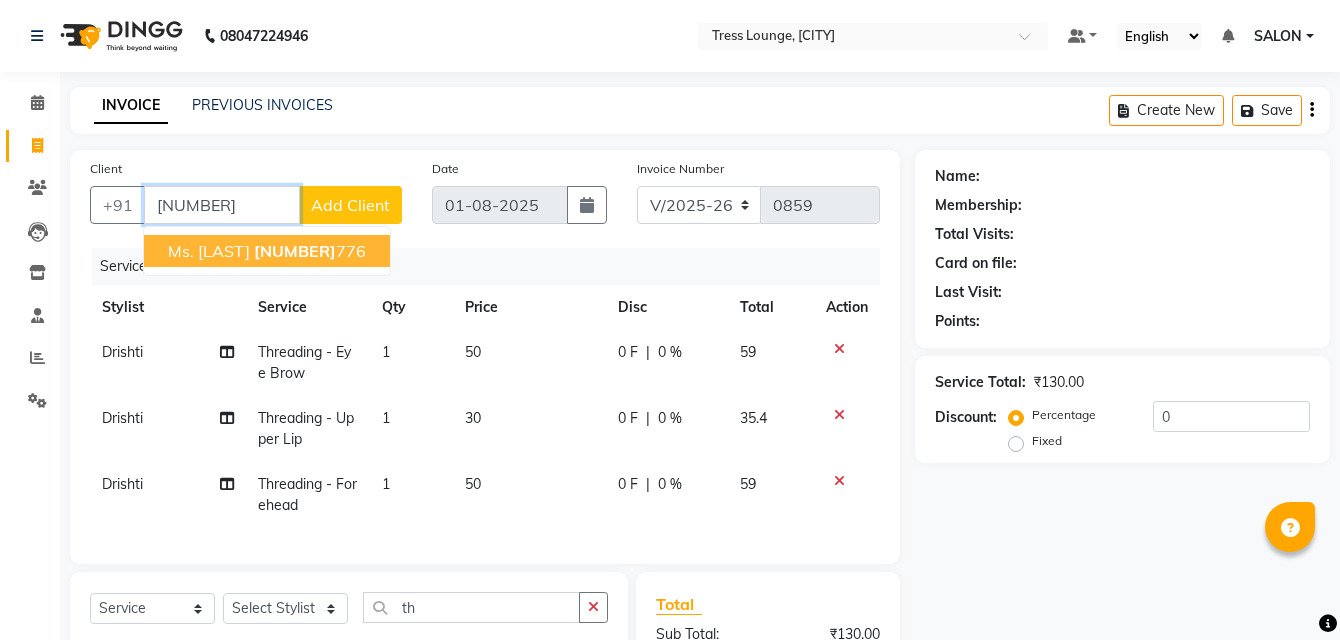 click on "[NUMBER]" 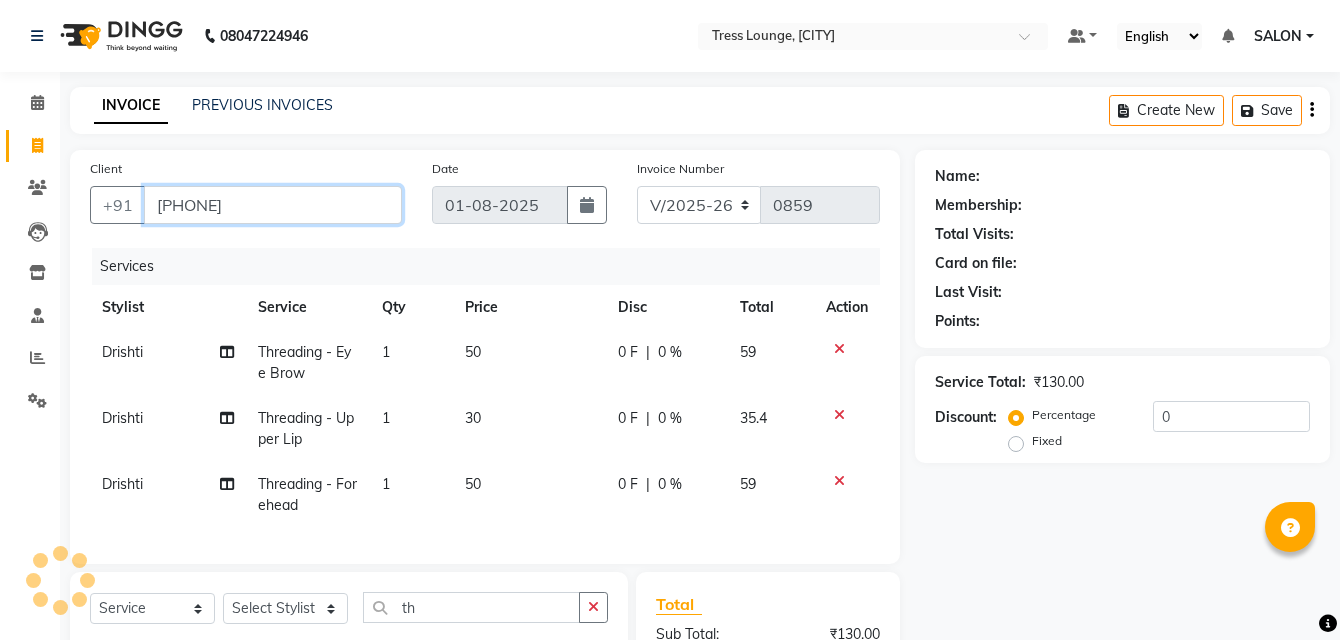 type on "[PHONE]" 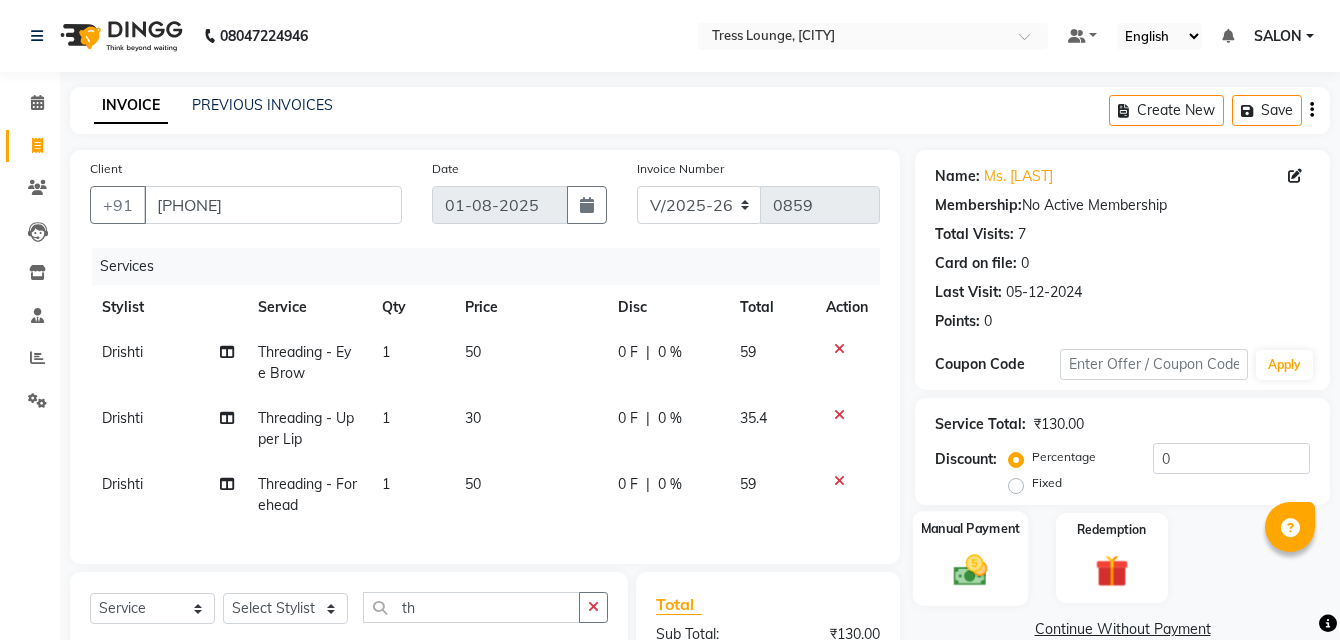 click on "Manual Payment" 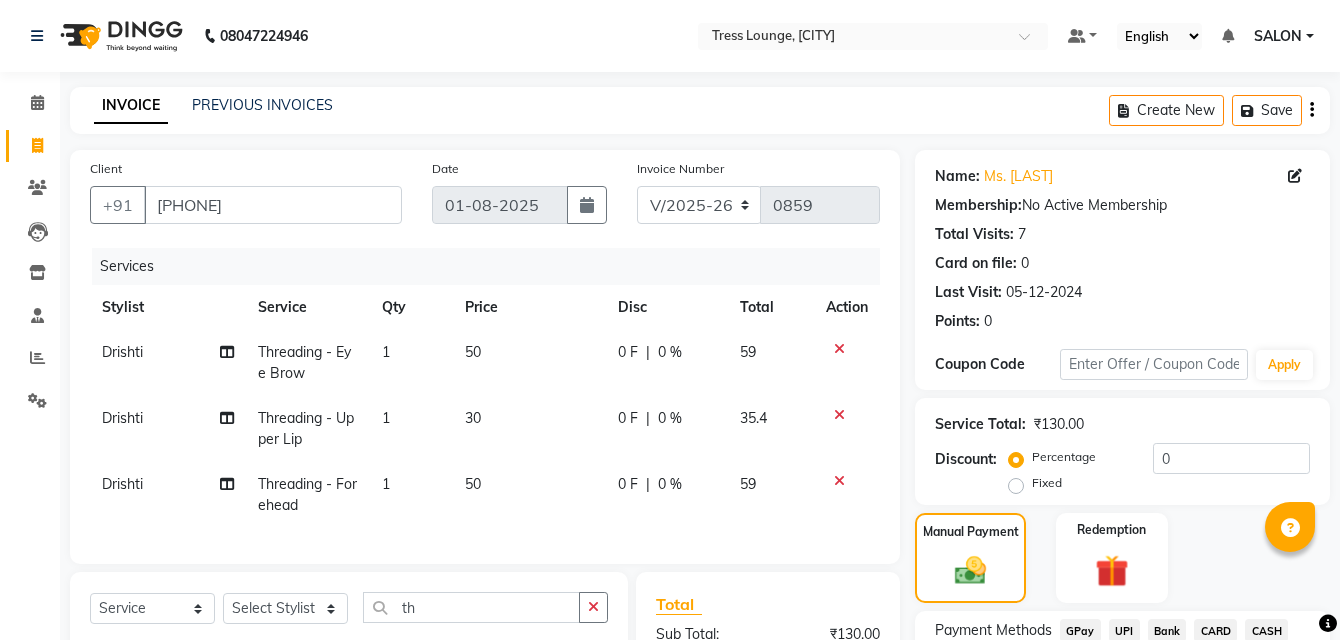 click on "Fixed" 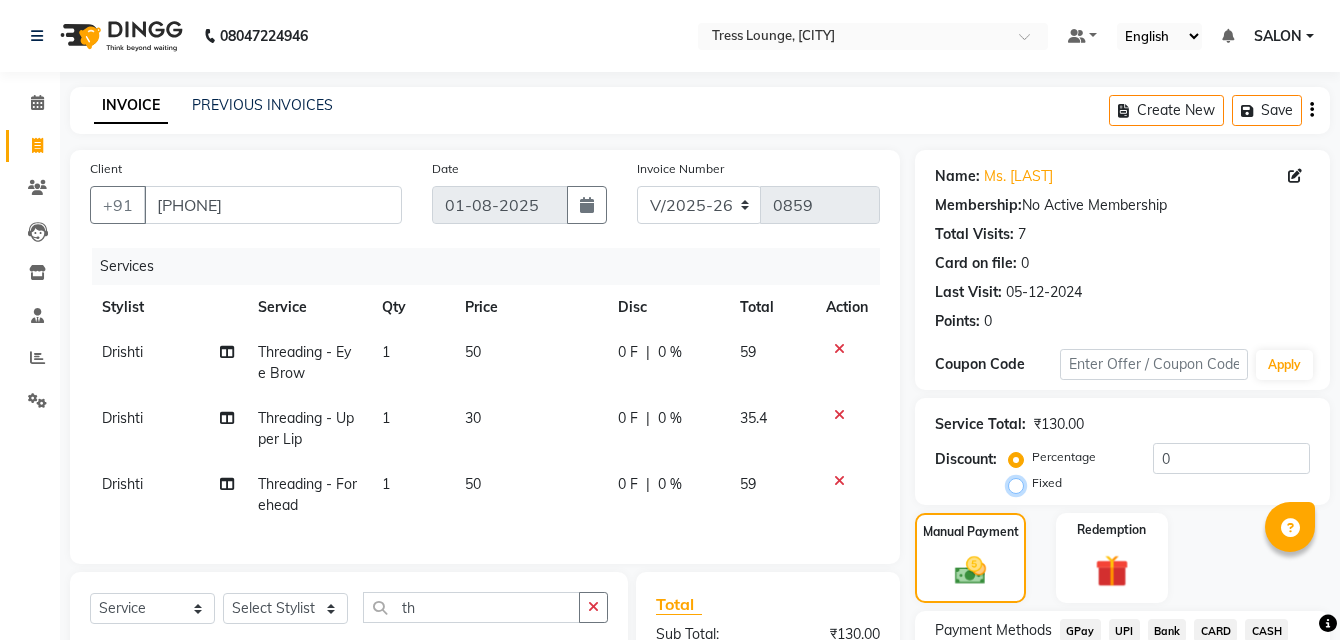 click on "Fixed" at bounding box center (1020, 483) 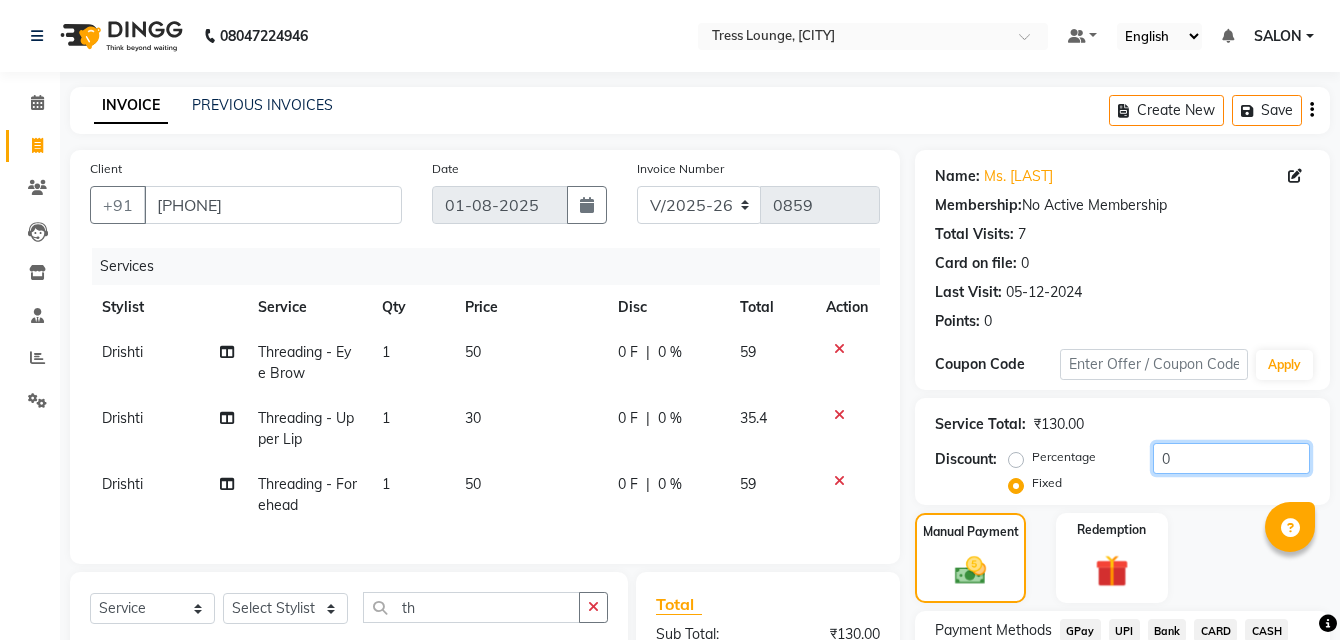 click on "0" 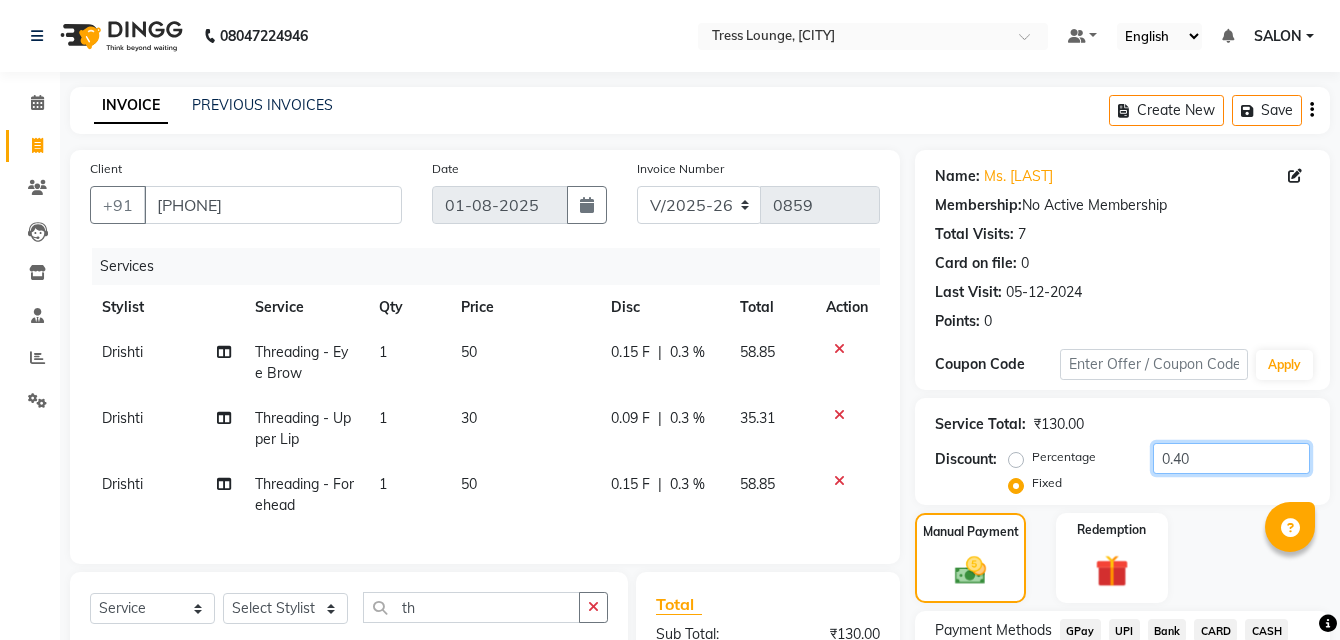 scroll, scrollTop: 272, scrollLeft: 0, axis: vertical 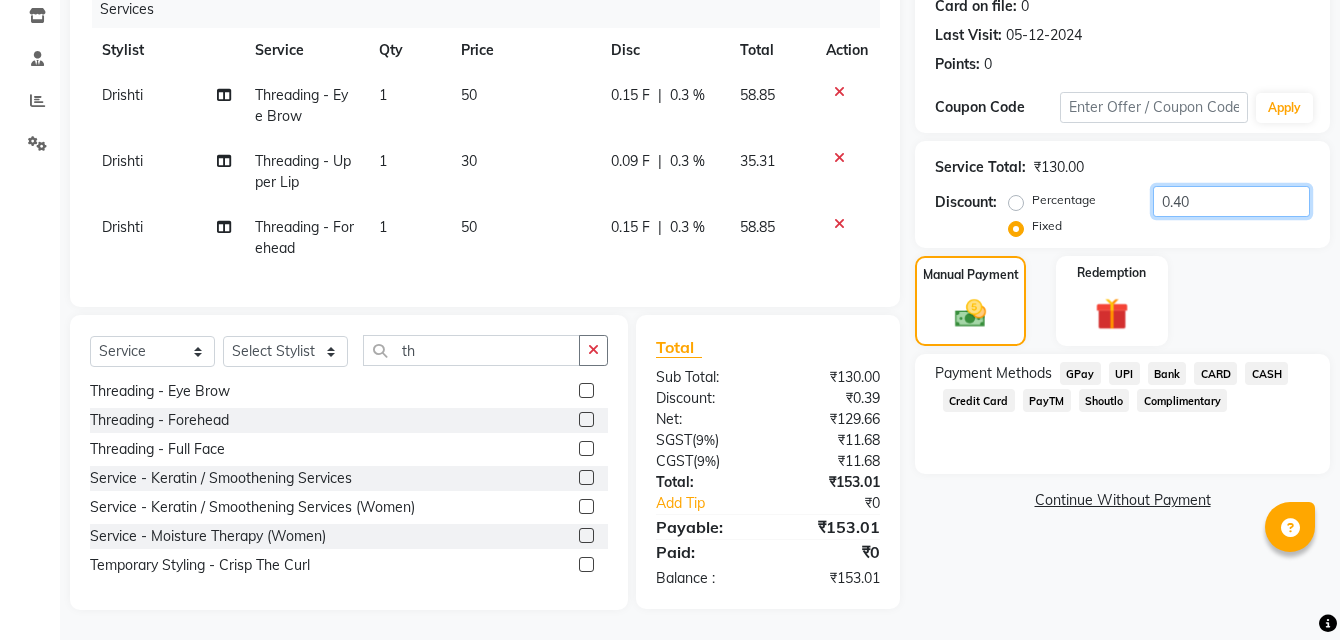 type on "0.40" 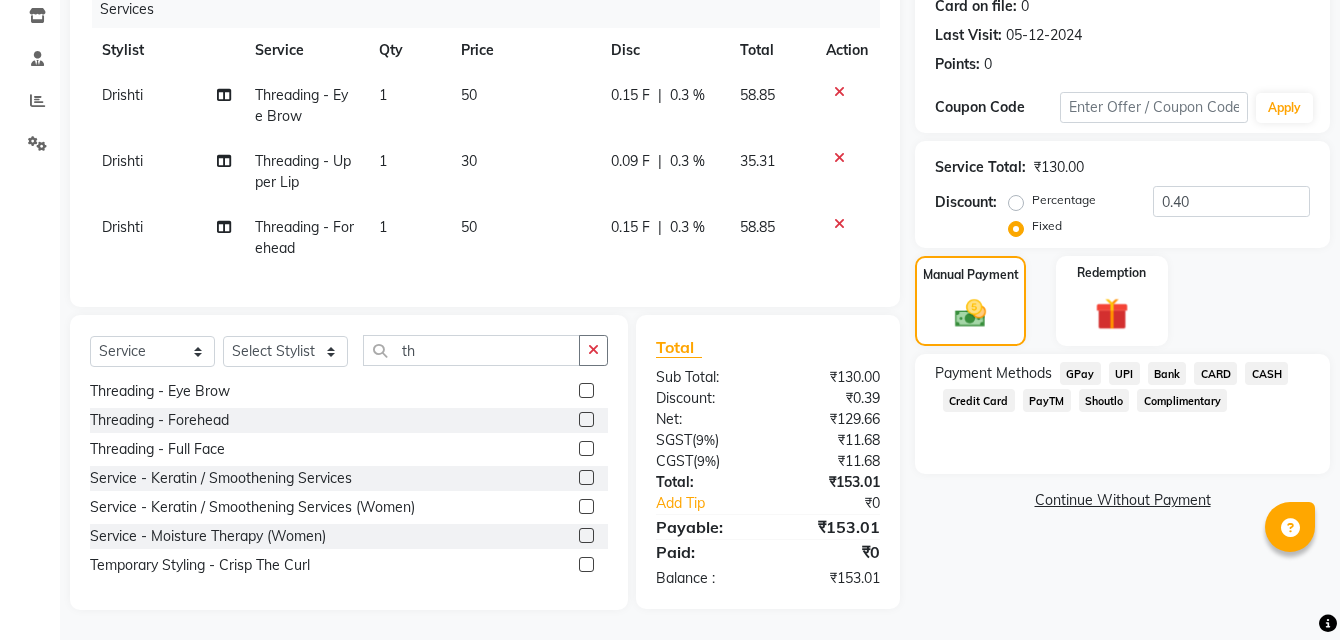 click on "Name: Ms. [LAST] Membership: No Active Membership Total Visits: 7 Card on file: 0 Last Visit: 05-12-2024 Points: 0 Coupon Code Apply Service Total: ₹130.00 Discount: Percentage Fixed 0.40 Manual Payment Redemption Payment Methods GPay UPI Bank CARD CASH Credit Card PayTM Shoutlo Complimentary Continue Without Payment" 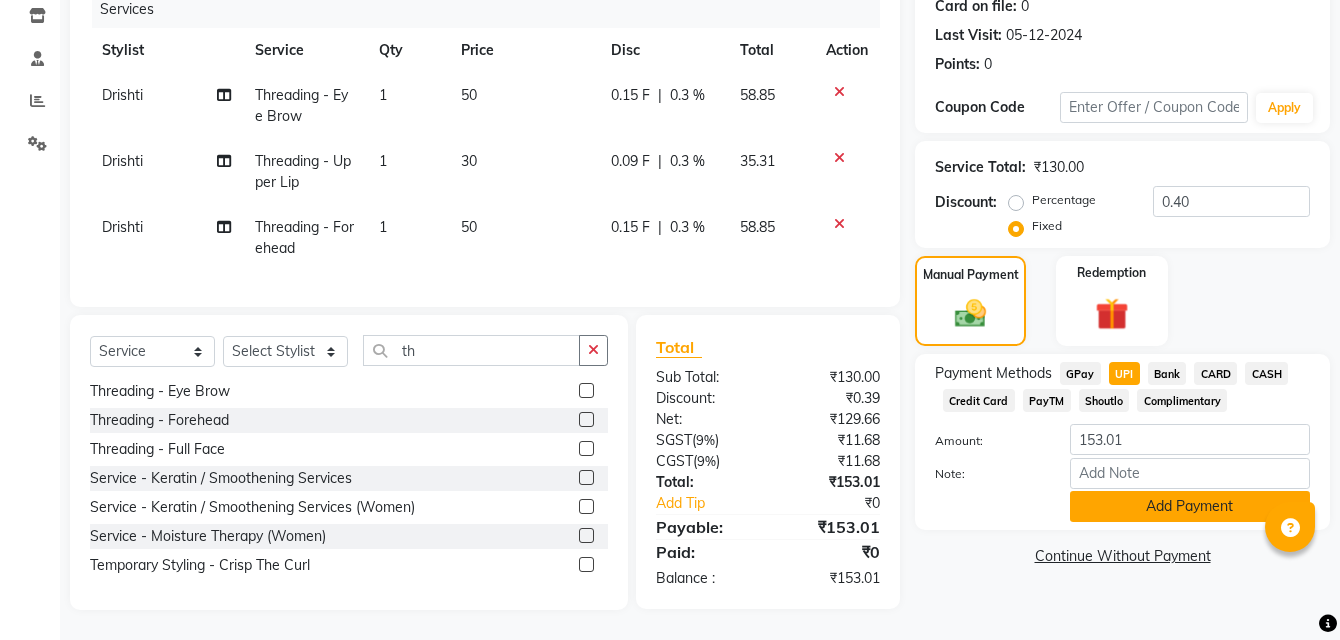 click on "Add Payment" 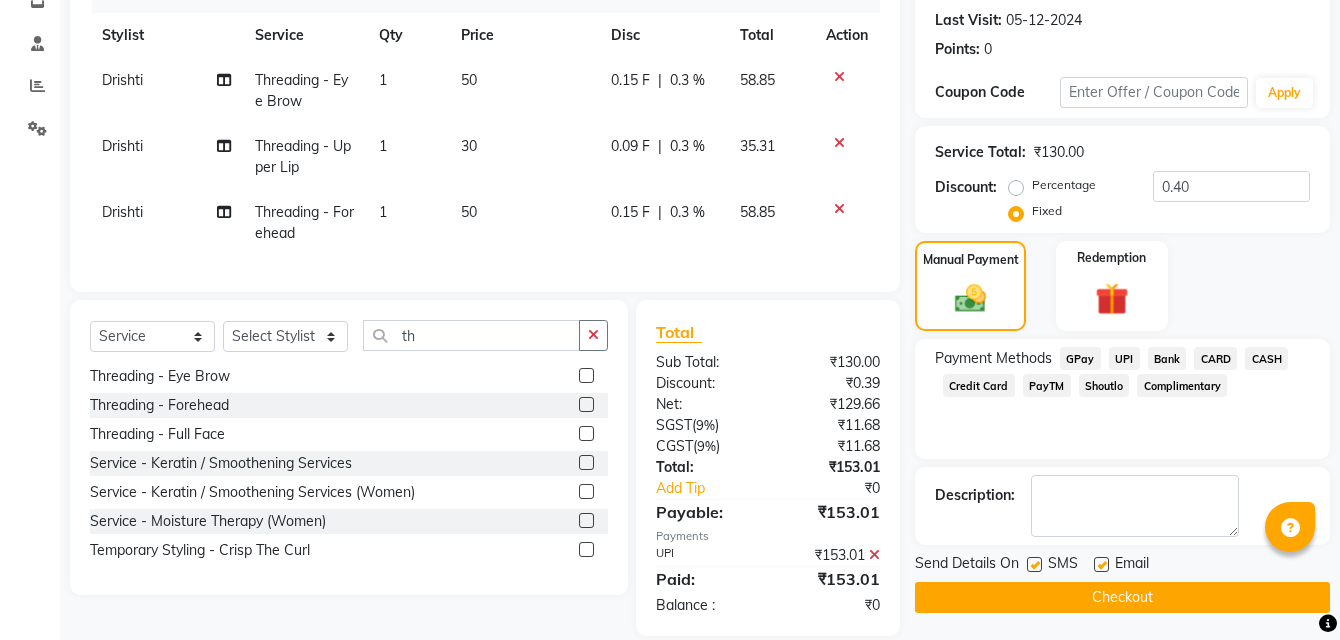 scroll, scrollTop: 313, scrollLeft: 0, axis: vertical 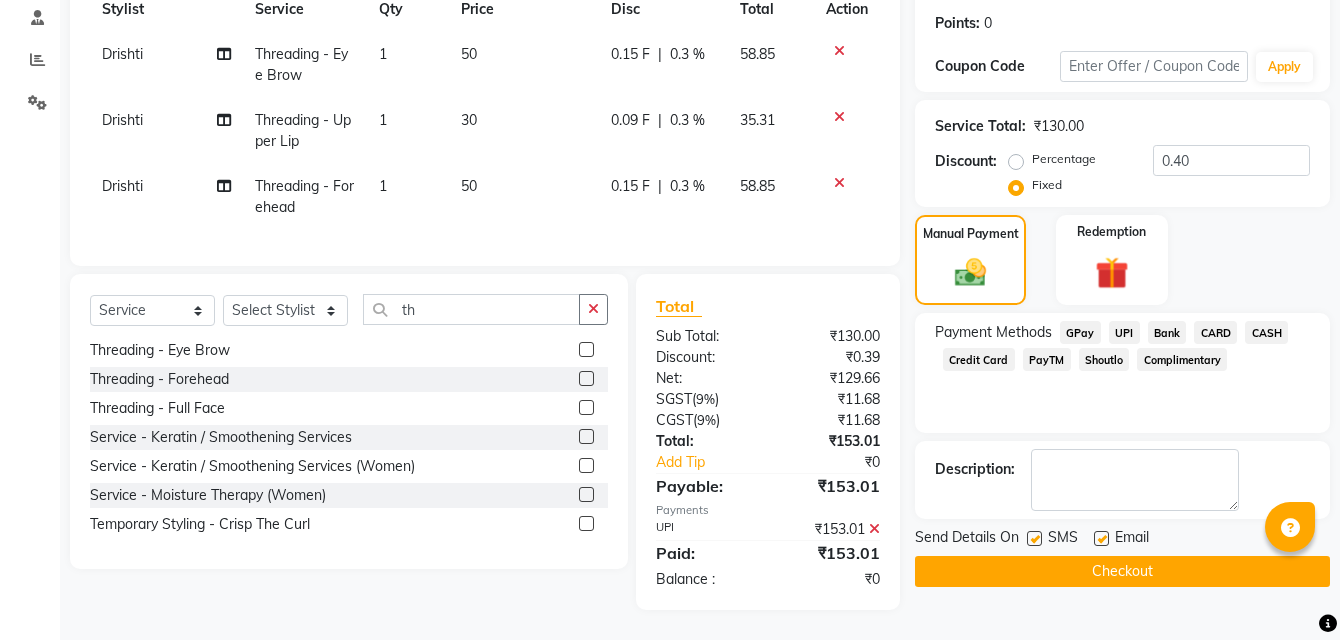 click on "Checkout" 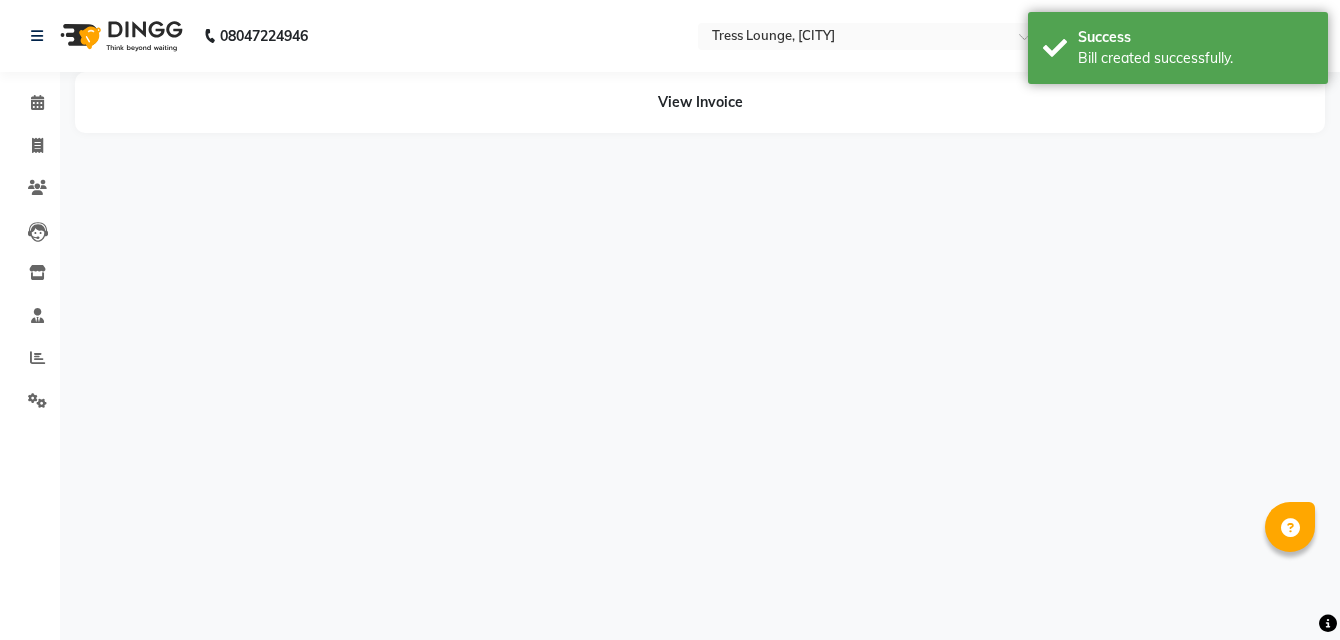 scroll, scrollTop: 0, scrollLeft: 0, axis: both 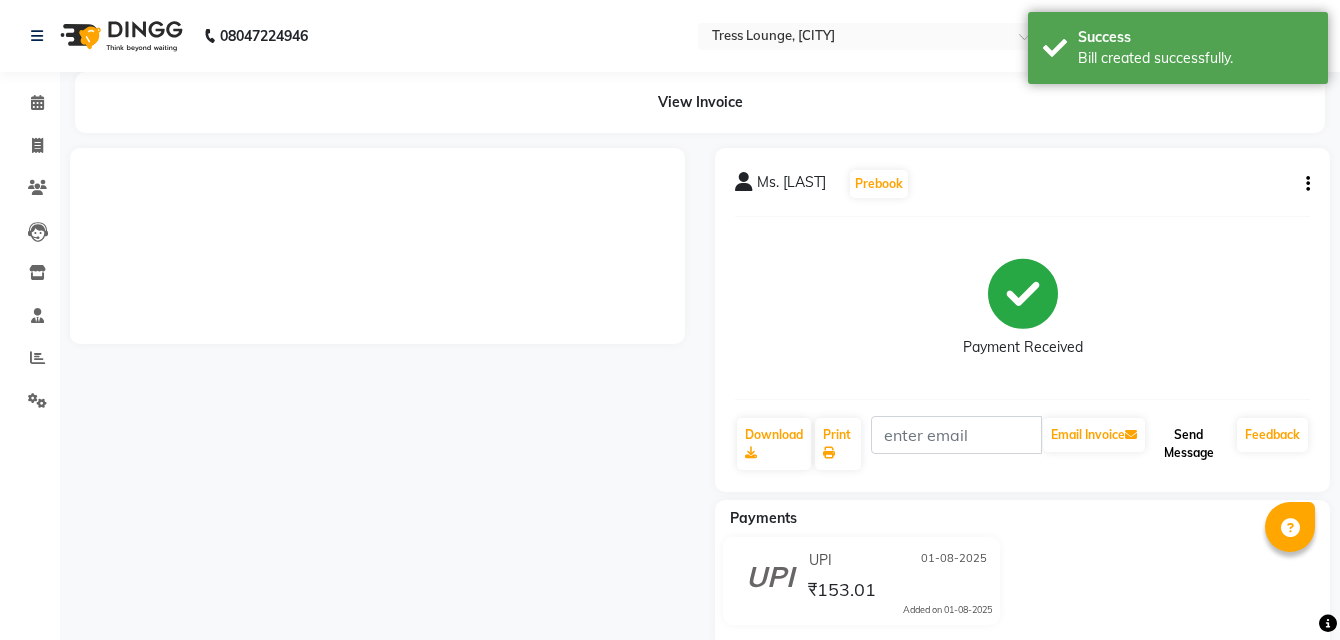 click on "Send Message" 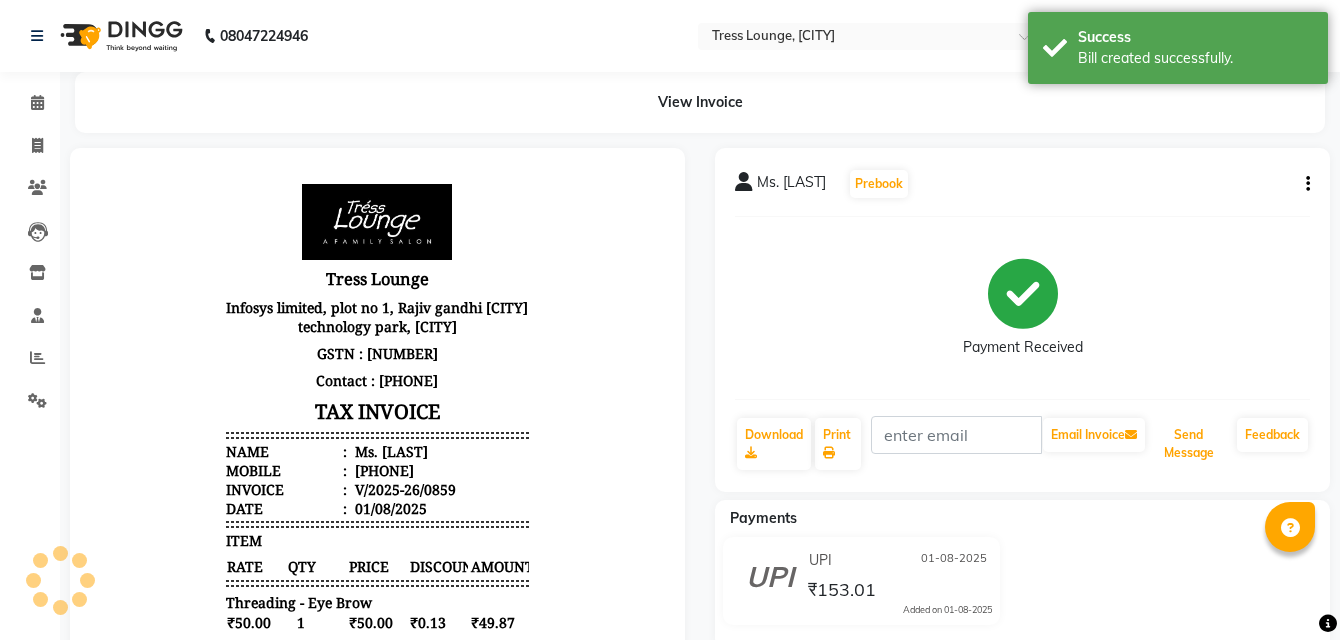 scroll, scrollTop: 0, scrollLeft: 0, axis: both 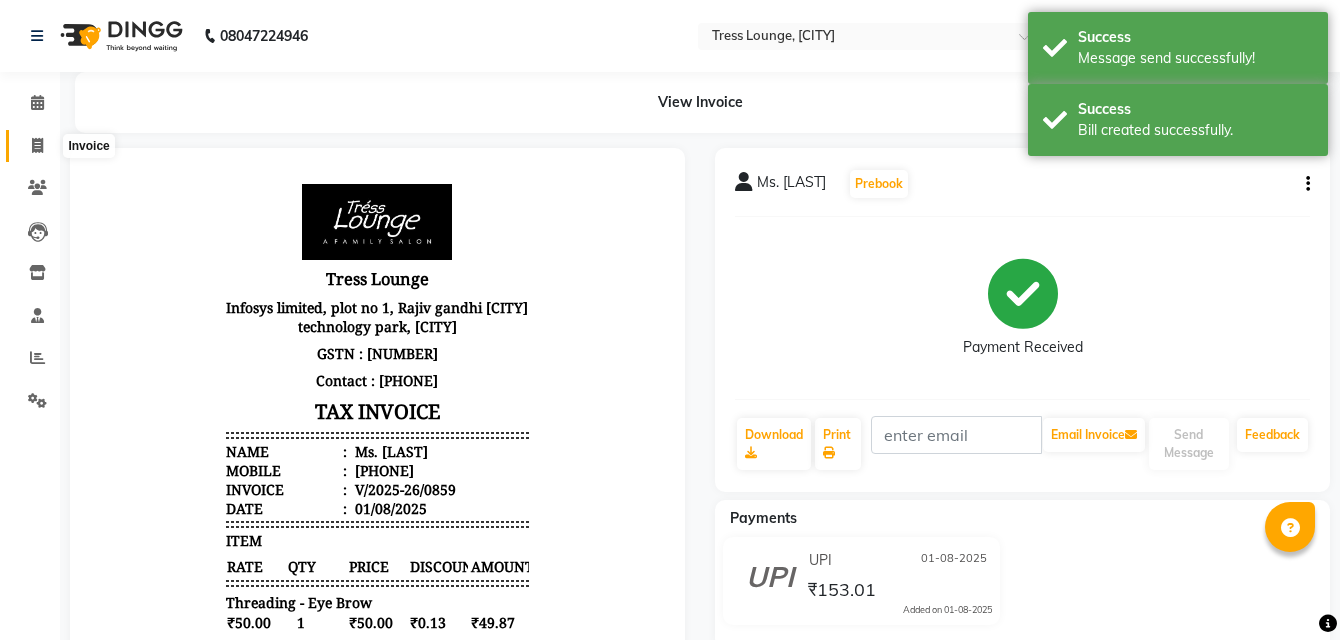 click 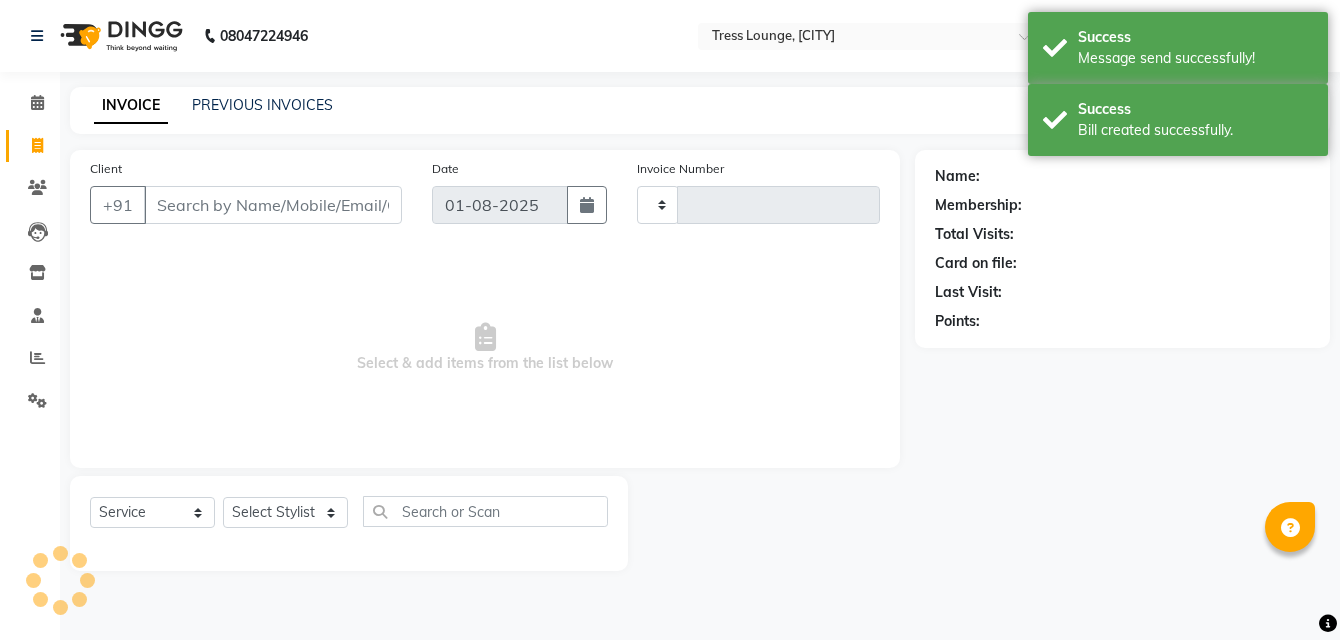 type on "0860" 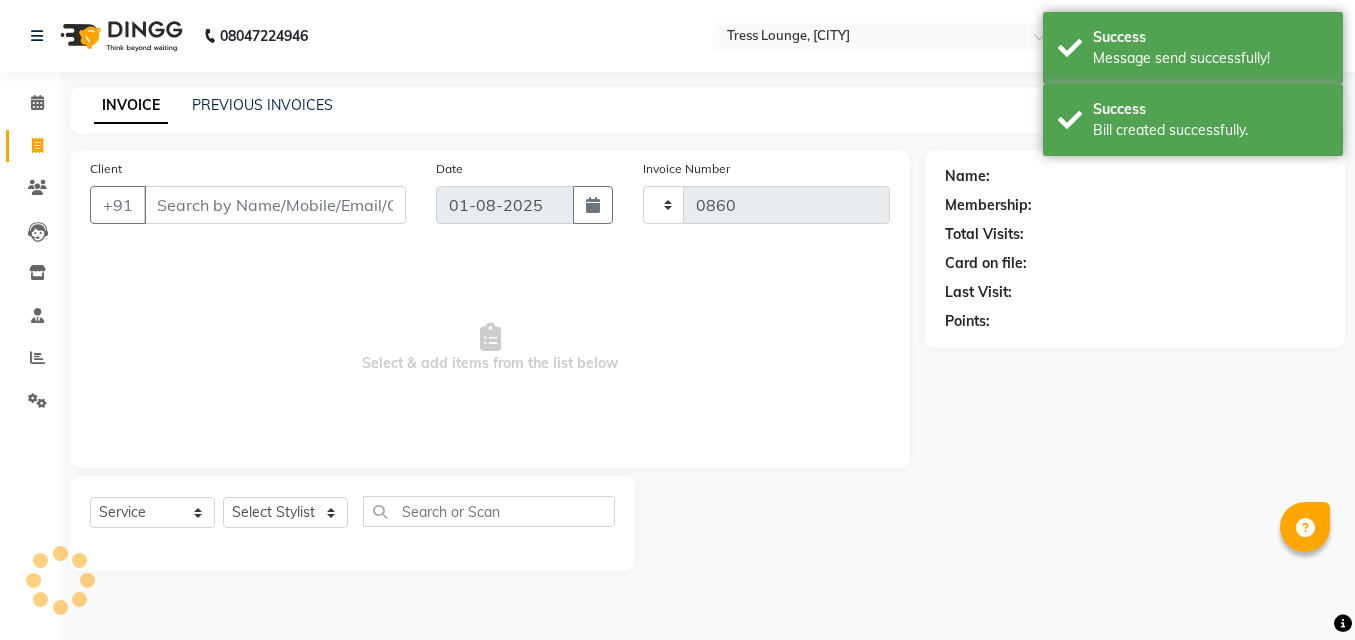 select on "5370" 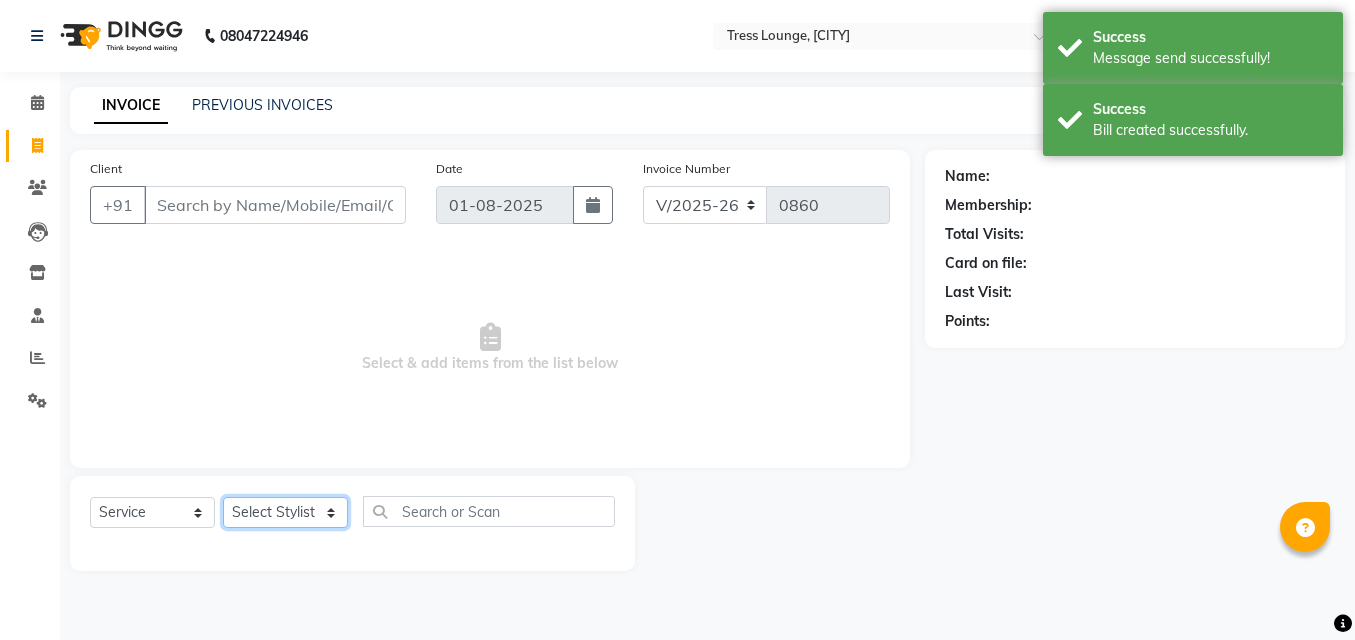 click on "Select Stylist" 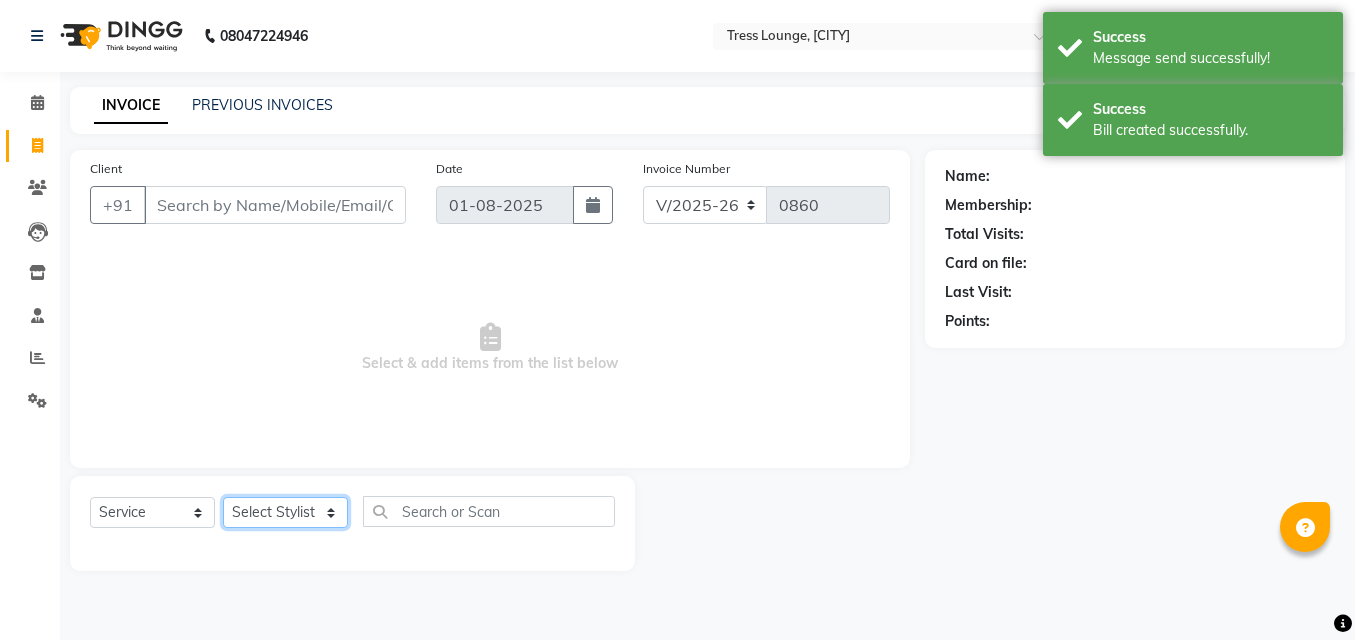 select on "[NUMBER]" 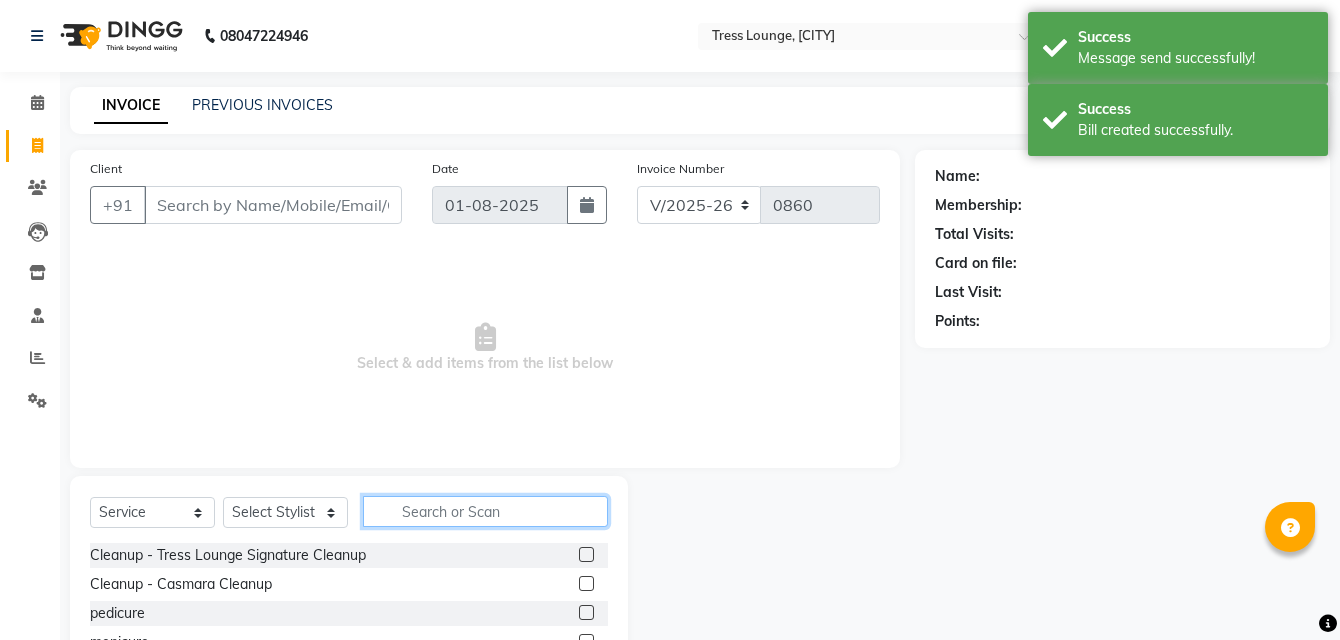click 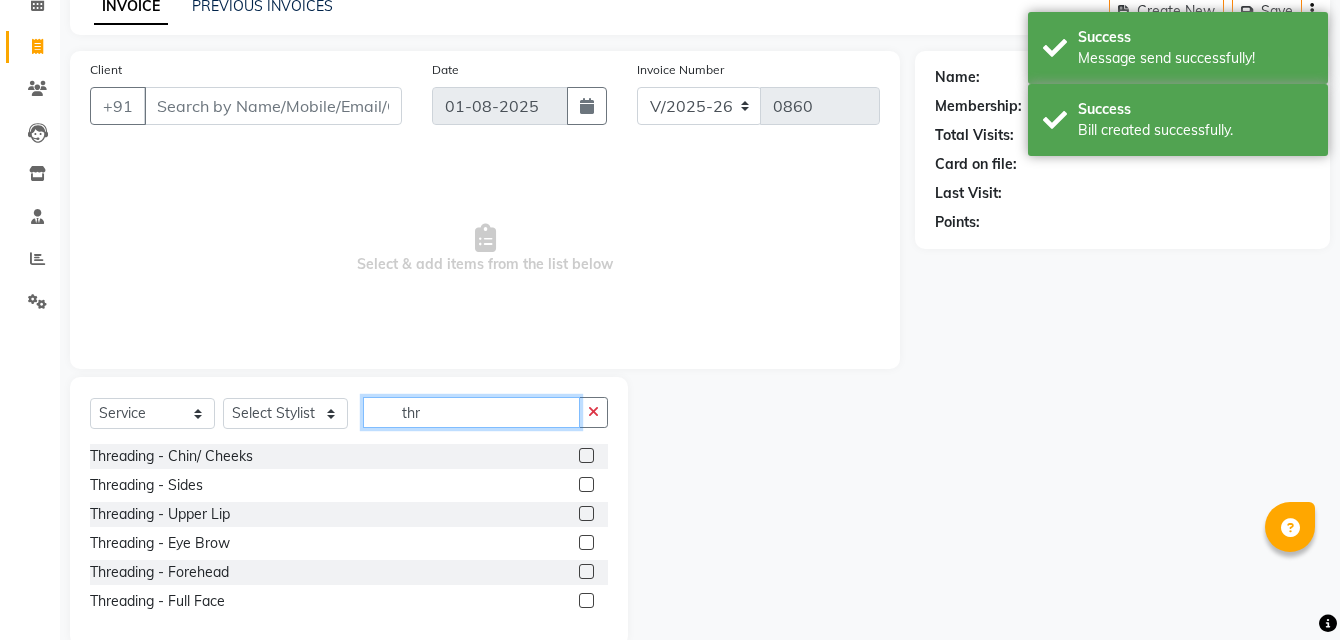 scroll, scrollTop: 100, scrollLeft: 0, axis: vertical 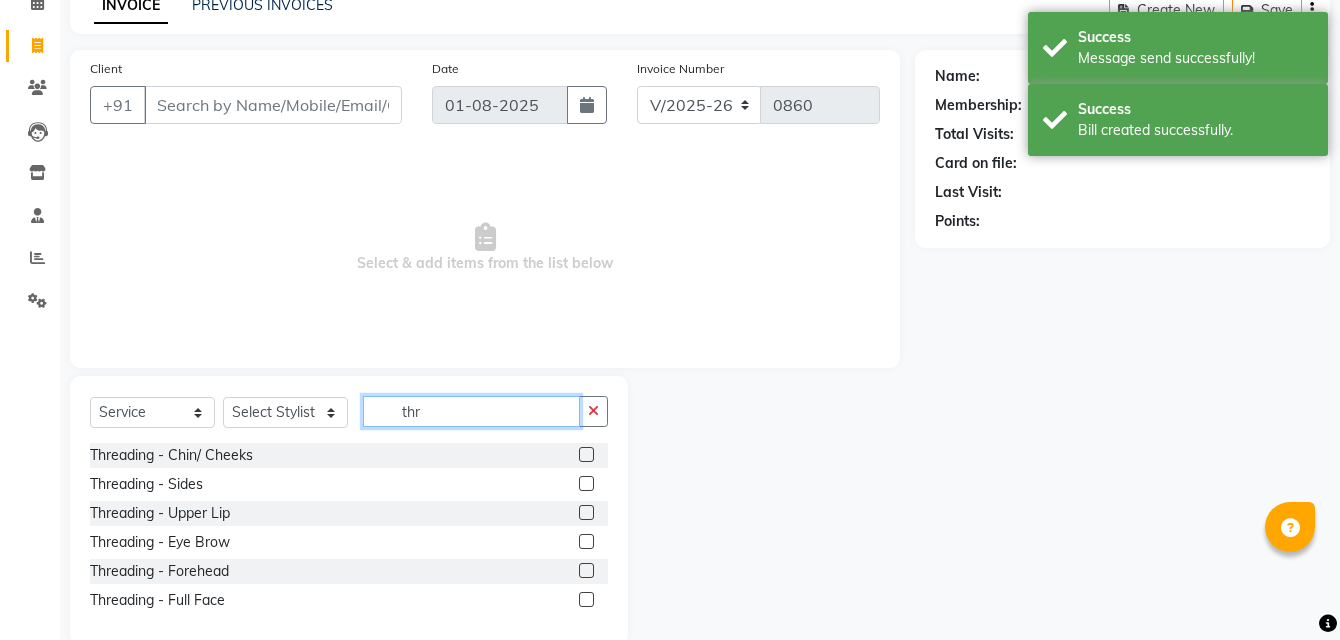 type on "thr" 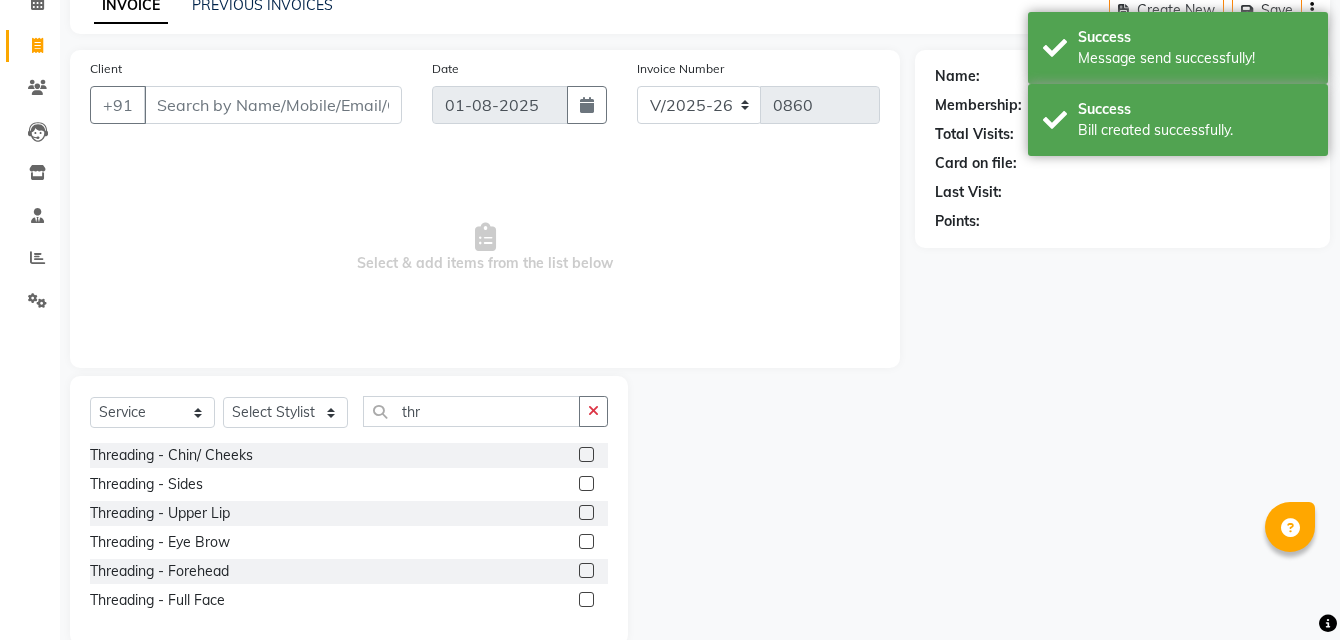 click 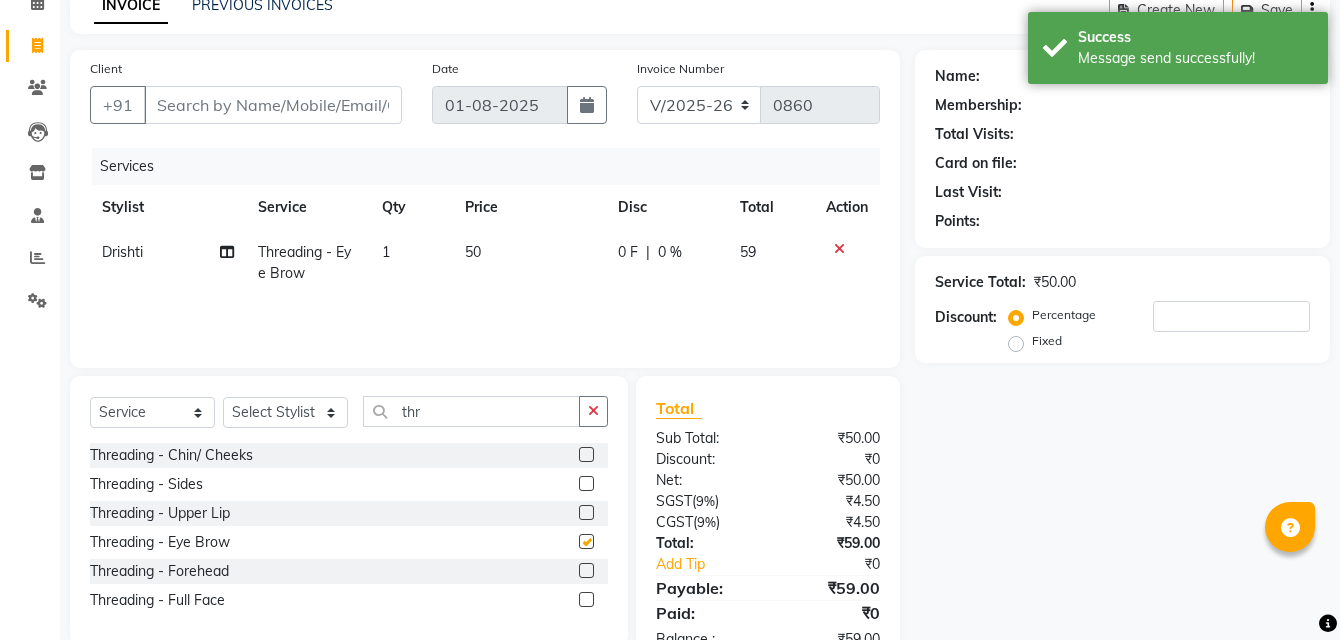 checkbox on "false" 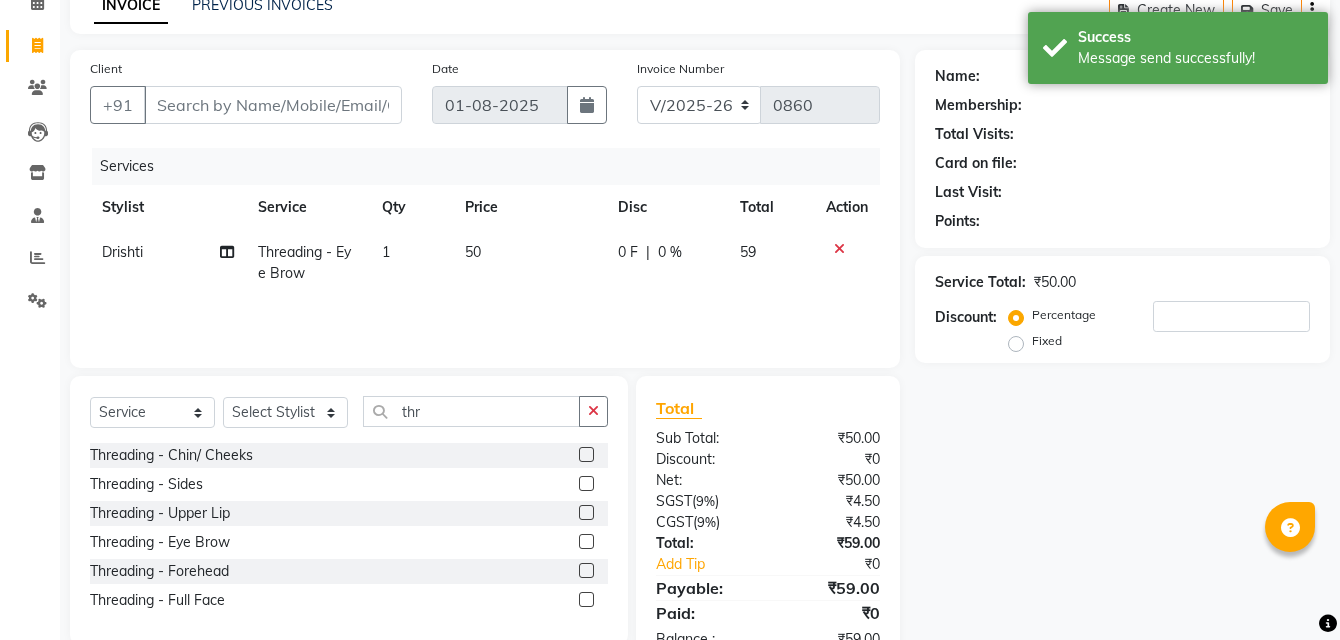 click 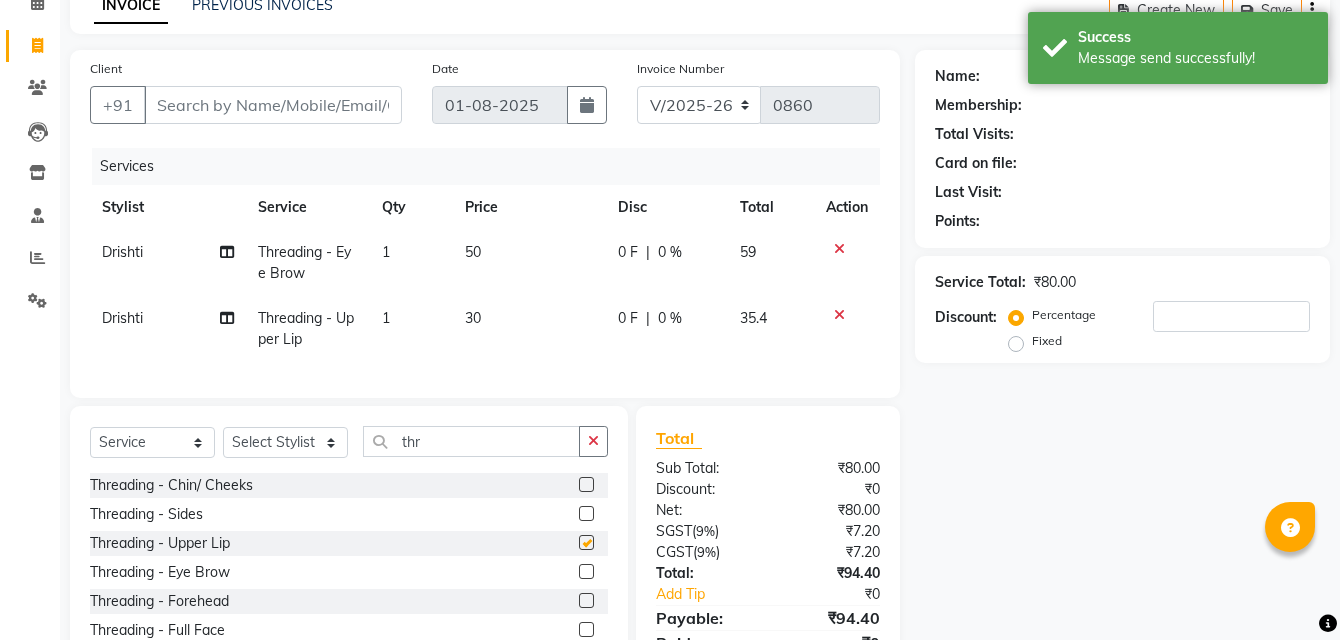 checkbox on "false" 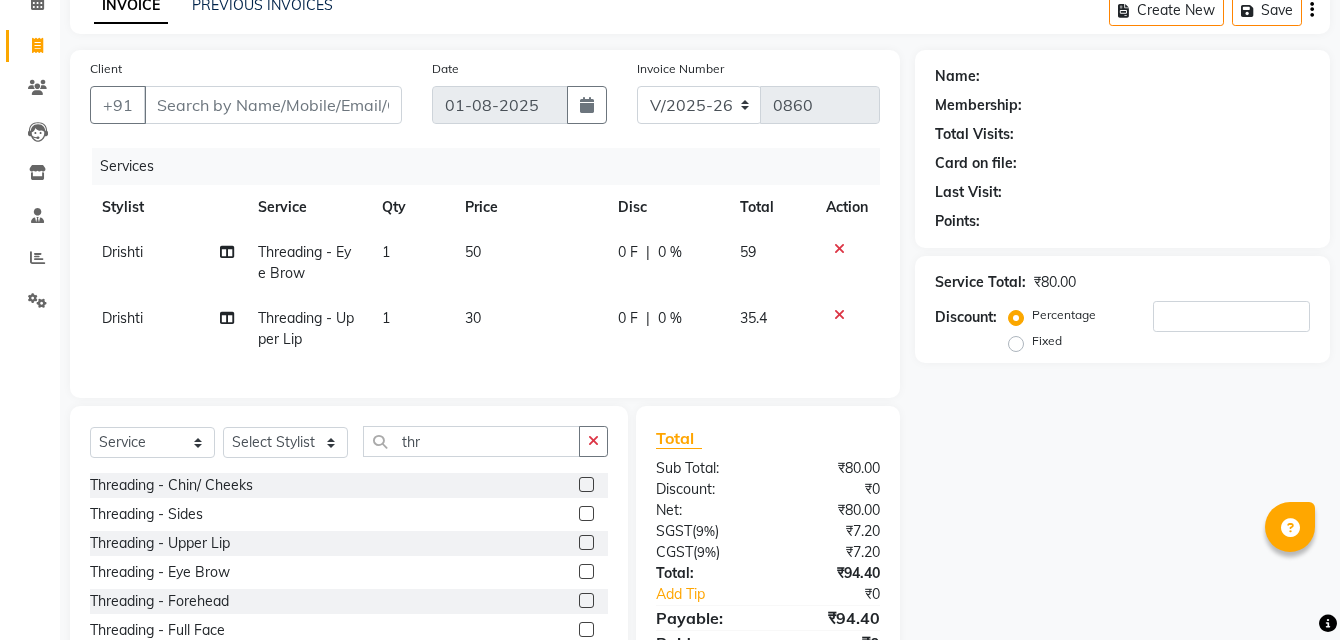 click 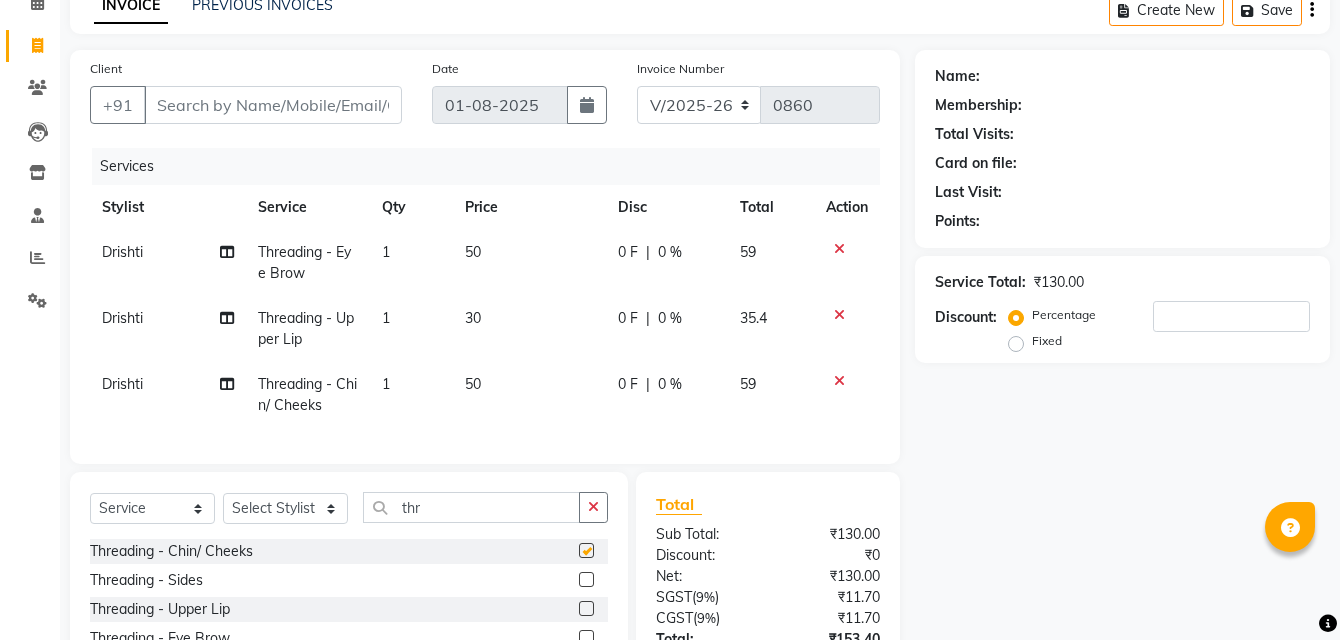 checkbox on "false" 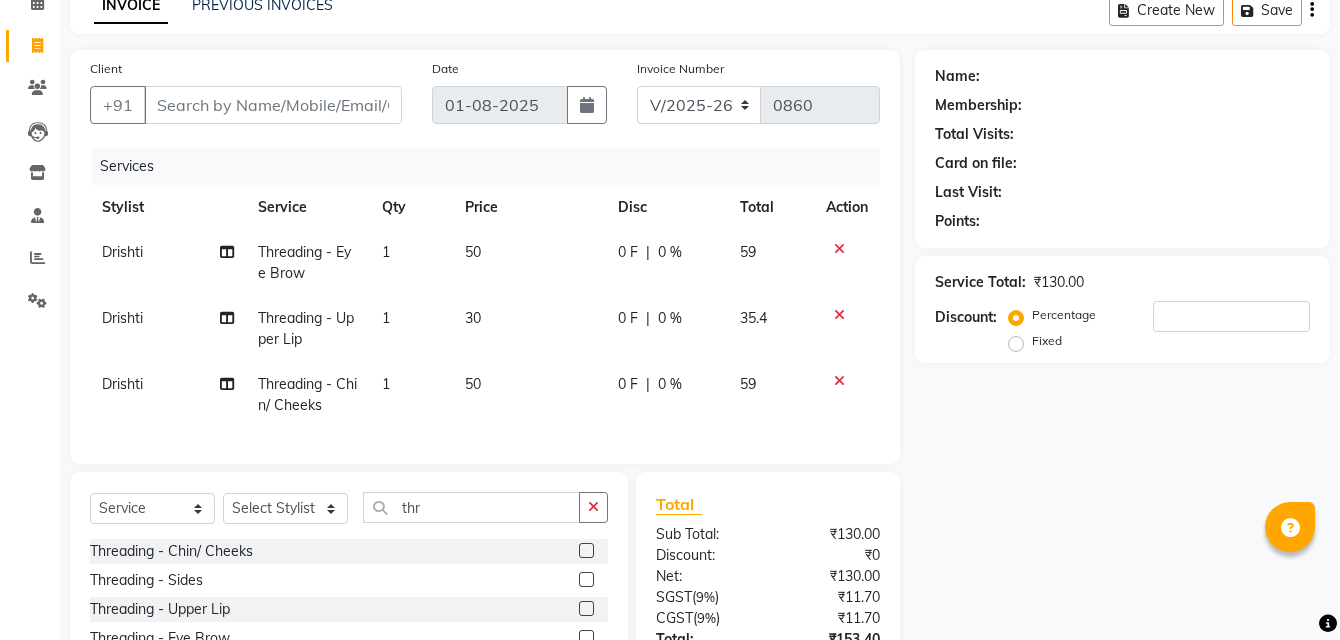 scroll, scrollTop: 271, scrollLeft: 0, axis: vertical 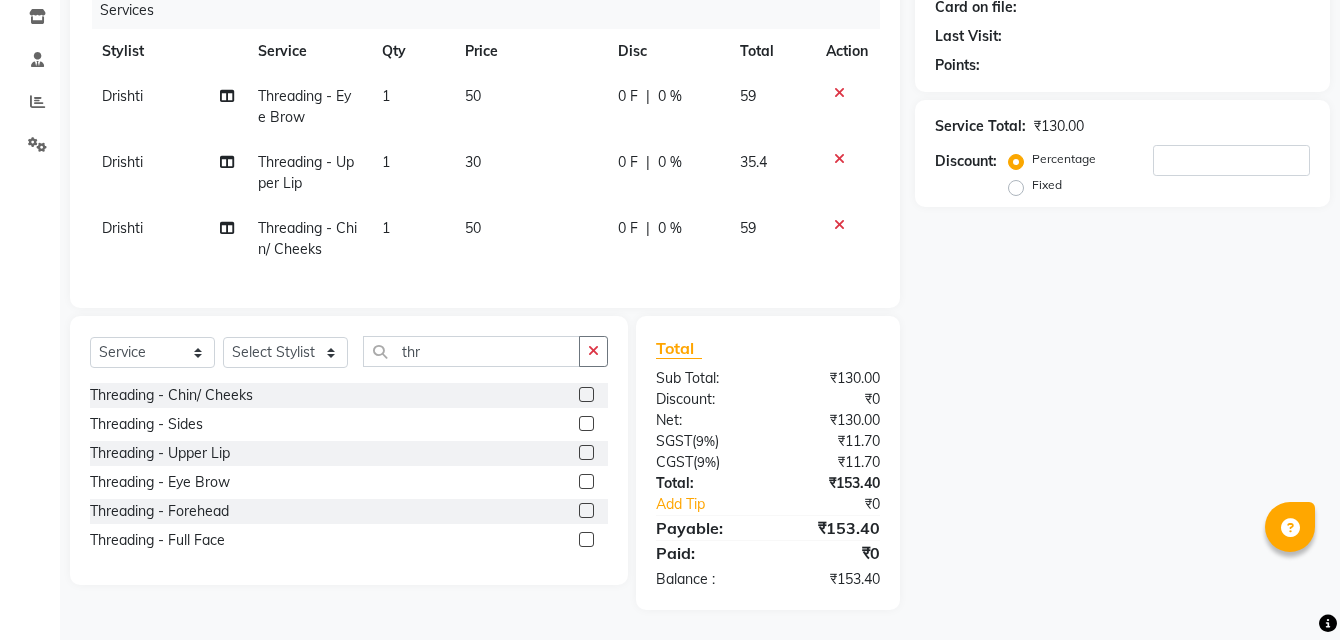 click 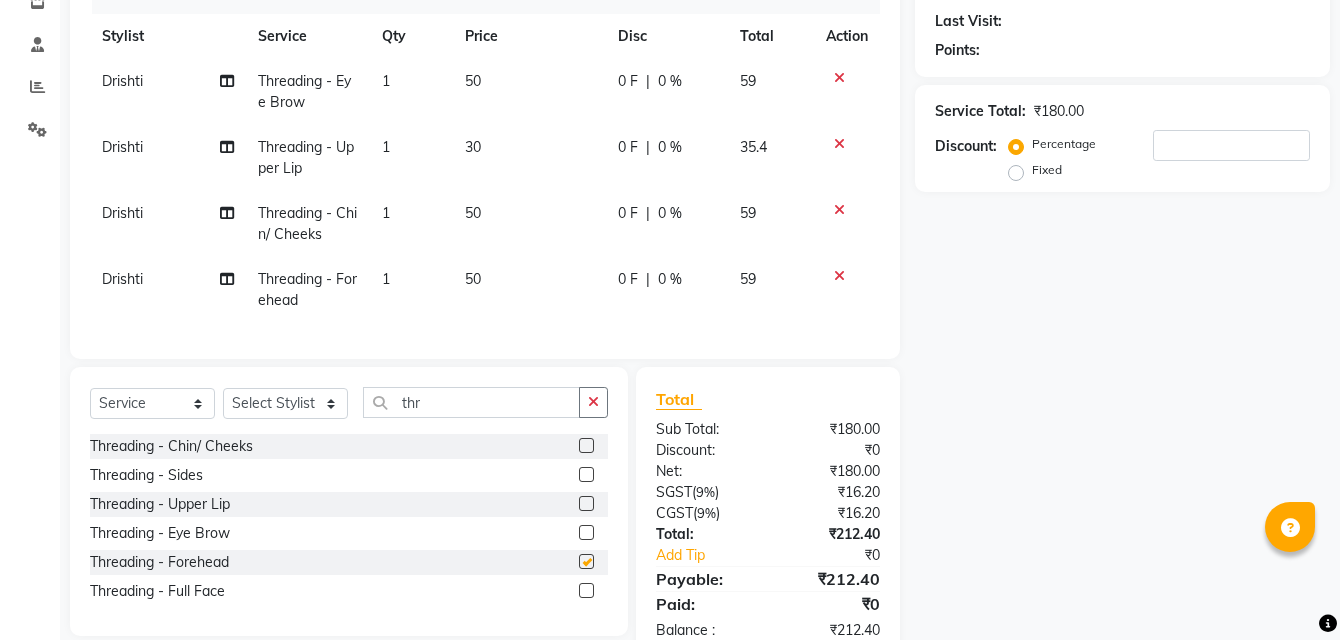 checkbox on "false" 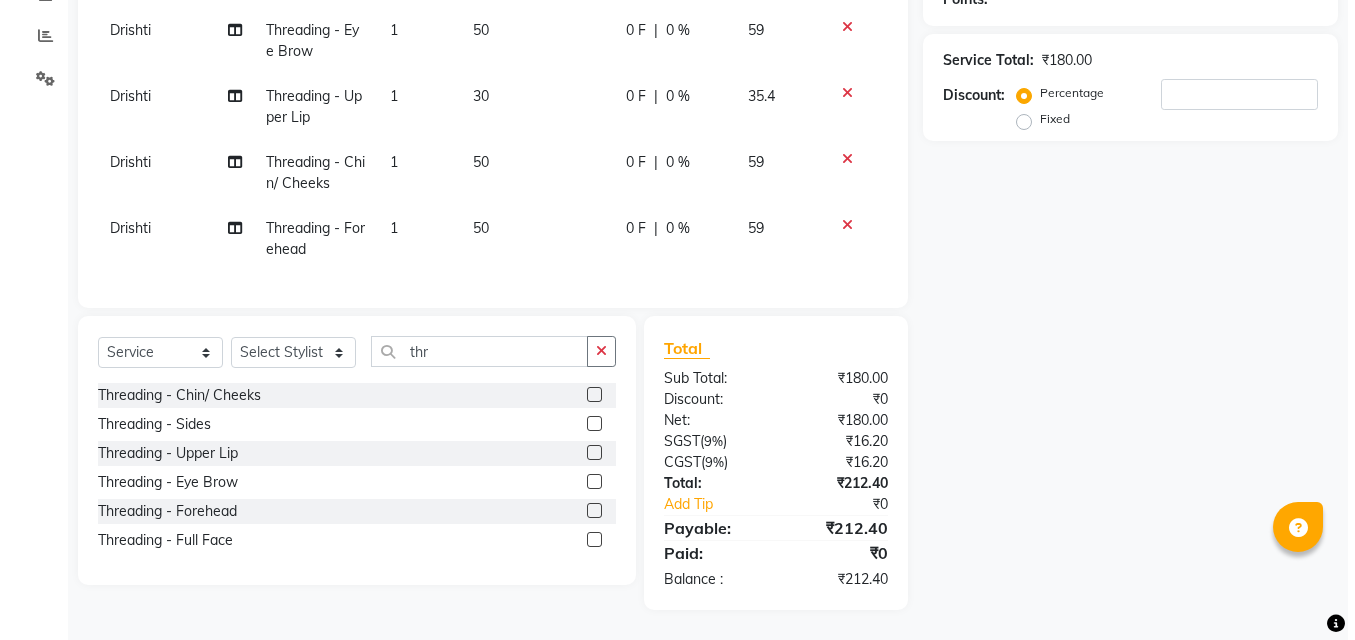 scroll, scrollTop: 37, scrollLeft: 0, axis: vertical 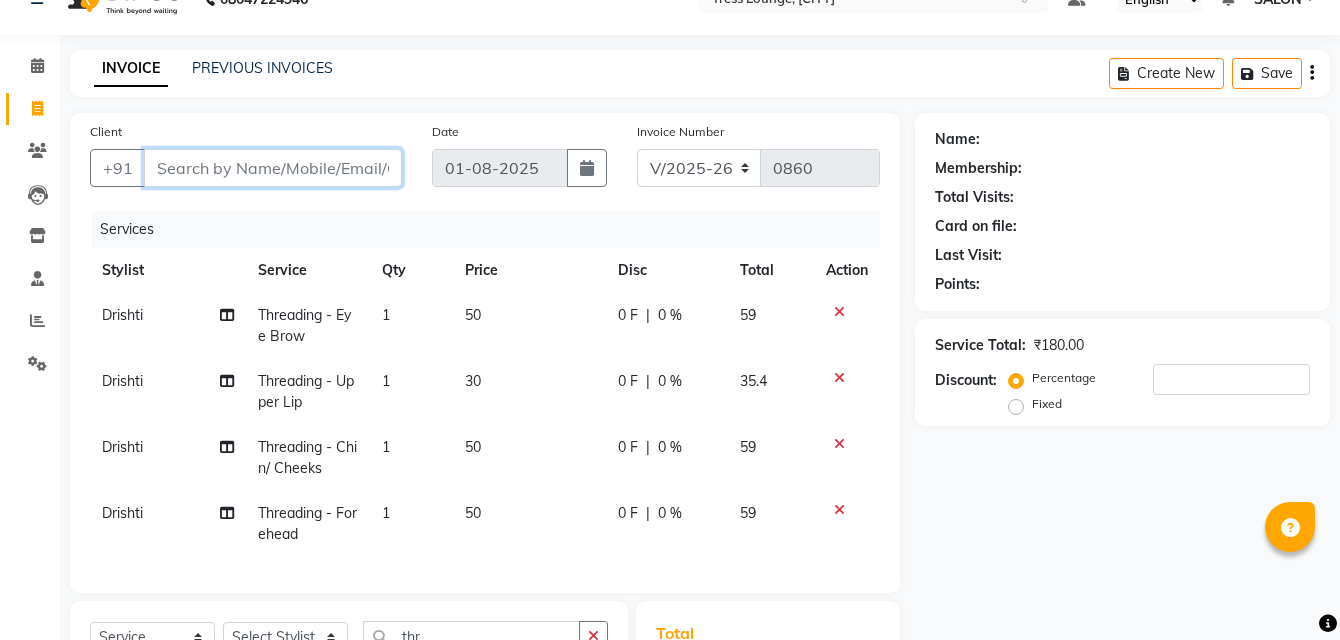 click on "Client" at bounding box center [273, 168] 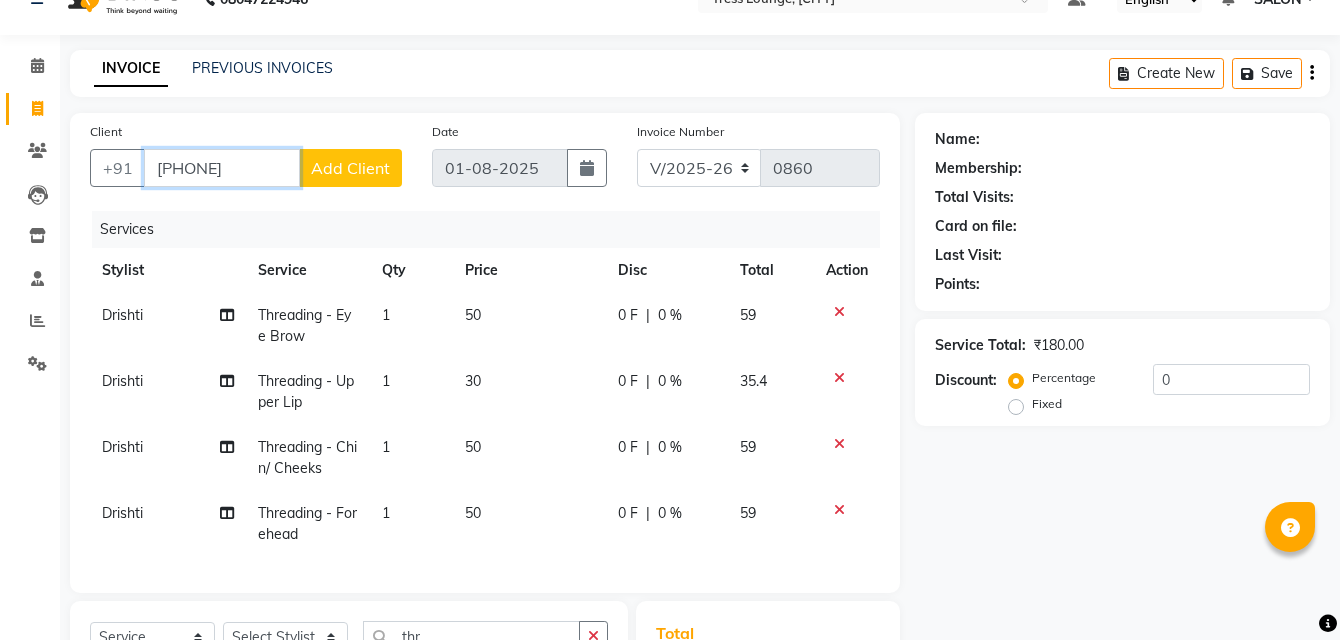 type on "[PHONE]" 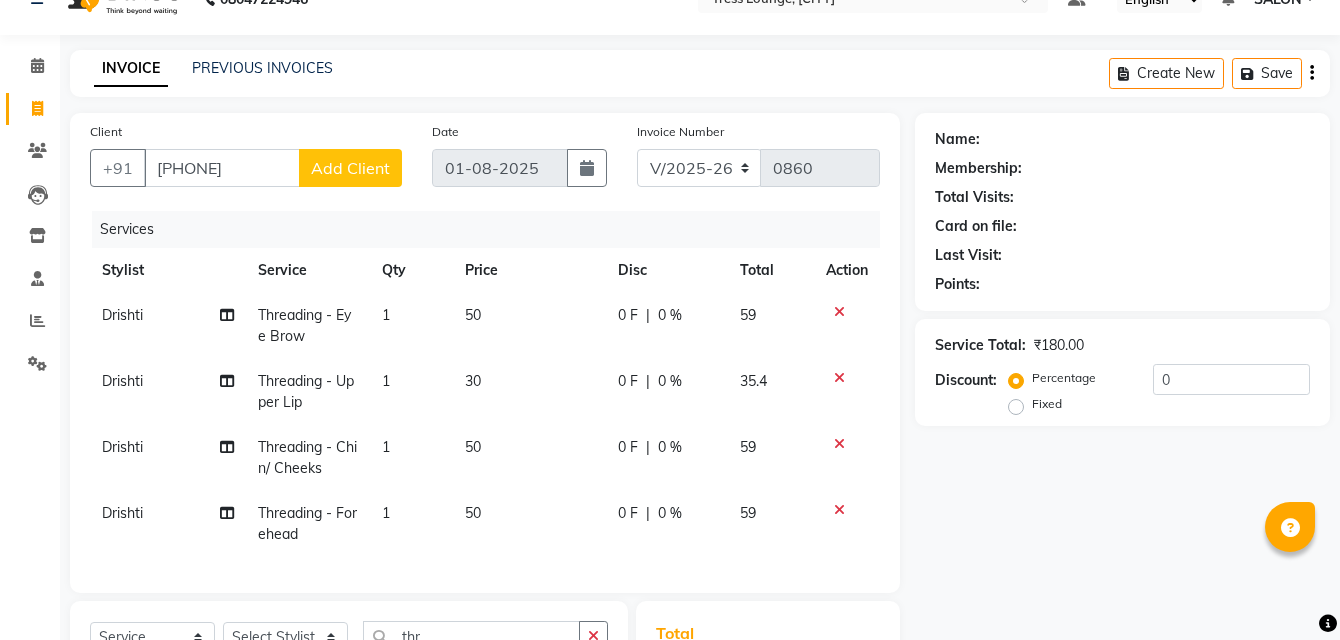 click on "Add Client" 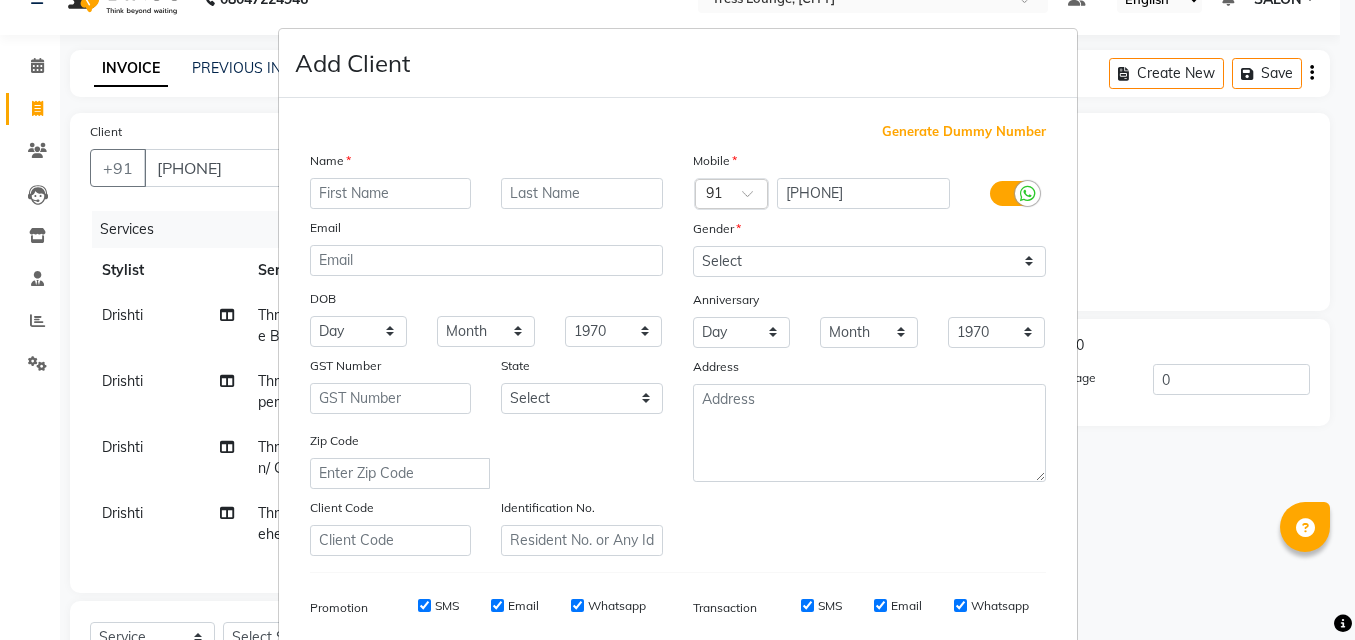 click at bounding box center [391, 193] 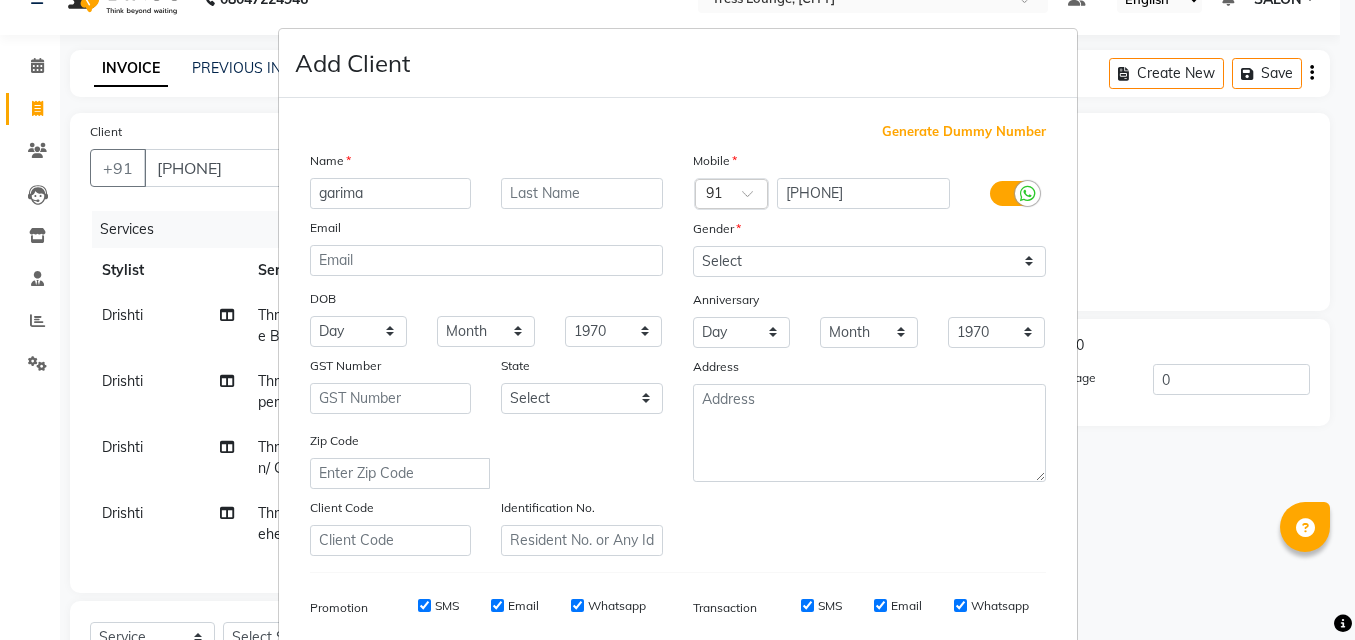 type on "garima" 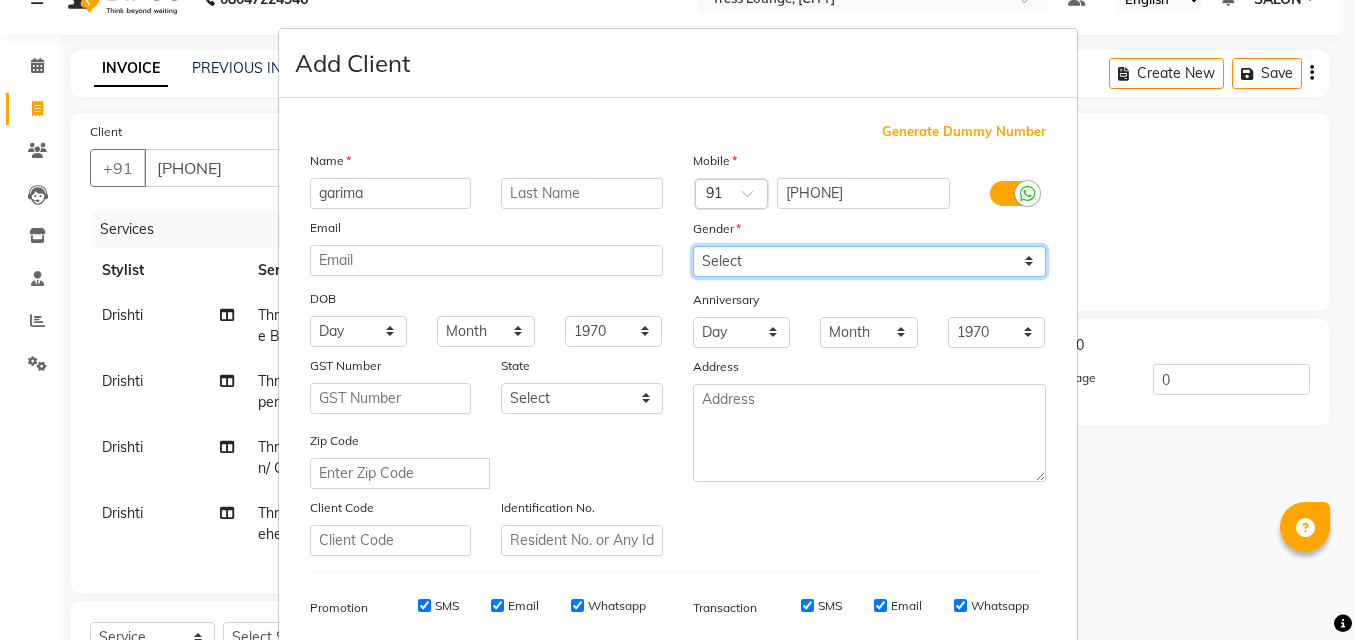 click on "Select Male Female Other Prefer Not To Say" at bounding box center (869, 261) 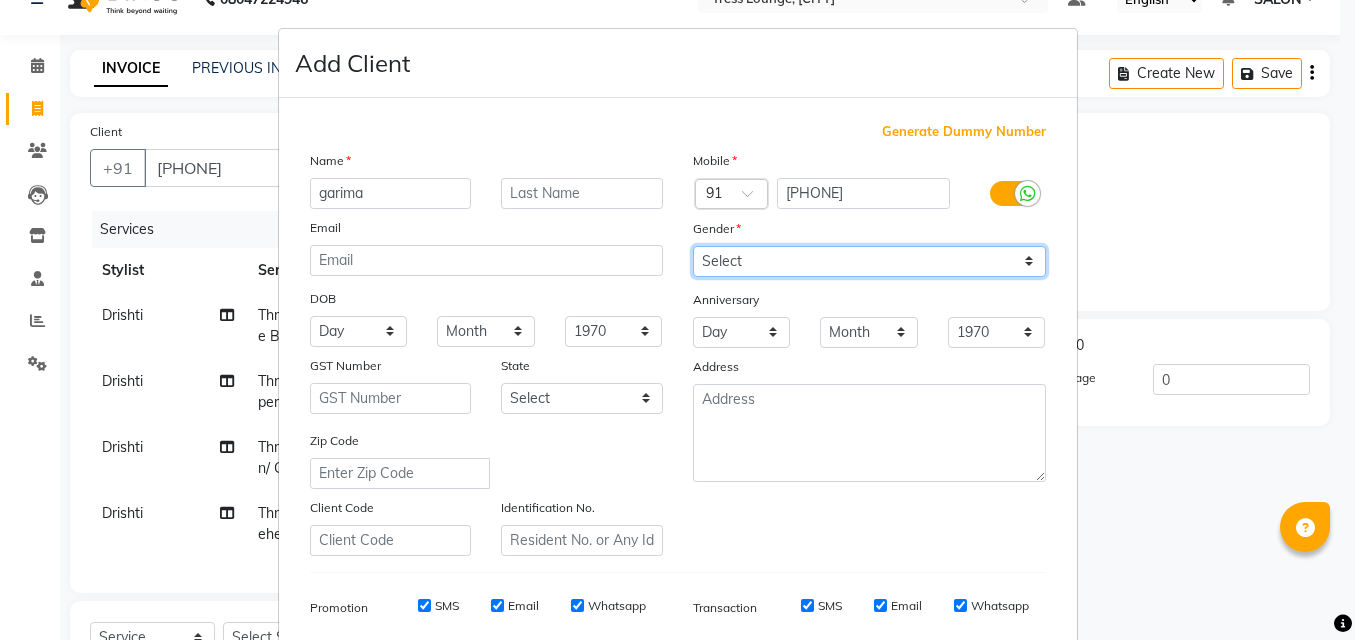select on "female" 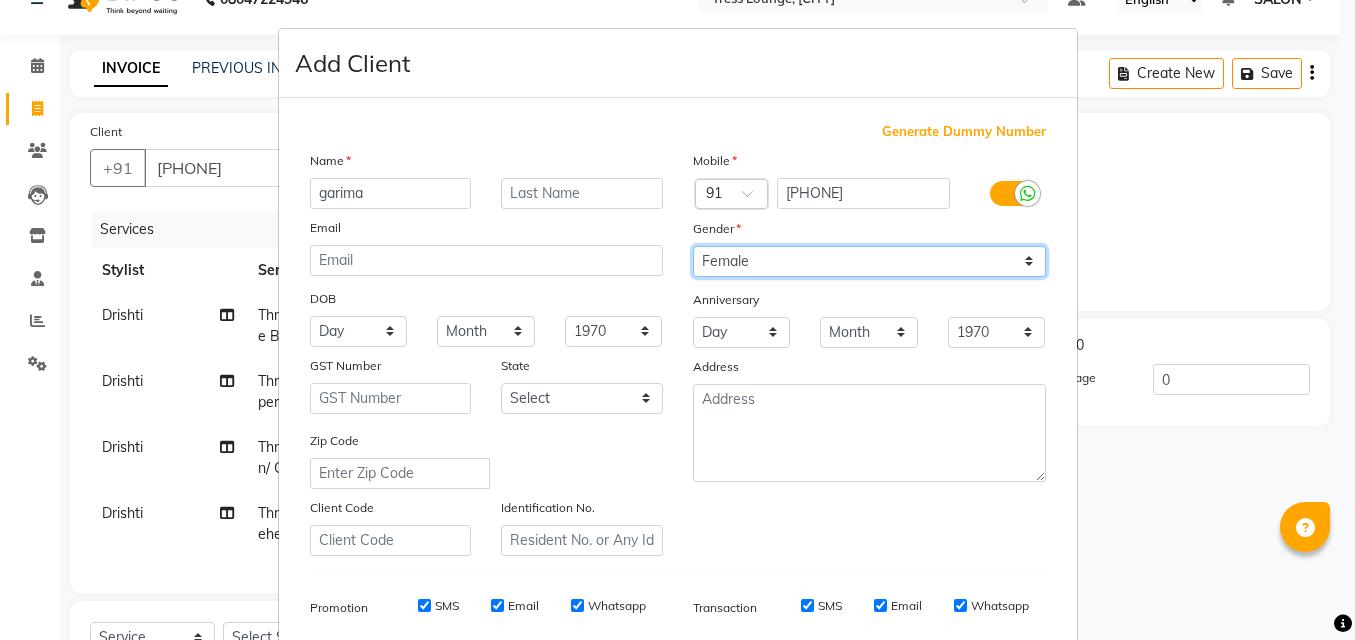 click on "Select Male Female Other Prefer Not To Say" at bounding box center [869, 261] 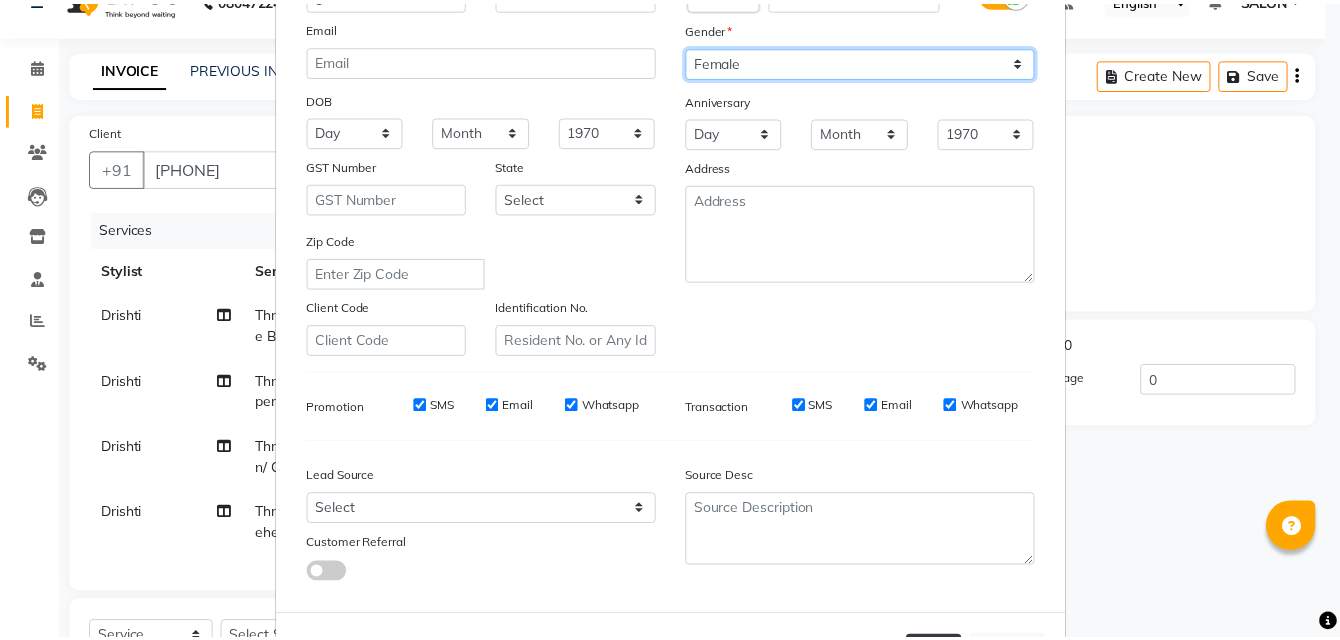 scroll, scrollTop: 283, scrollLeft: 0, axis: vertical 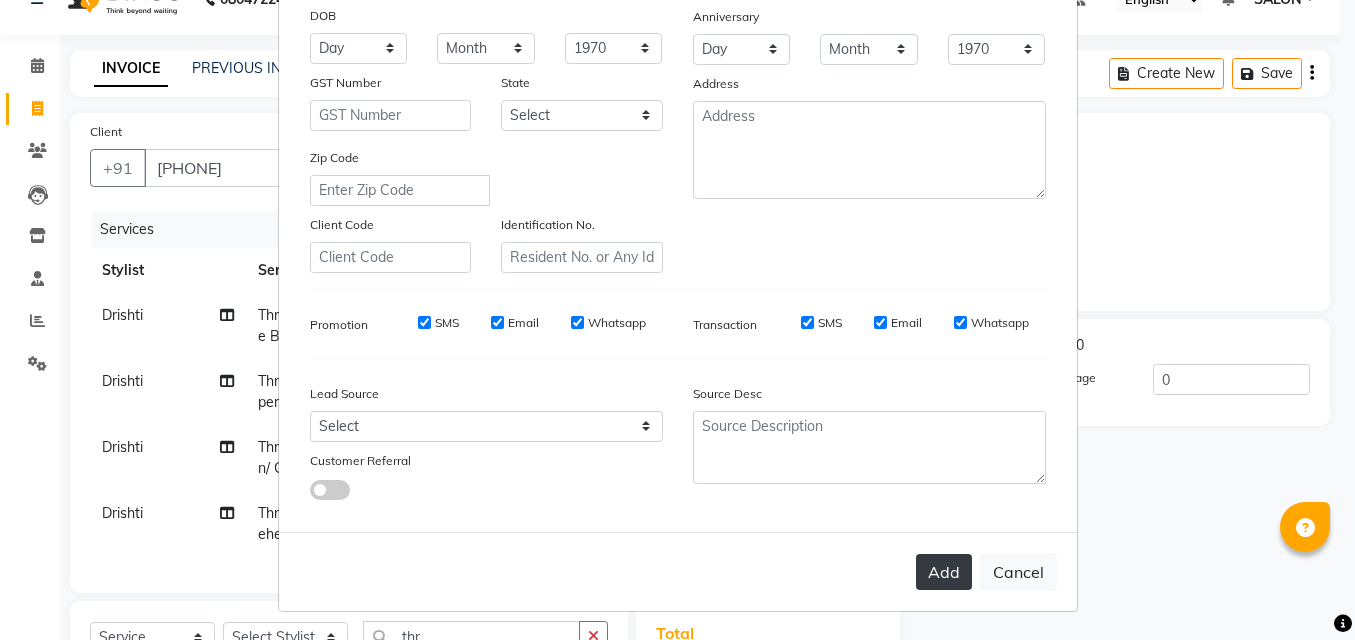 click on "Add" at bounding box center [944, 572] 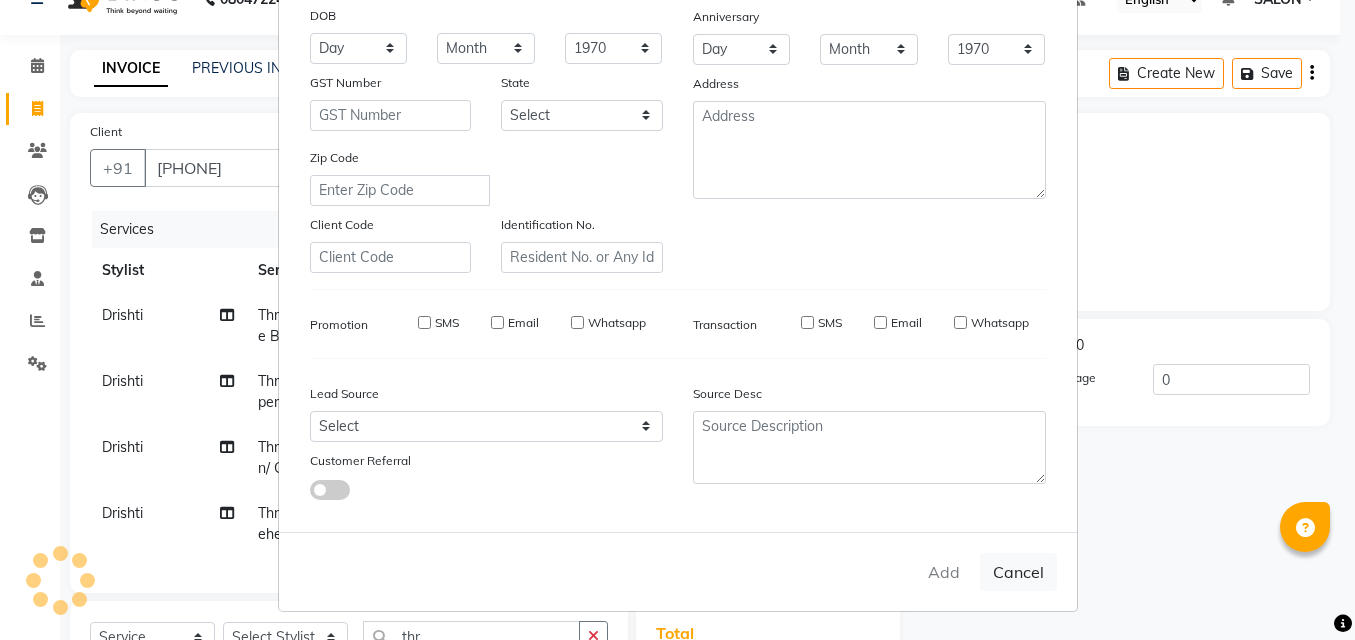 type 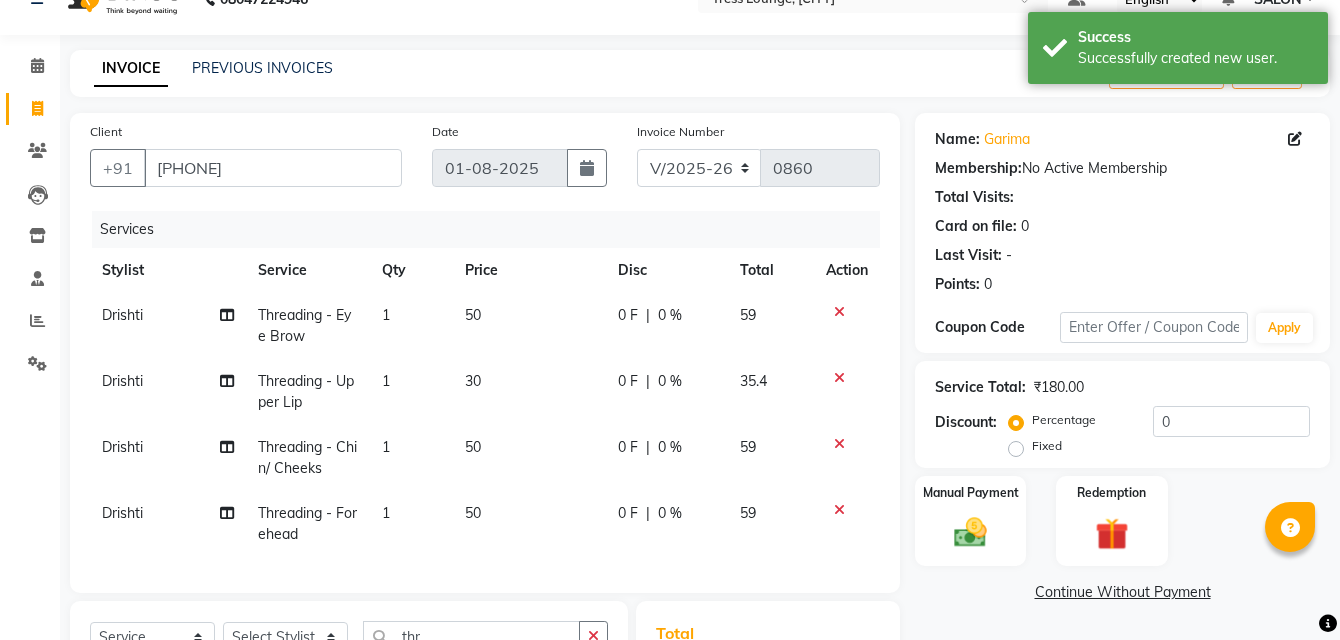scroll, scrollTop: 337, scrollLeft: 0, axis: vertical 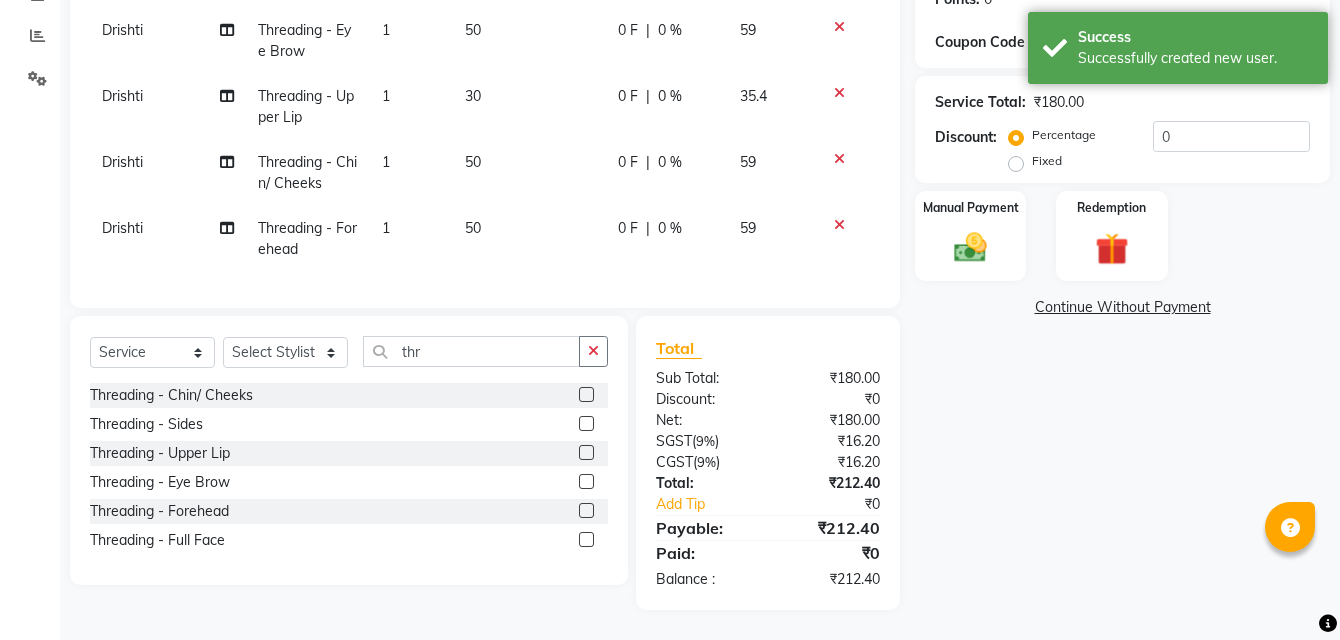 click on "Service Total:  ₹180.00  Discount:  Percentage   Fixed  0" 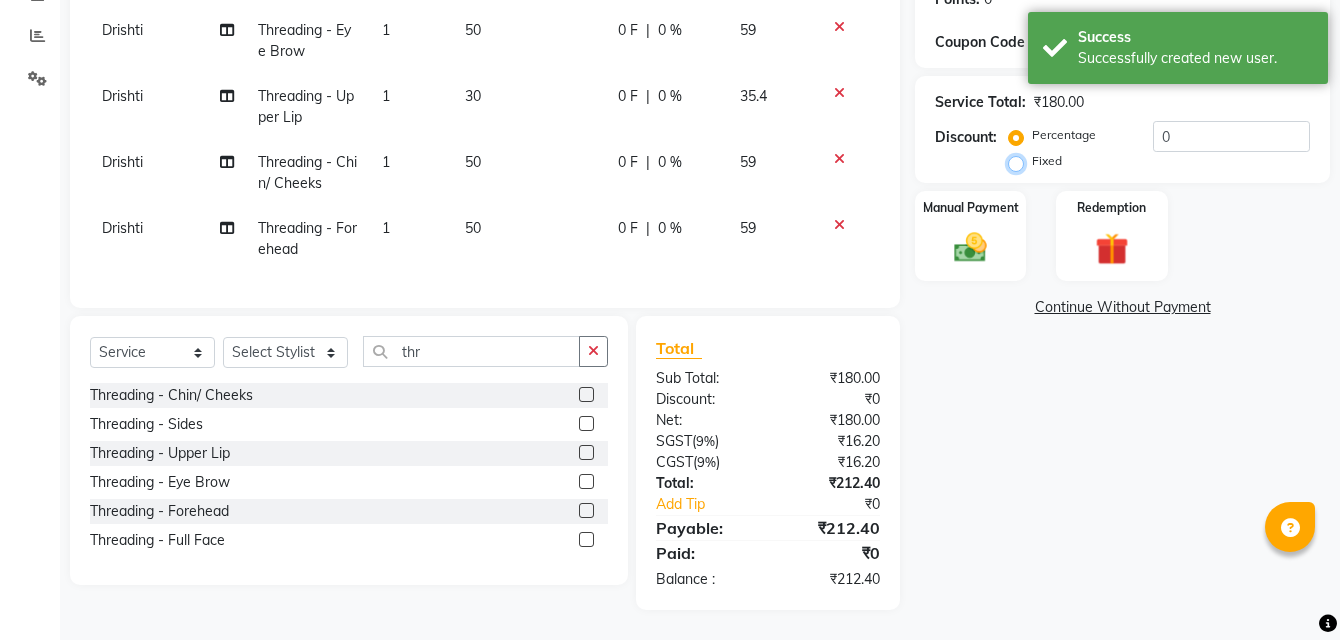 click on "Fixed" at bounding box center [1020, 161] 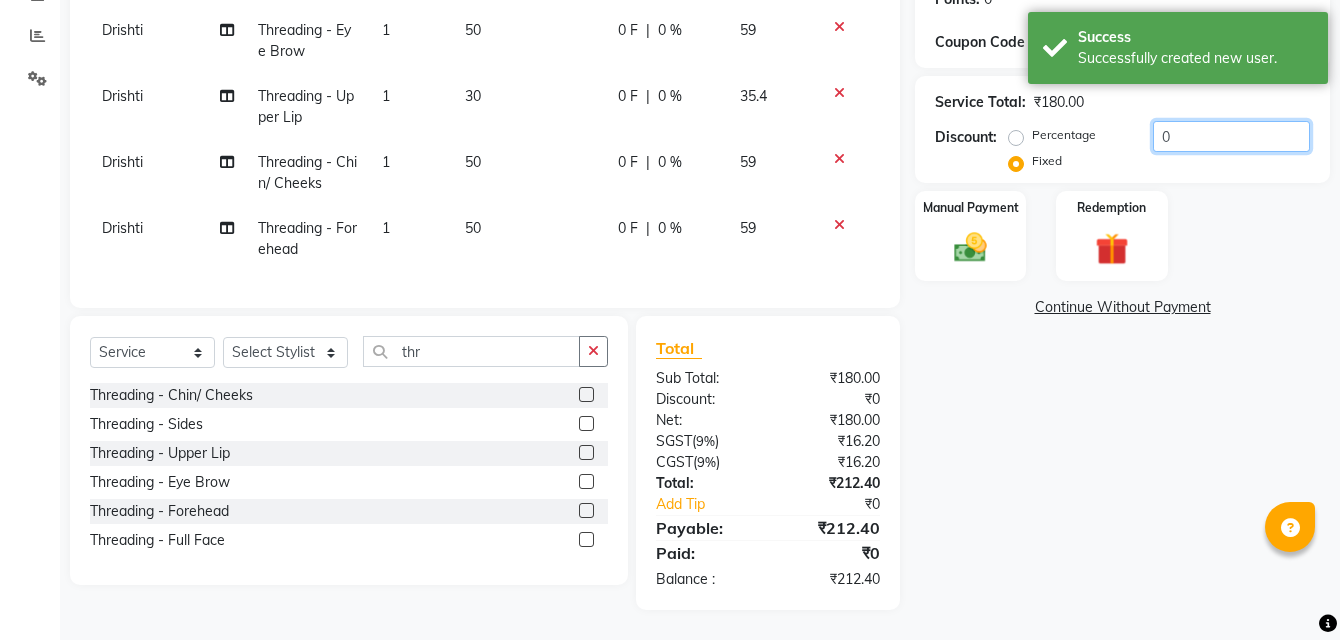 click on "0" 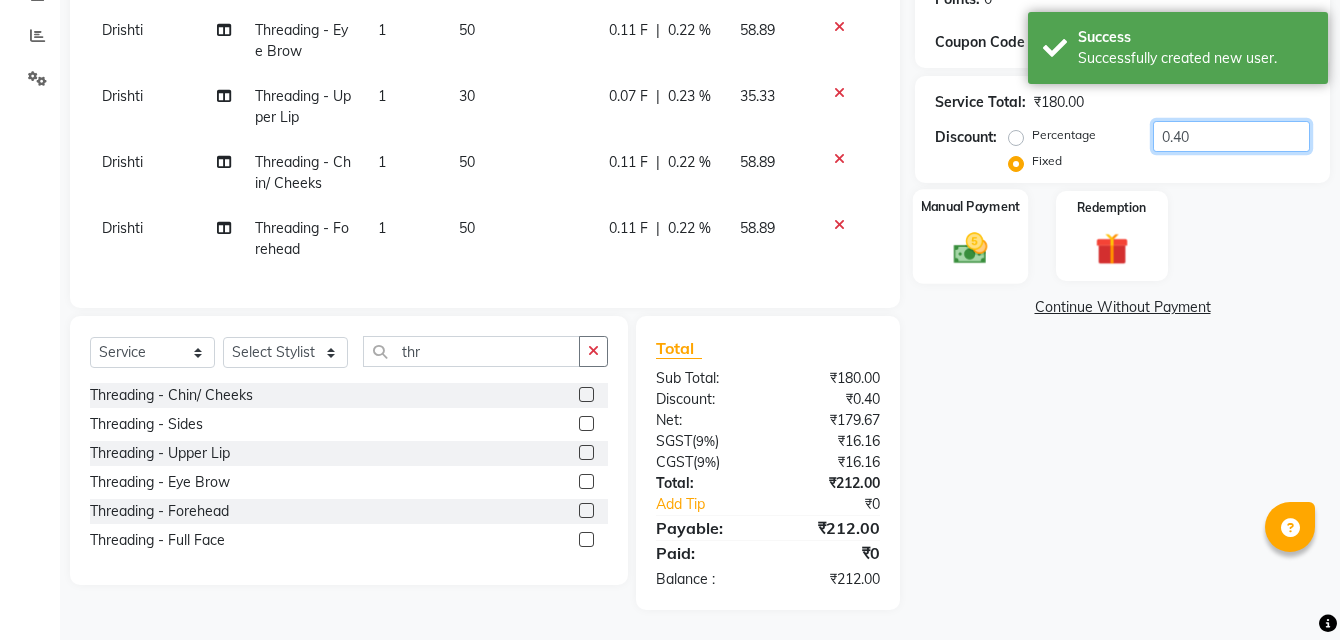 type on "0.40" 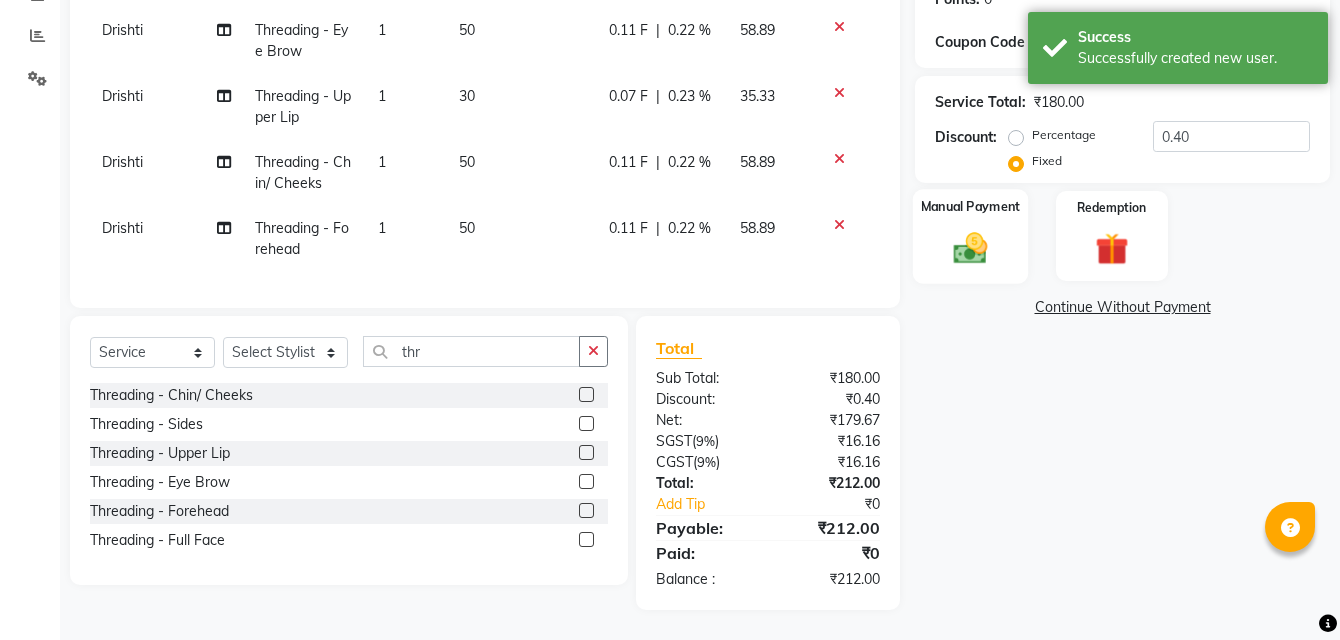 click 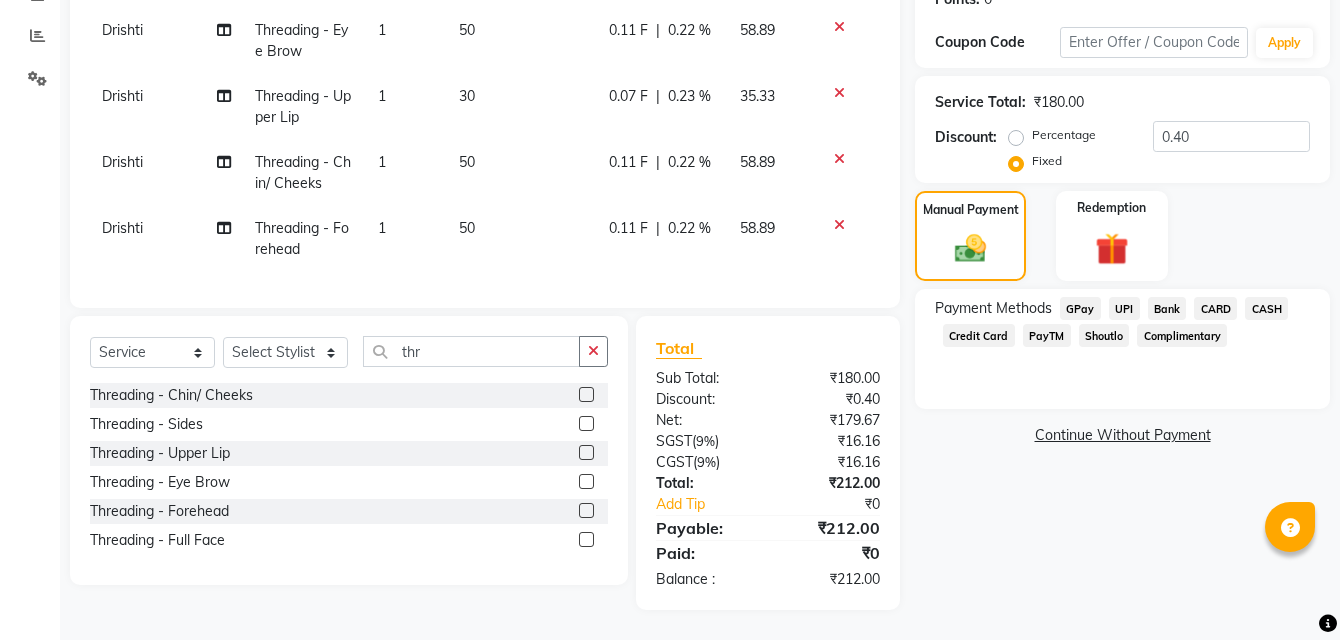 click on "UPI" 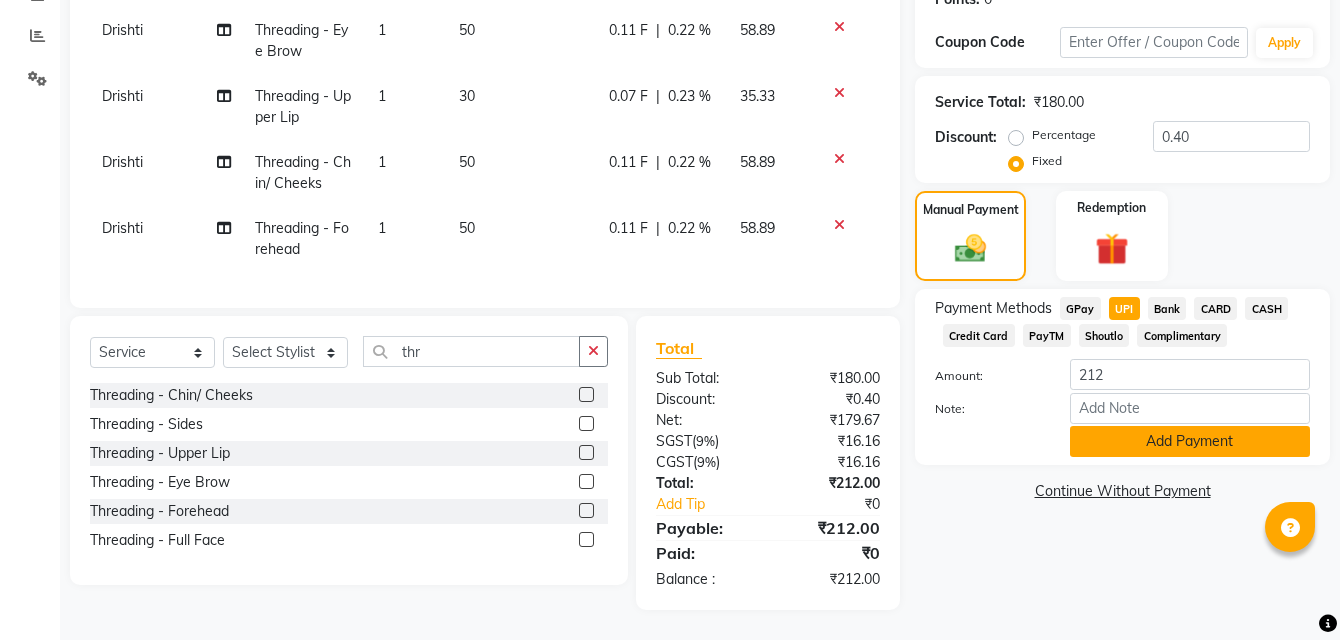 click on "Add Payment" 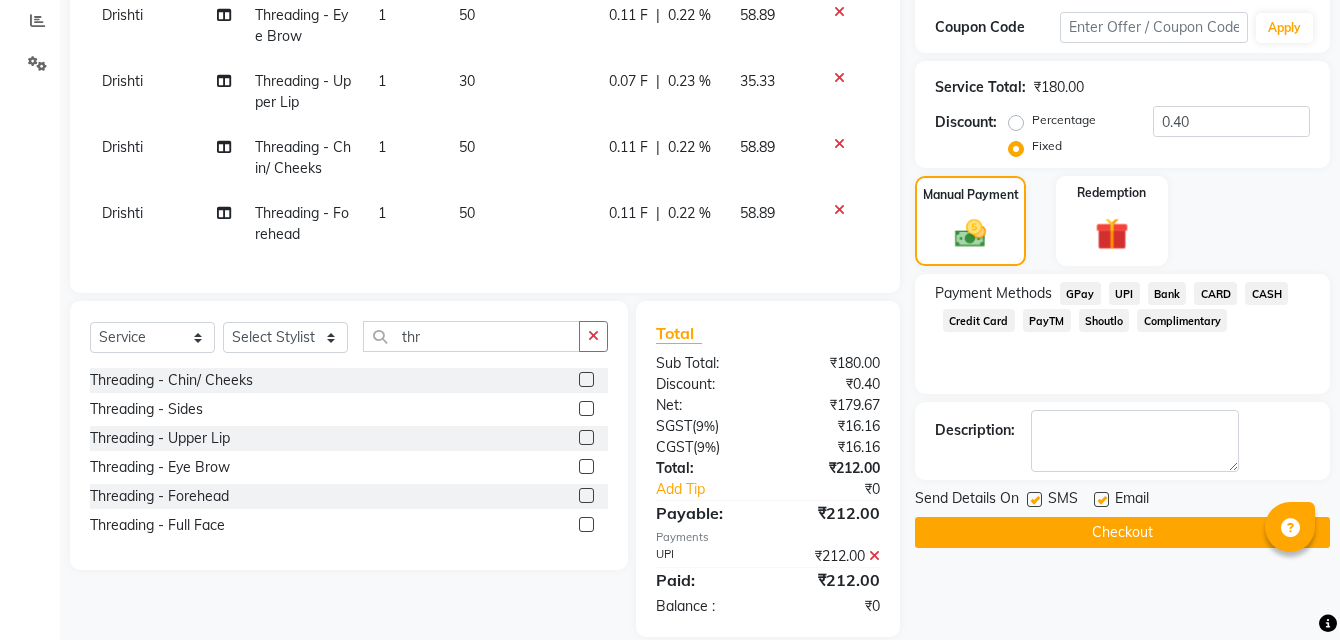 click on "Checkout" 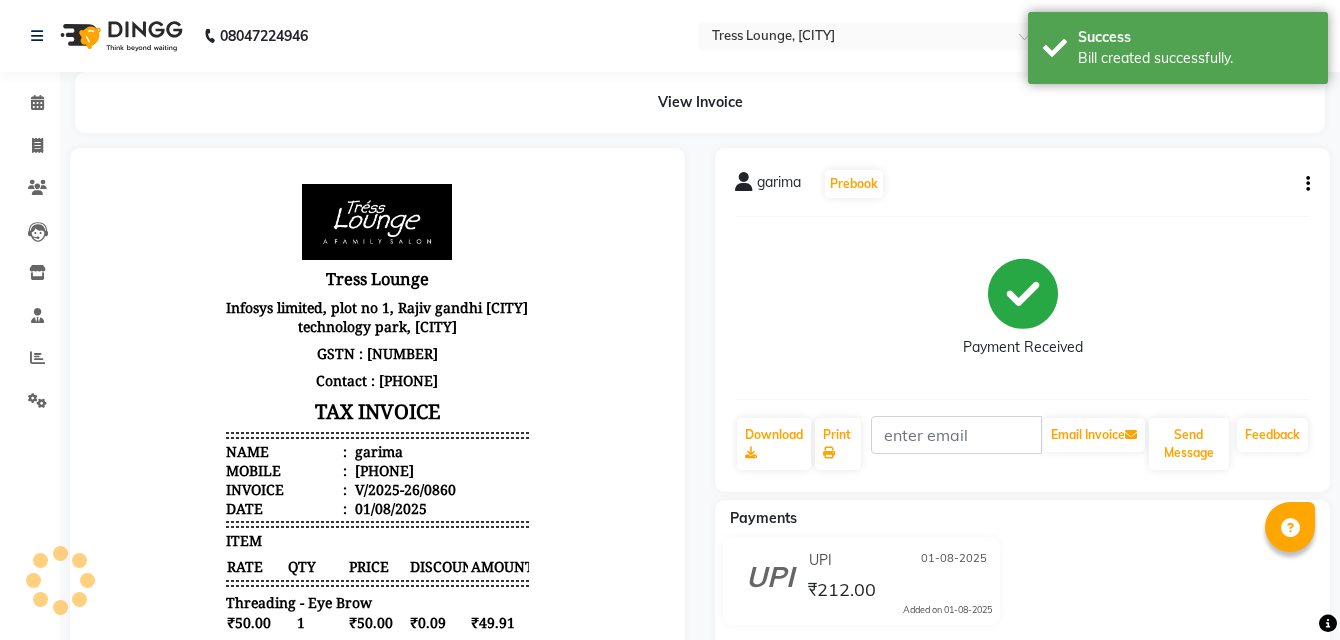 scroll, scrollTop: 0, scrollLeft: 0, axis: both 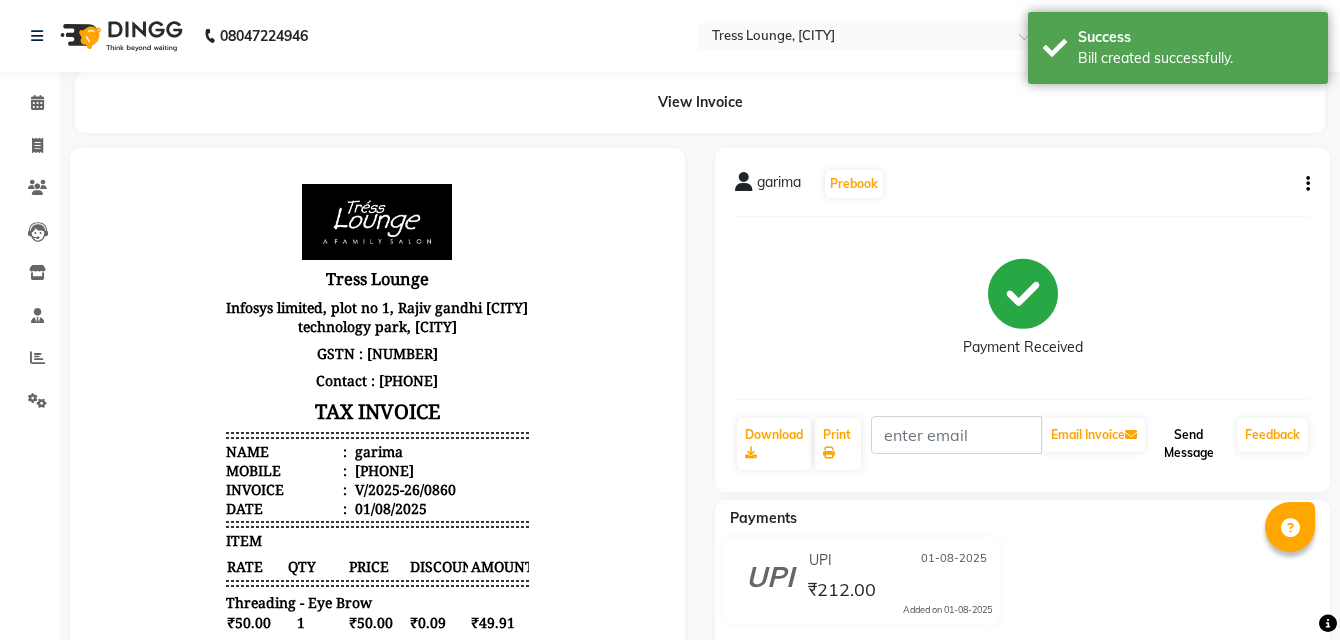 click on "Send Message" 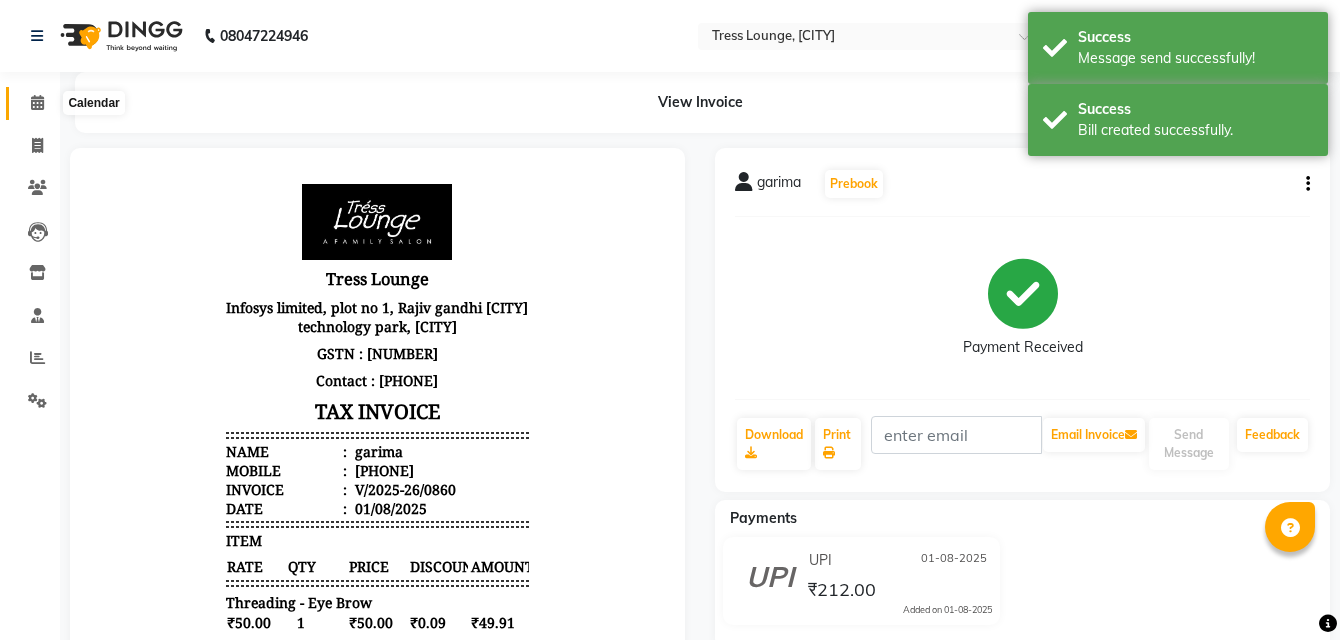 click 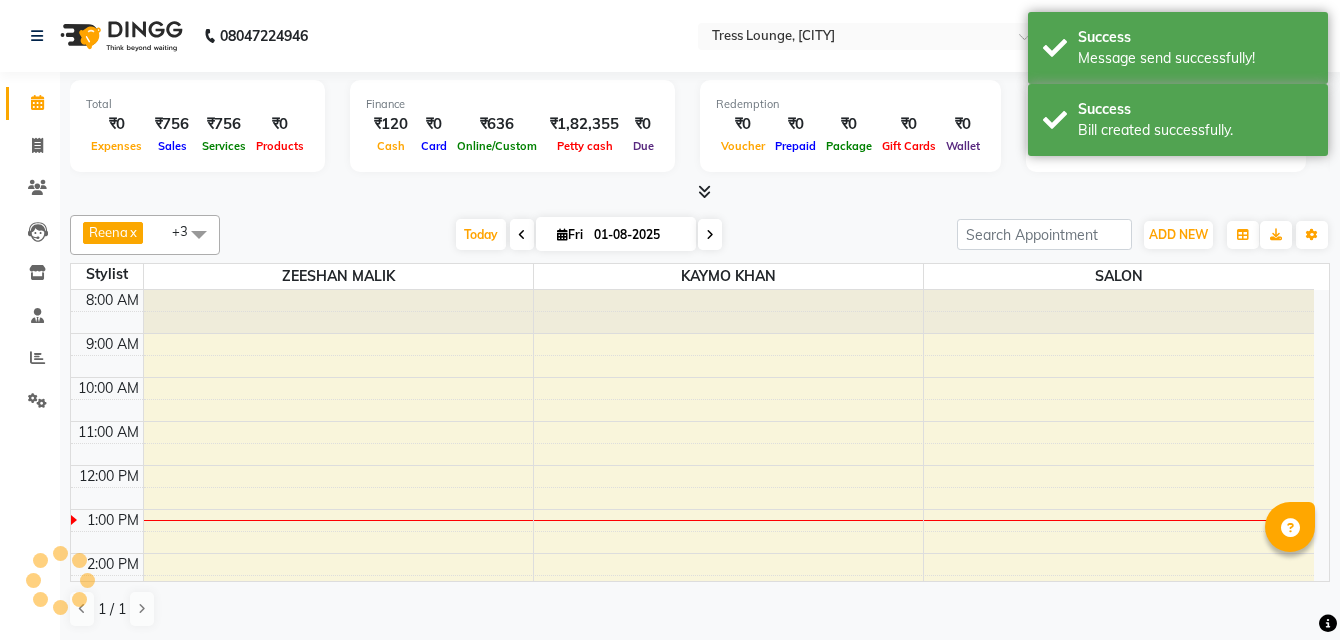 scroll, scrollTop: 221, scrollLeft: 0, axis: vertical 